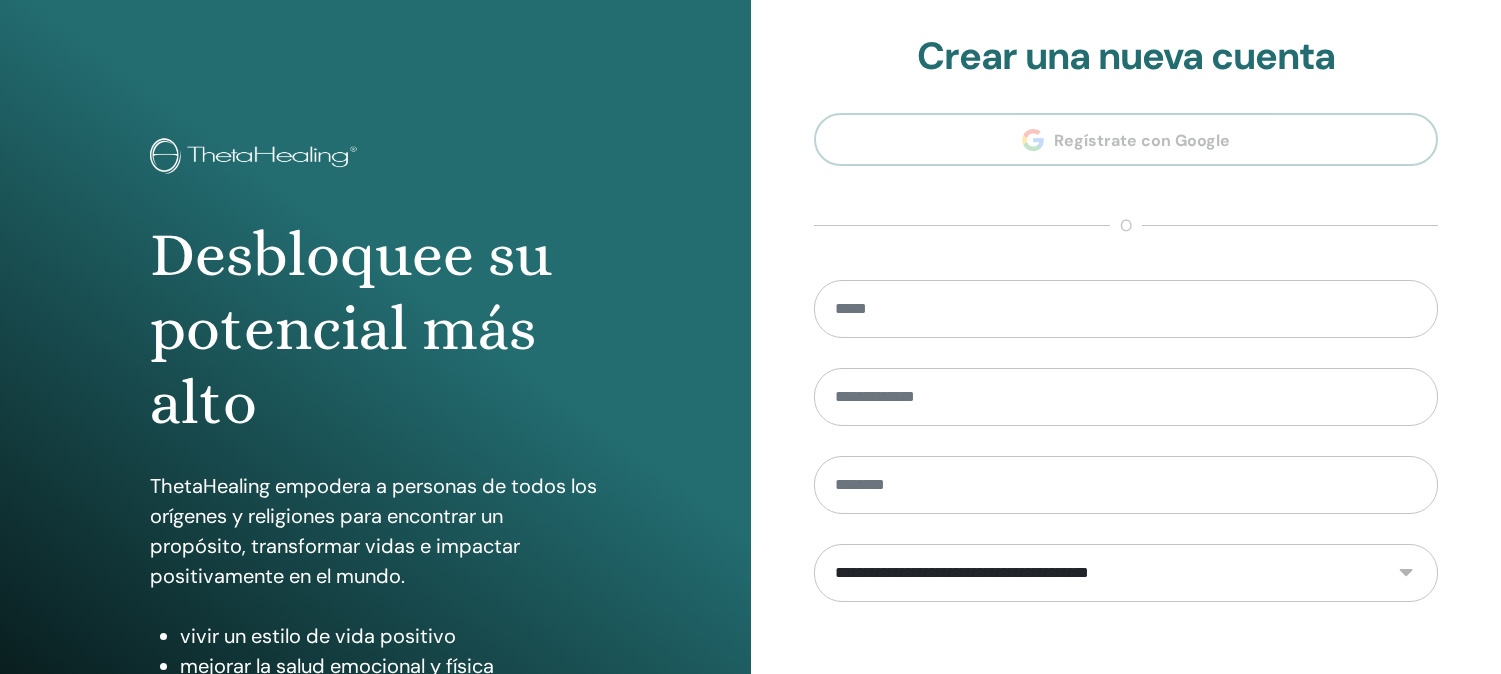 scroll, scrollTop: 0, scrollLeft: 0, axis: both 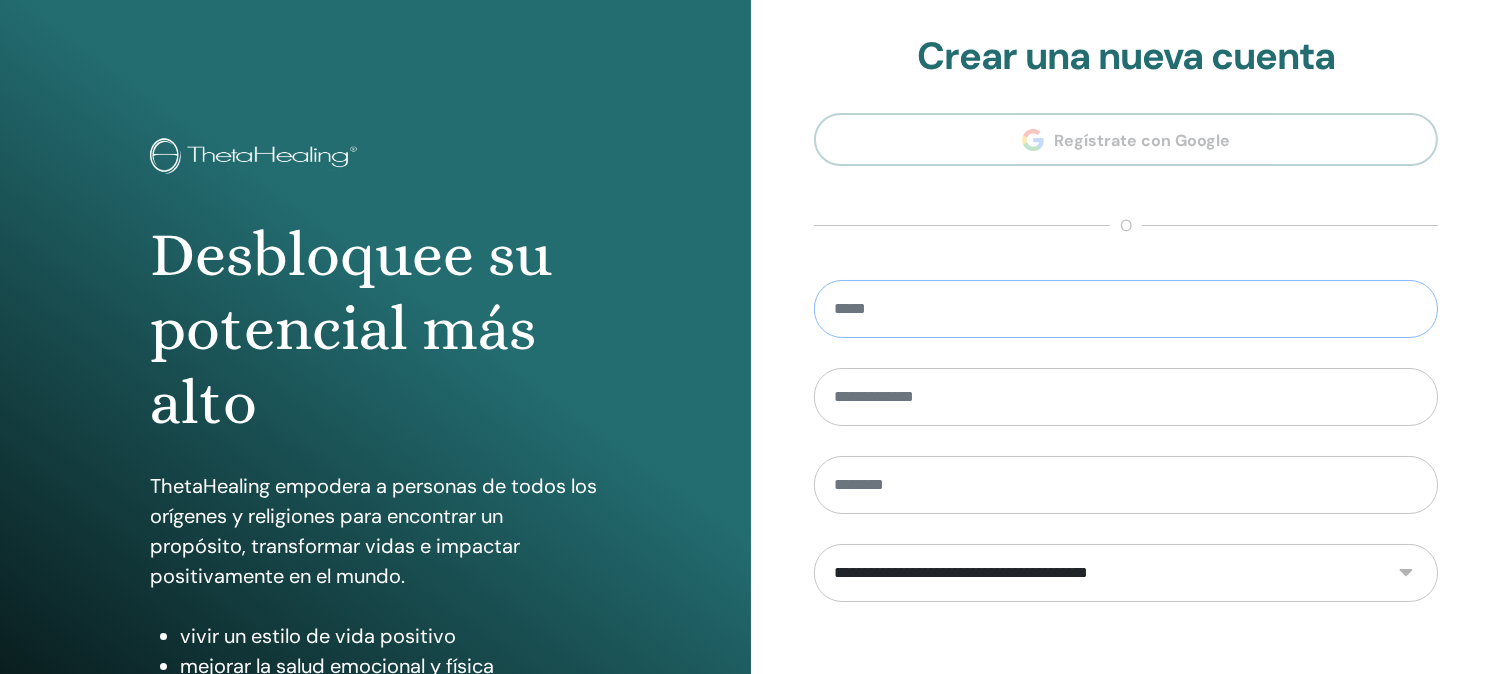 click at bounding box center (1126, 309) 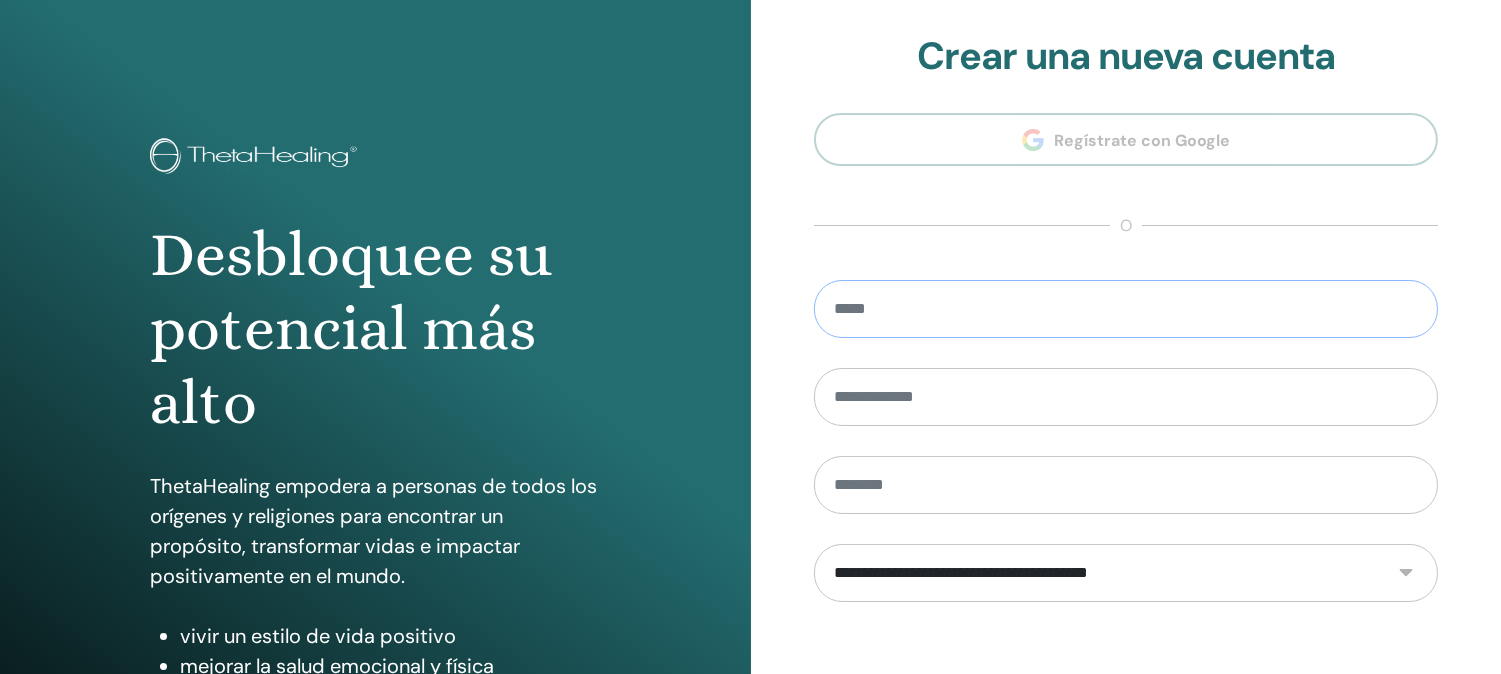 type on "**********" 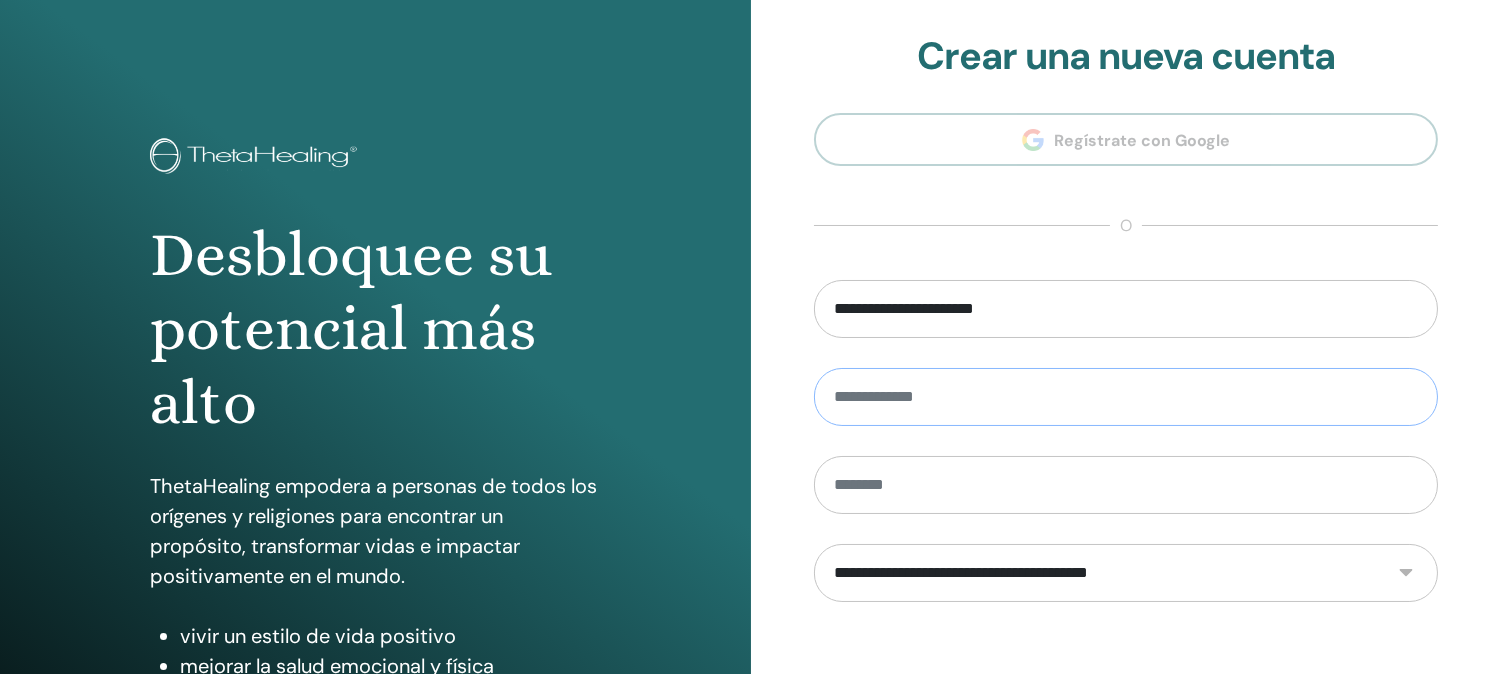 click at bounding box center (1126, 397) 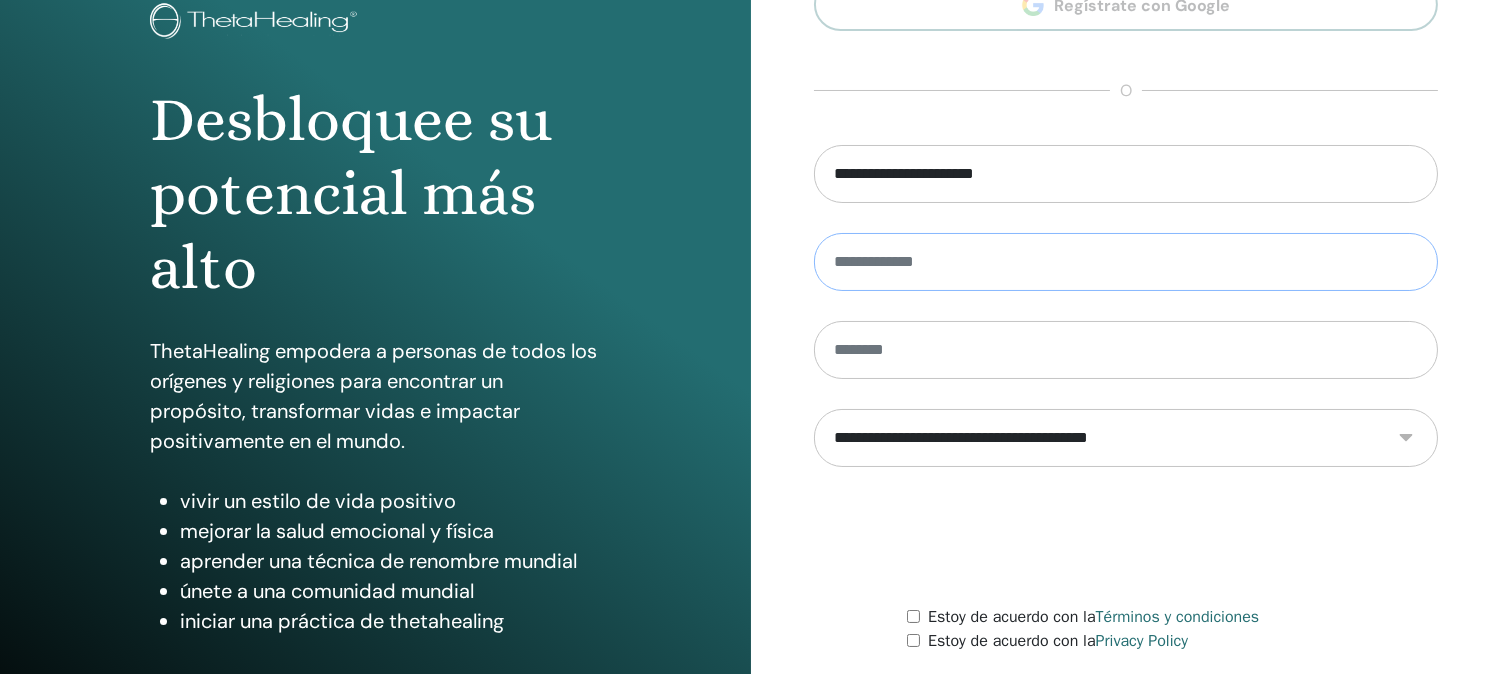 scroll, scrollTop: 285, scrollLeft: 0, axis: vertical 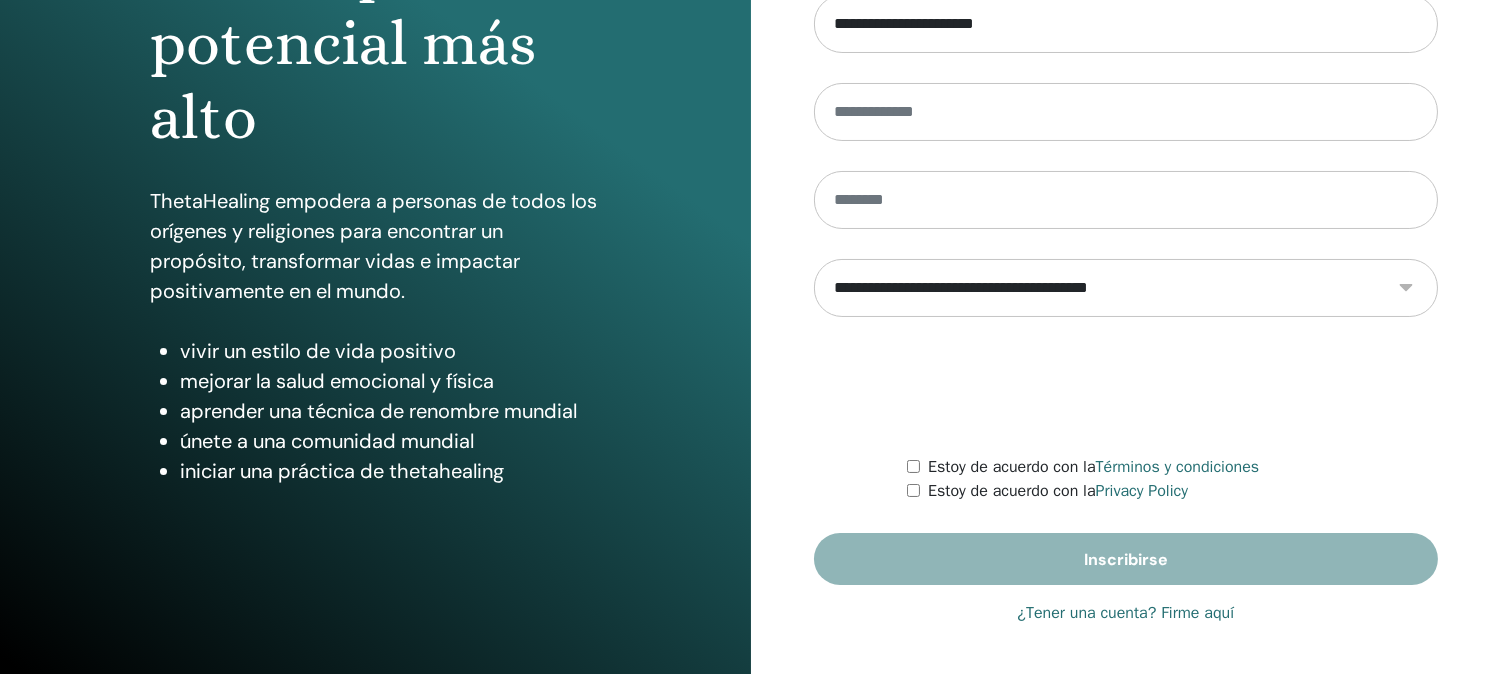 click on "¿Tener una cuenta? Firme aquí" at bounding box center (1125, 613) 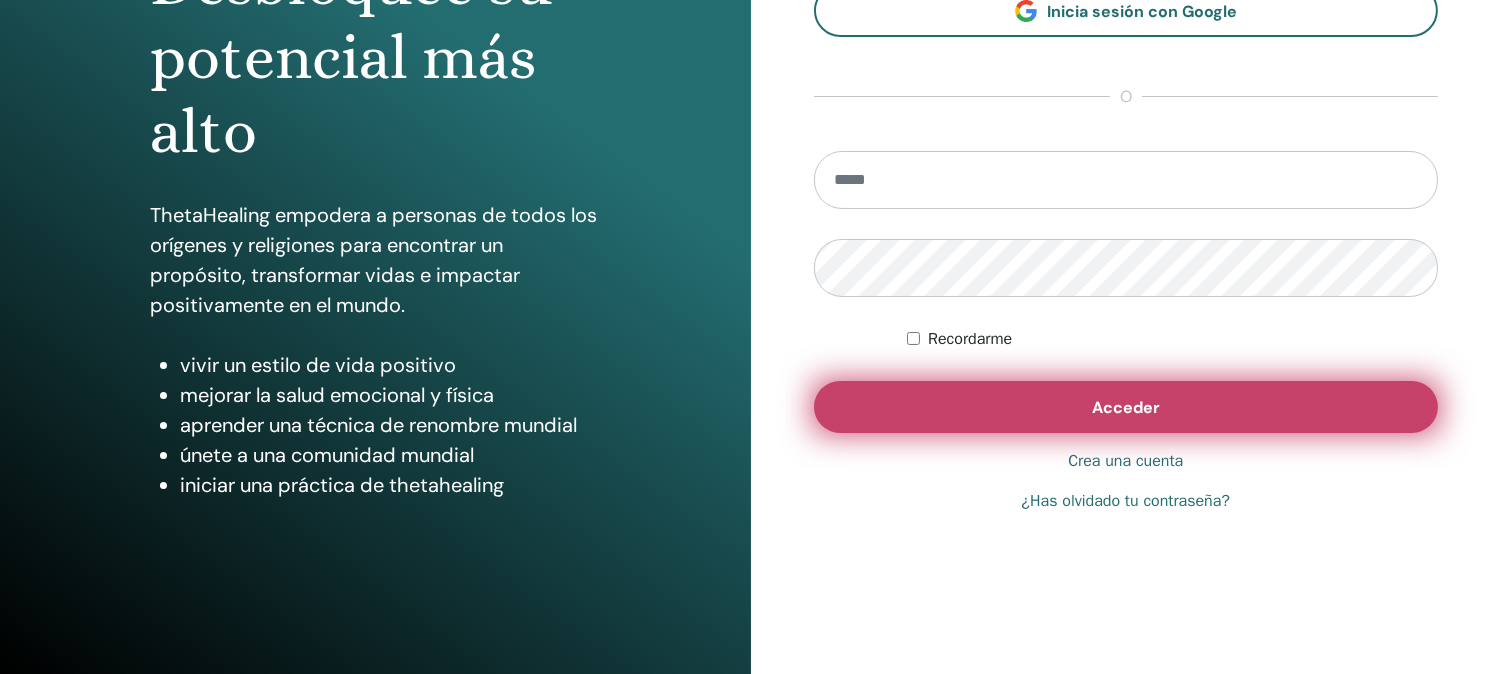 scroll, scrollTop: 285, scrollLeft: 0, axis: vertical 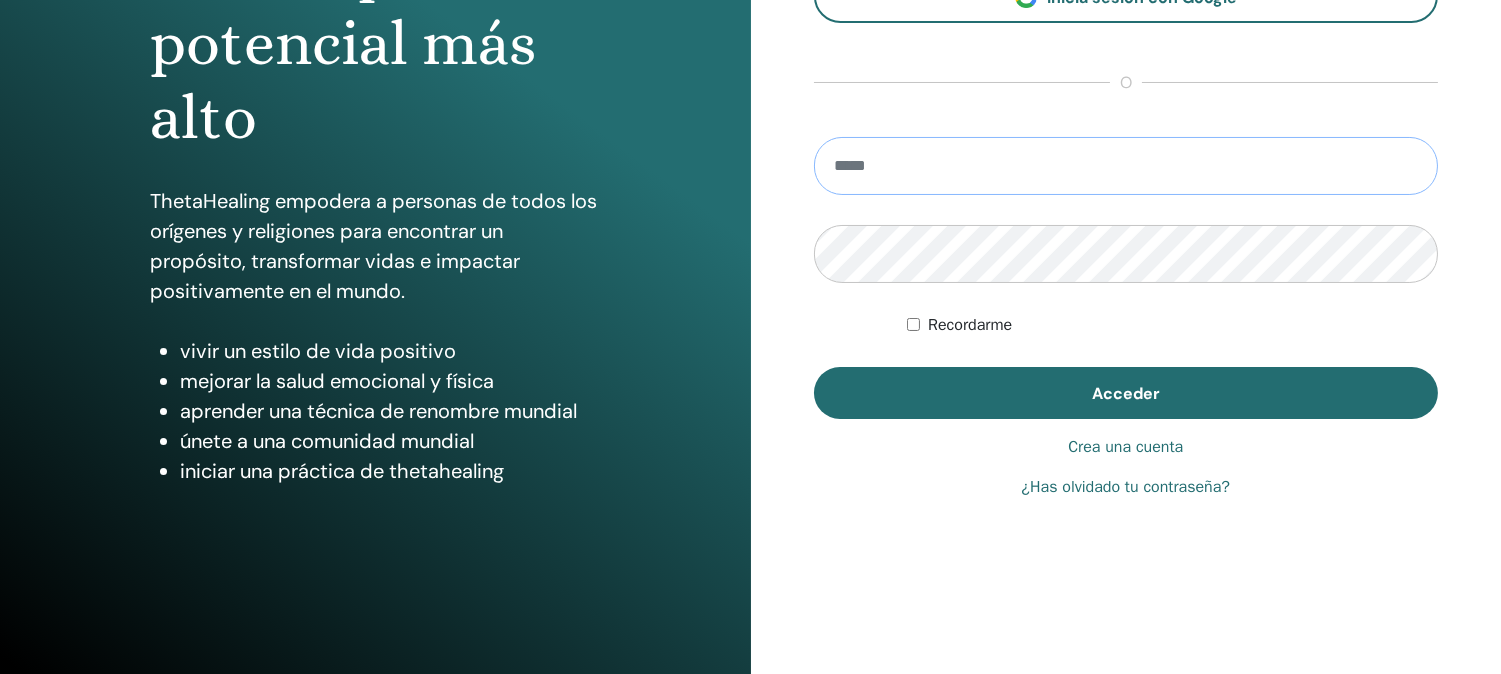 click at bounding box center (1126, 166) 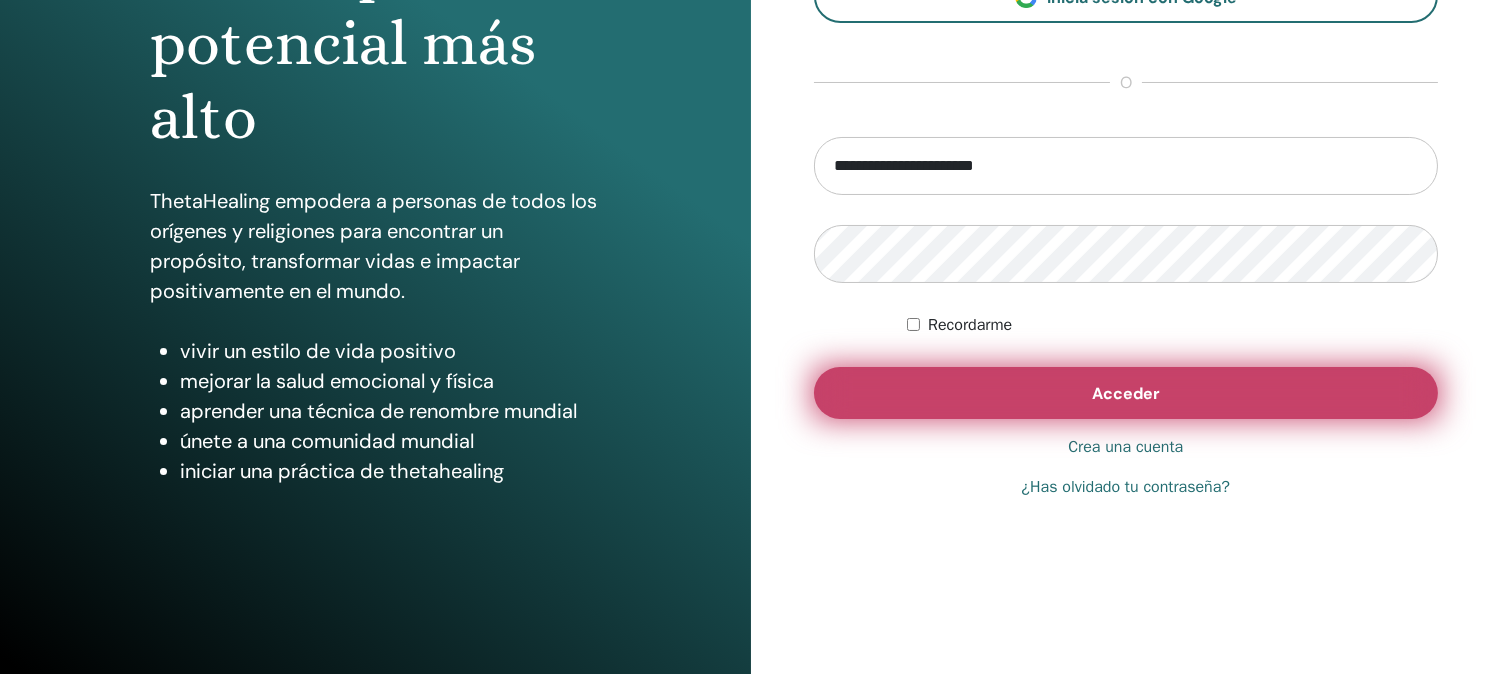 click on "Acceder" at bounding box center [1126, 393] 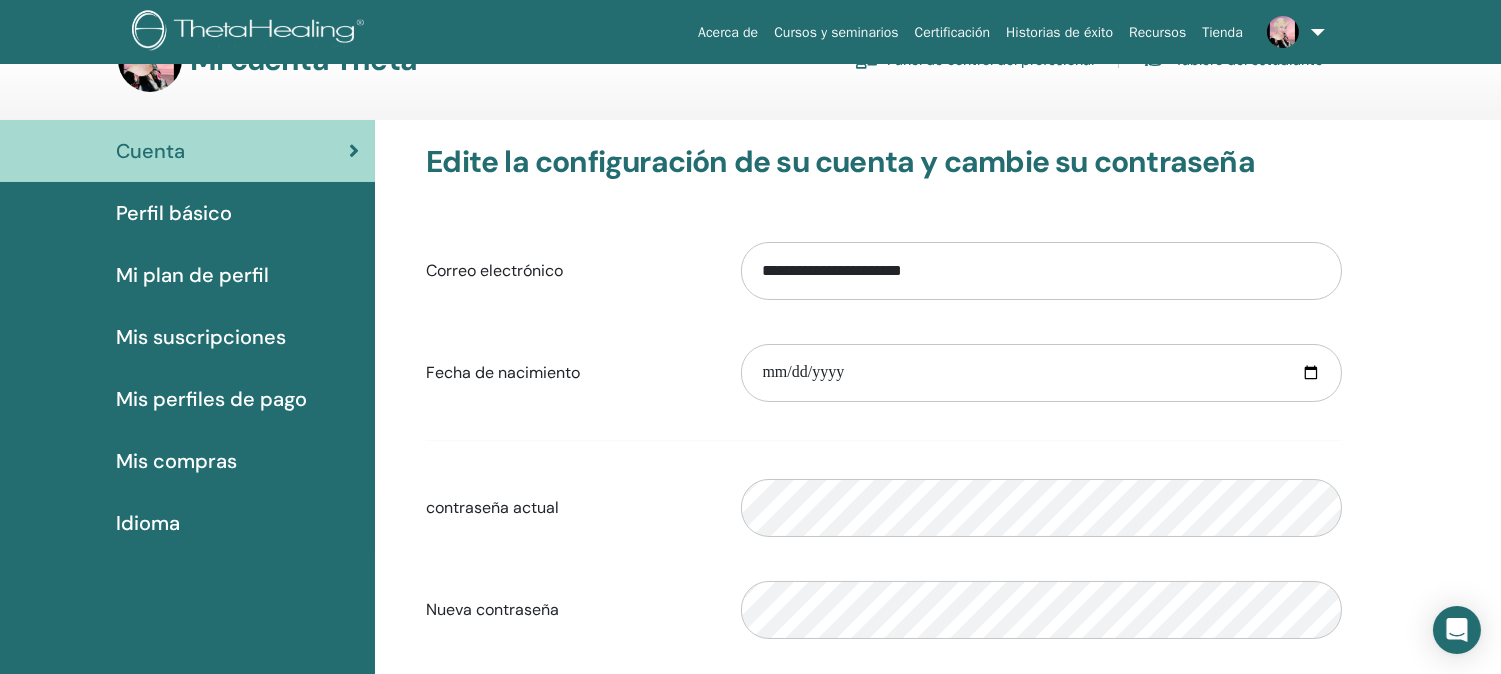 scroll, scrollTop: 111, scrollLeft: 0, axis: vertical 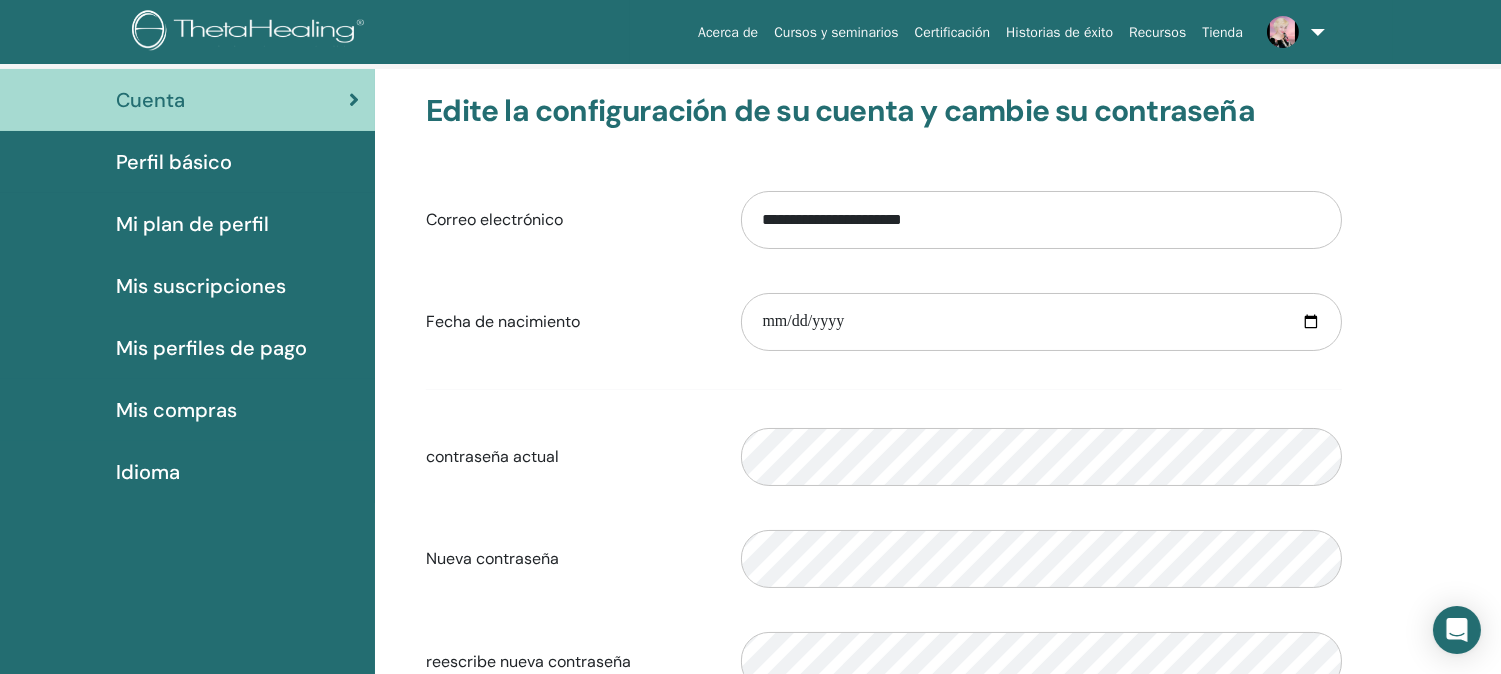 click on "Perfil básico" at bounding box center (174, 162) 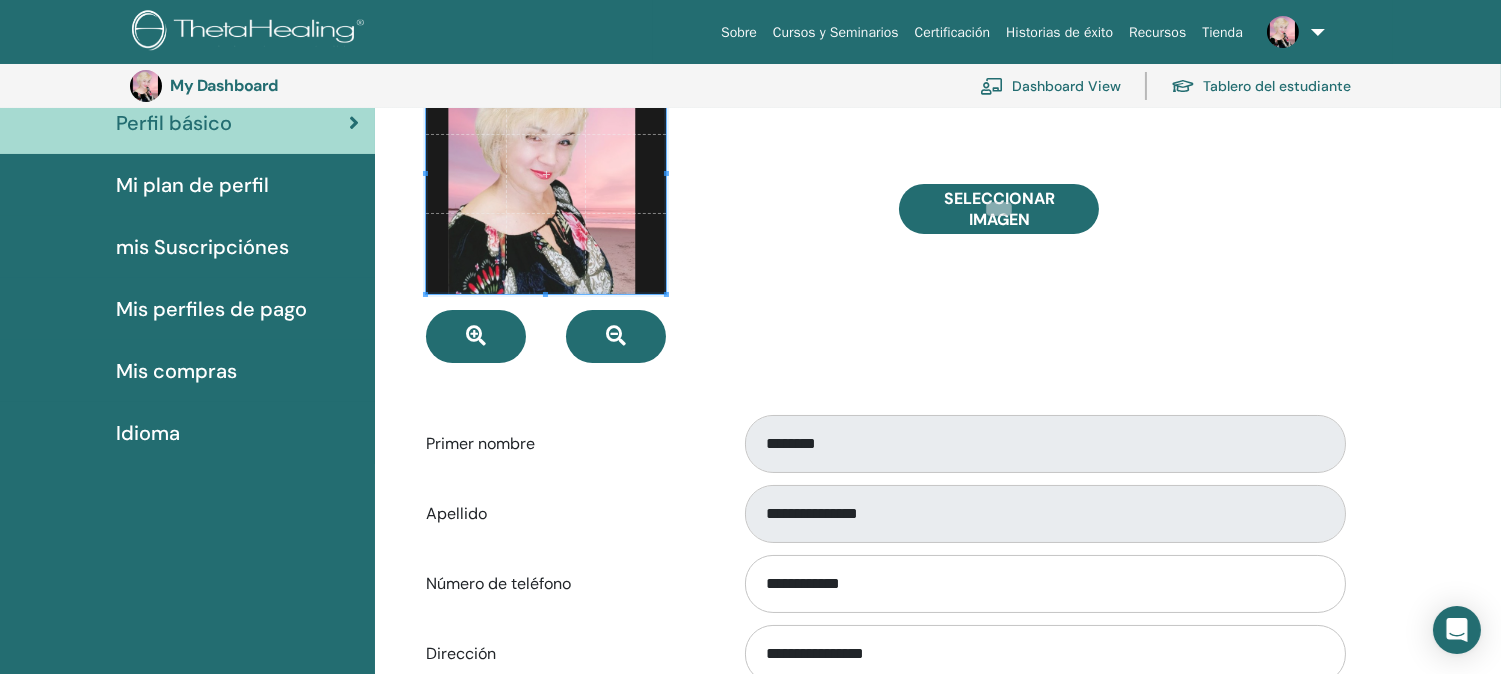 scroll, scrollTop: 155, scrollLeft: 0, axis: vertical 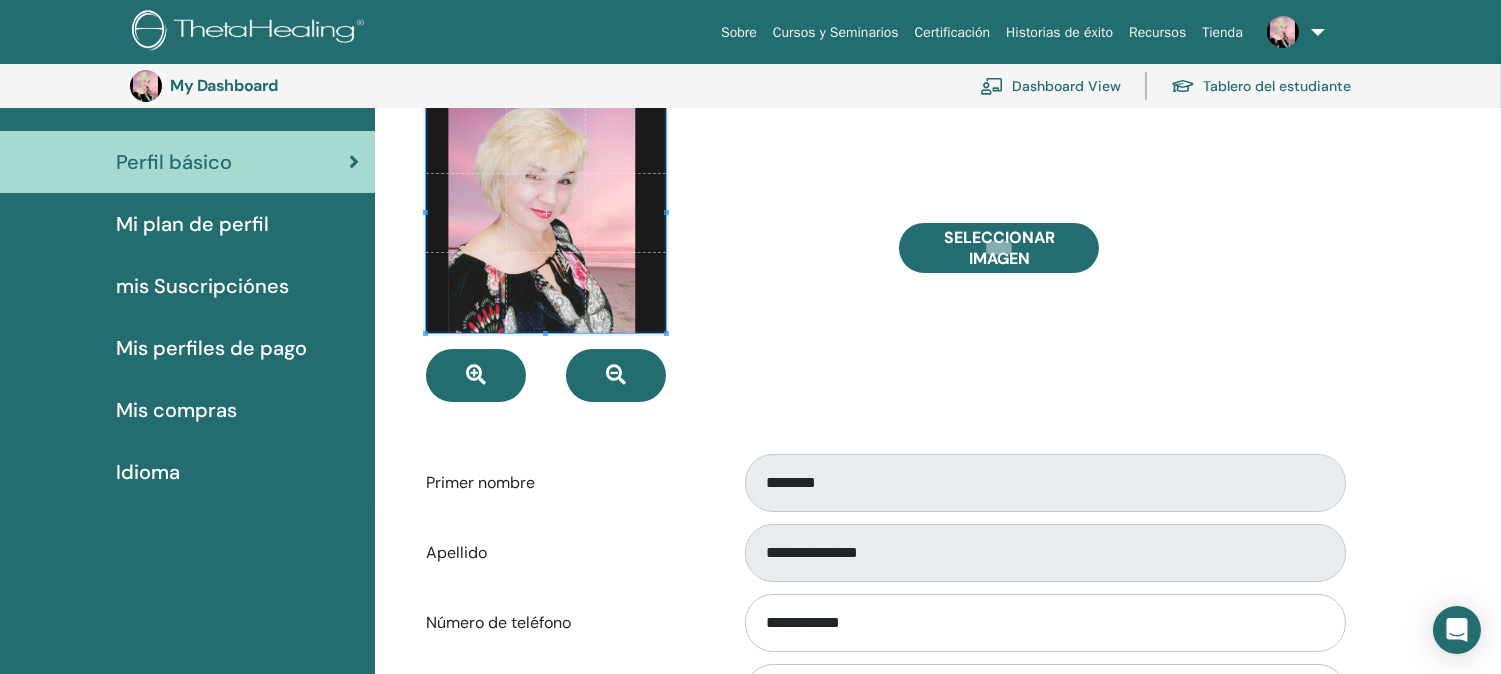 click at bounding box center (1292, 32) 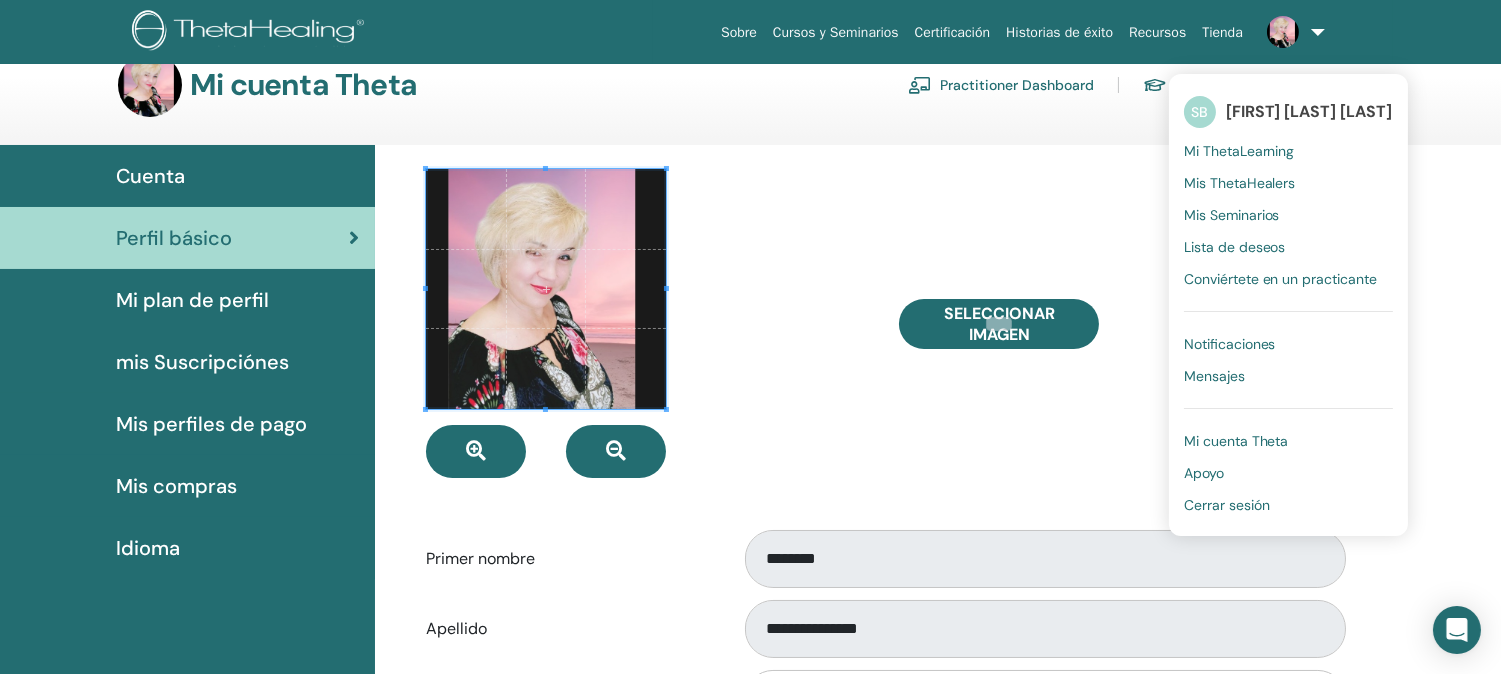 scroll, scrollTop: 0, scrollLeft: 0, axis: both 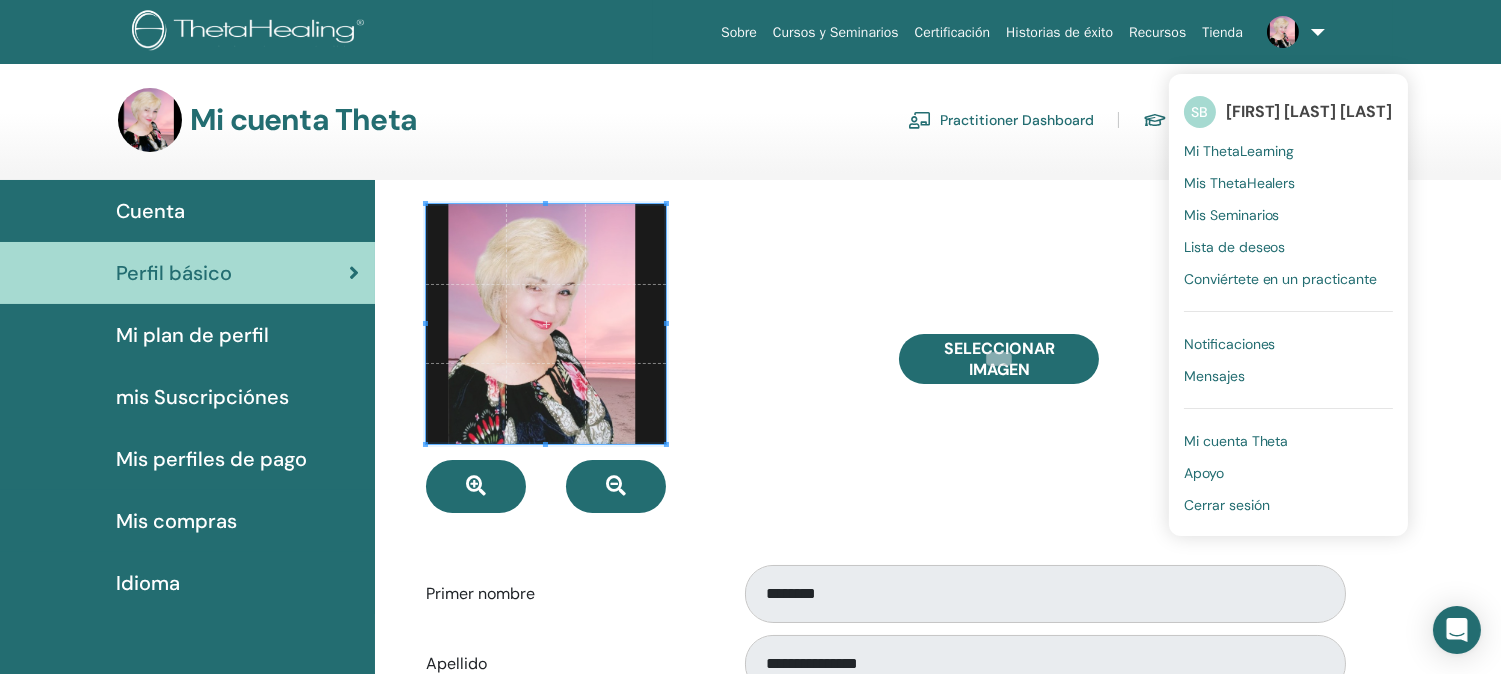 click on "Mi cuenta Theta" at bounding box center (1236, 441) 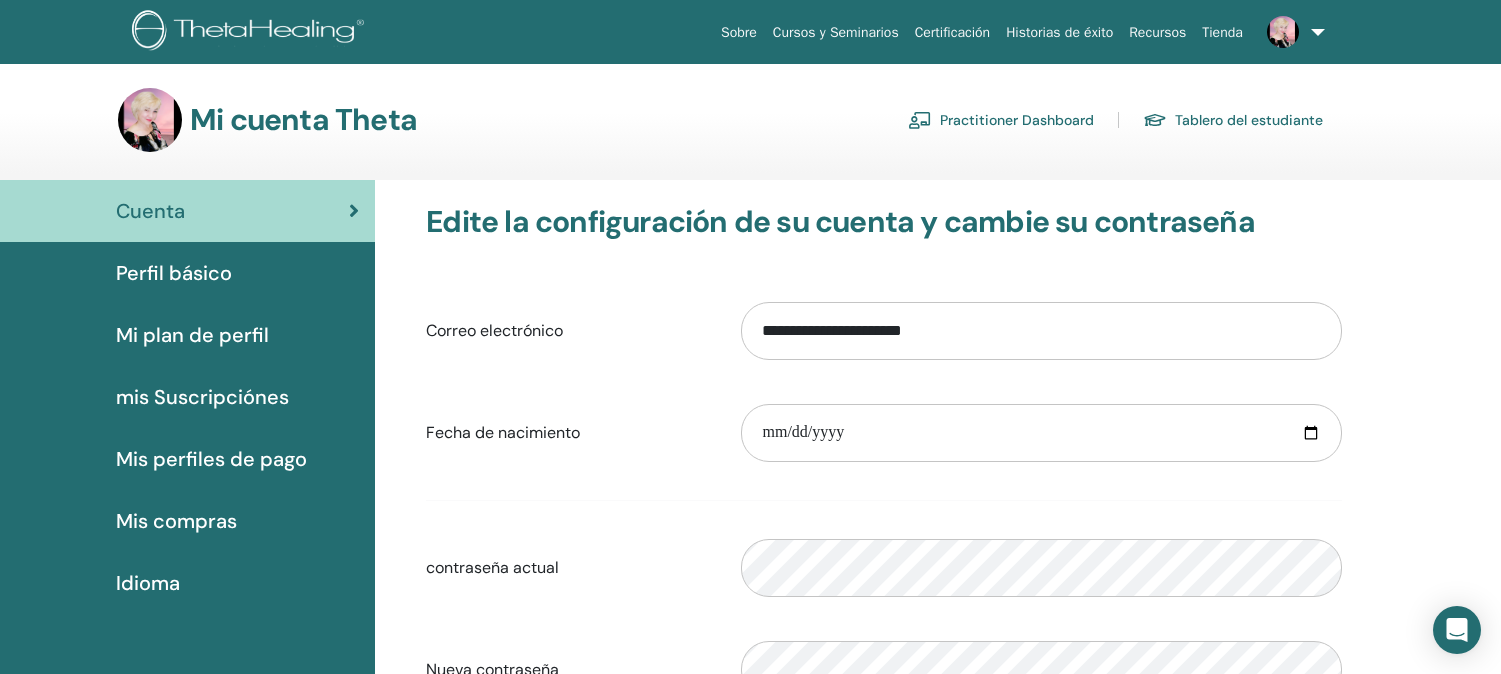 scroll, scrollTop: 0, scrollLeft: 0, axis: both 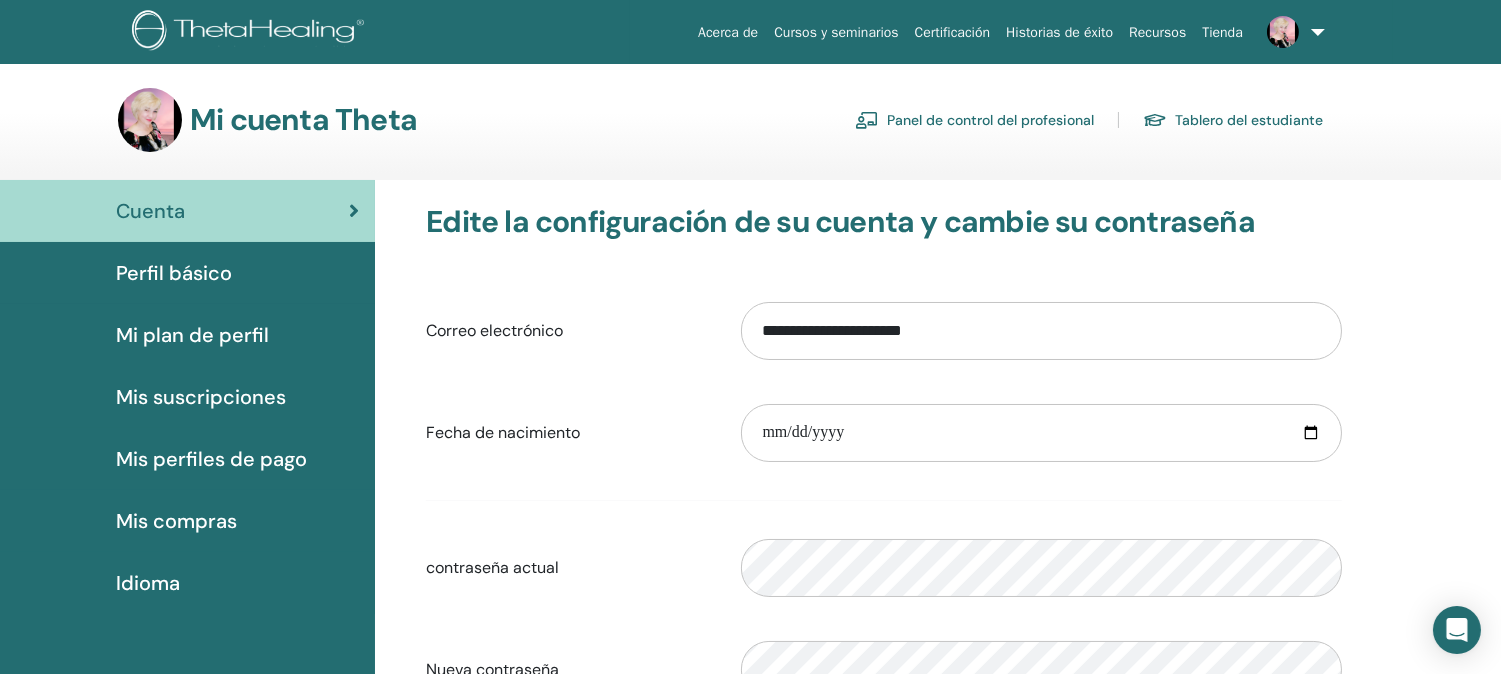 click on "Panel de control del profesional" at bounding box center [990, 121] 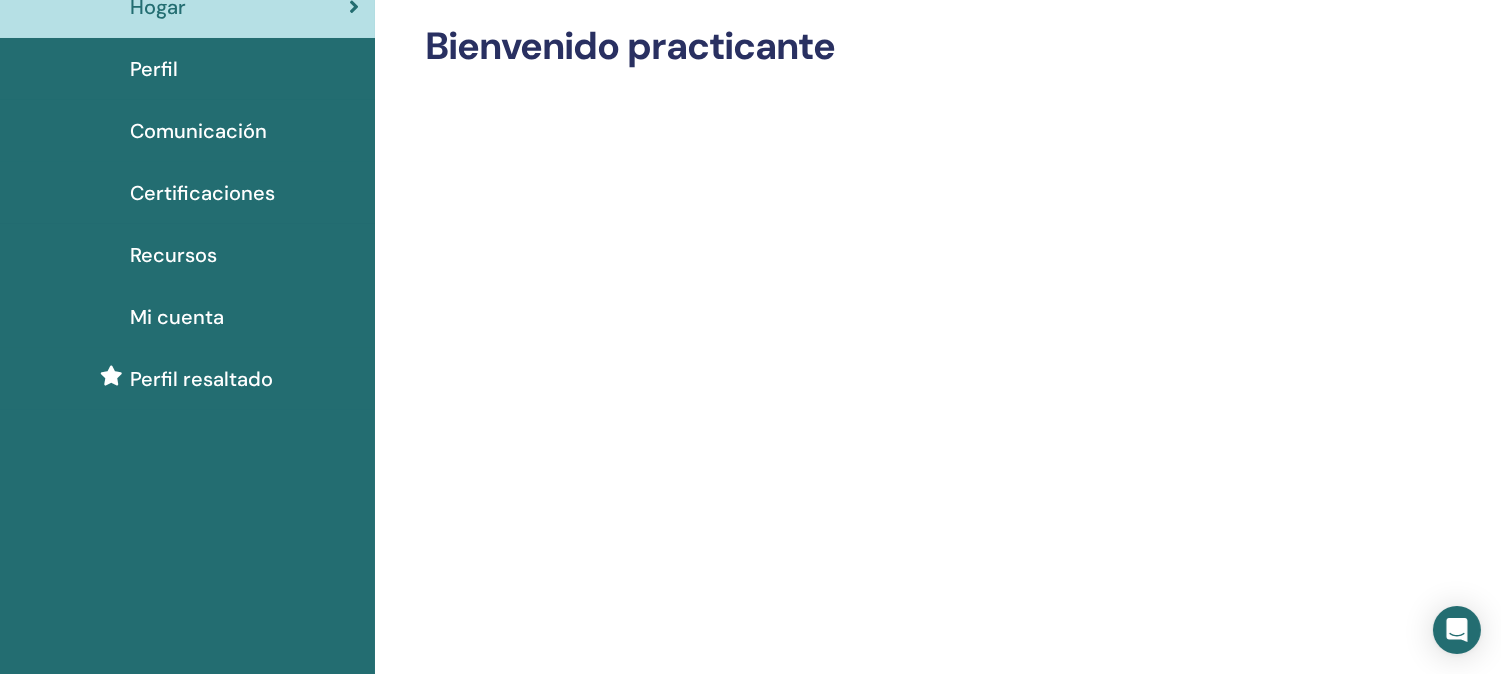 scroll, scrollTop: 0, scrollLeft: 0, axis: both 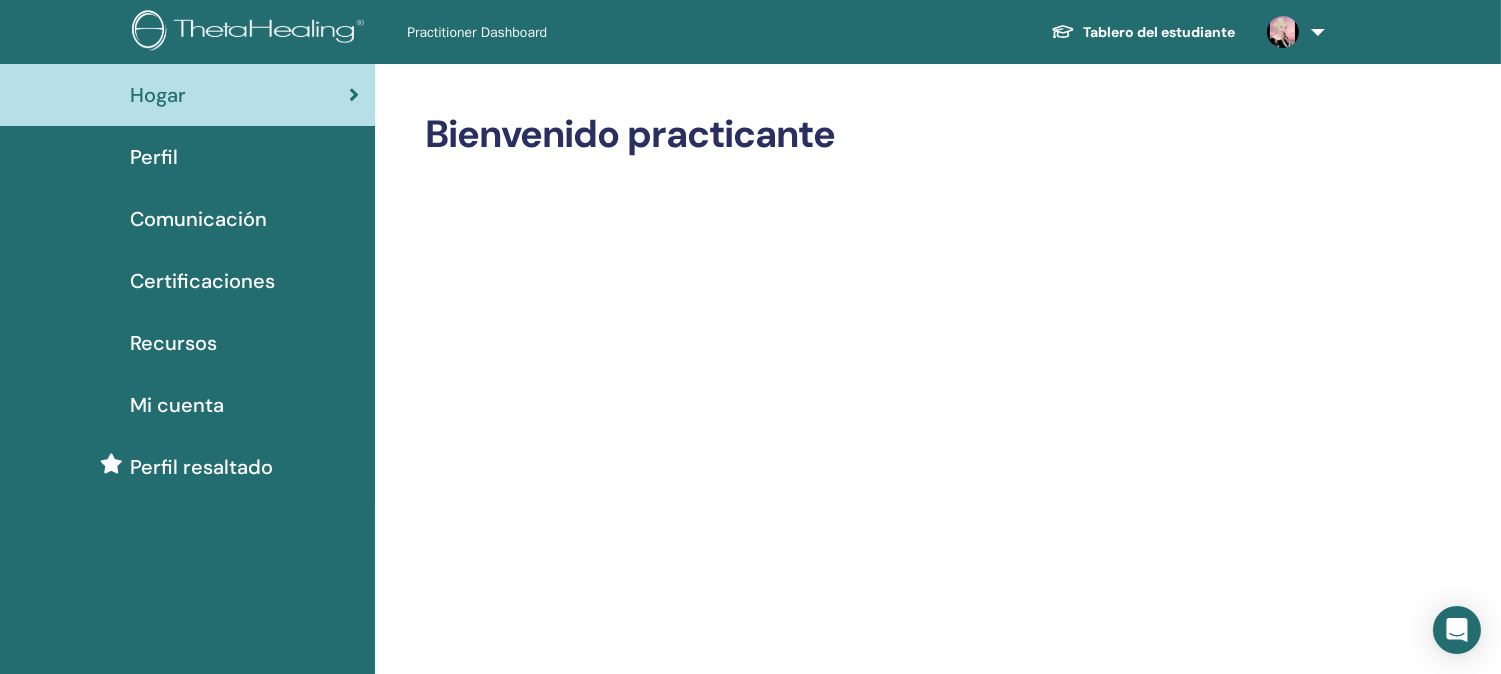 click on "Certificaciones" at bounding box center (202, 281) 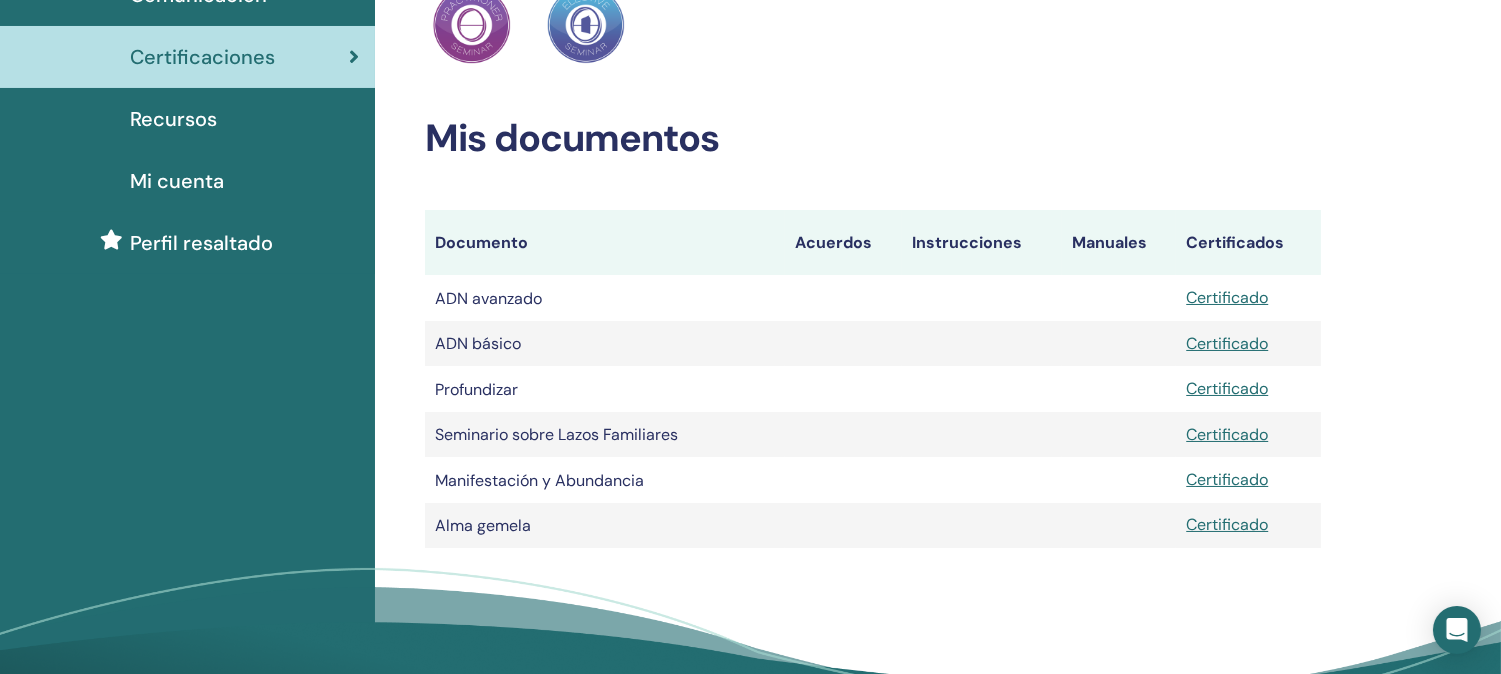 scroll, scrollTop: 222, scrollLeft: 0, axis: vertical 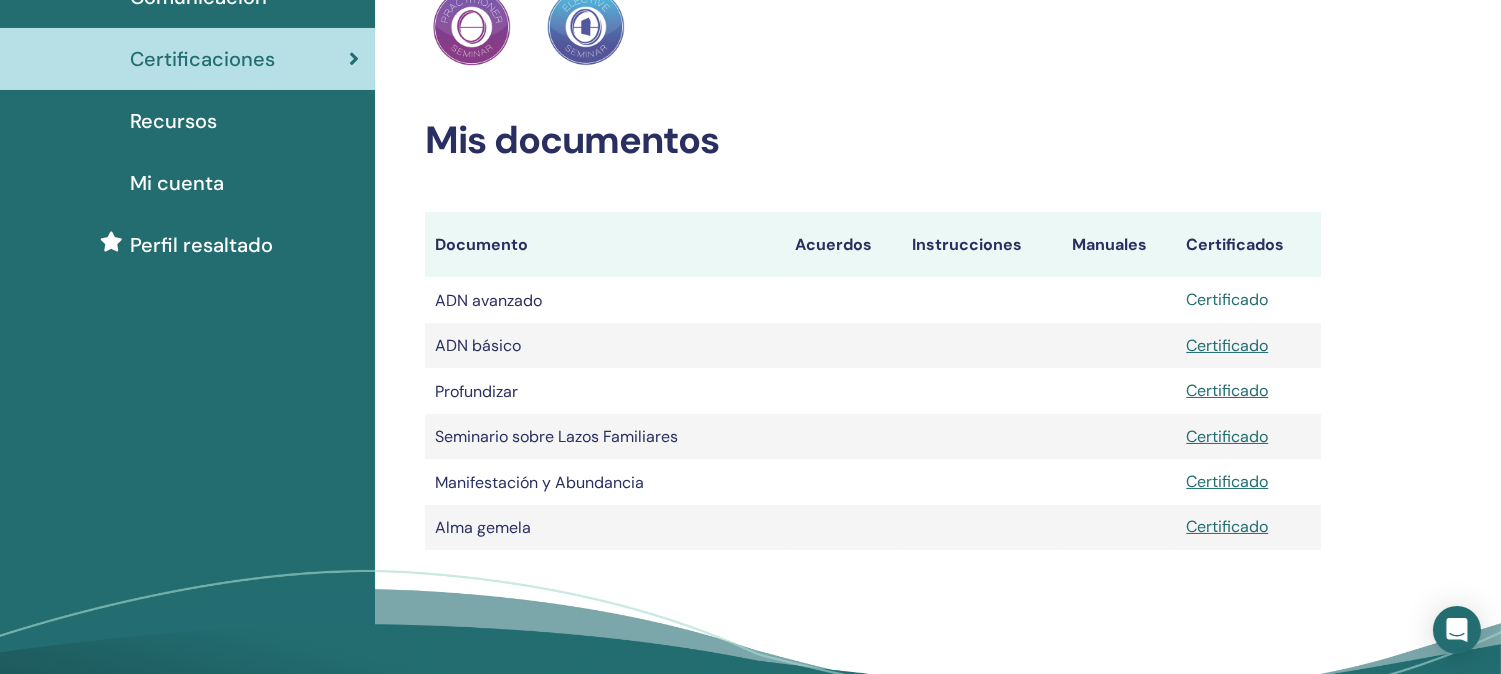 click on "Certificado" at bounding box center (1227, 299) 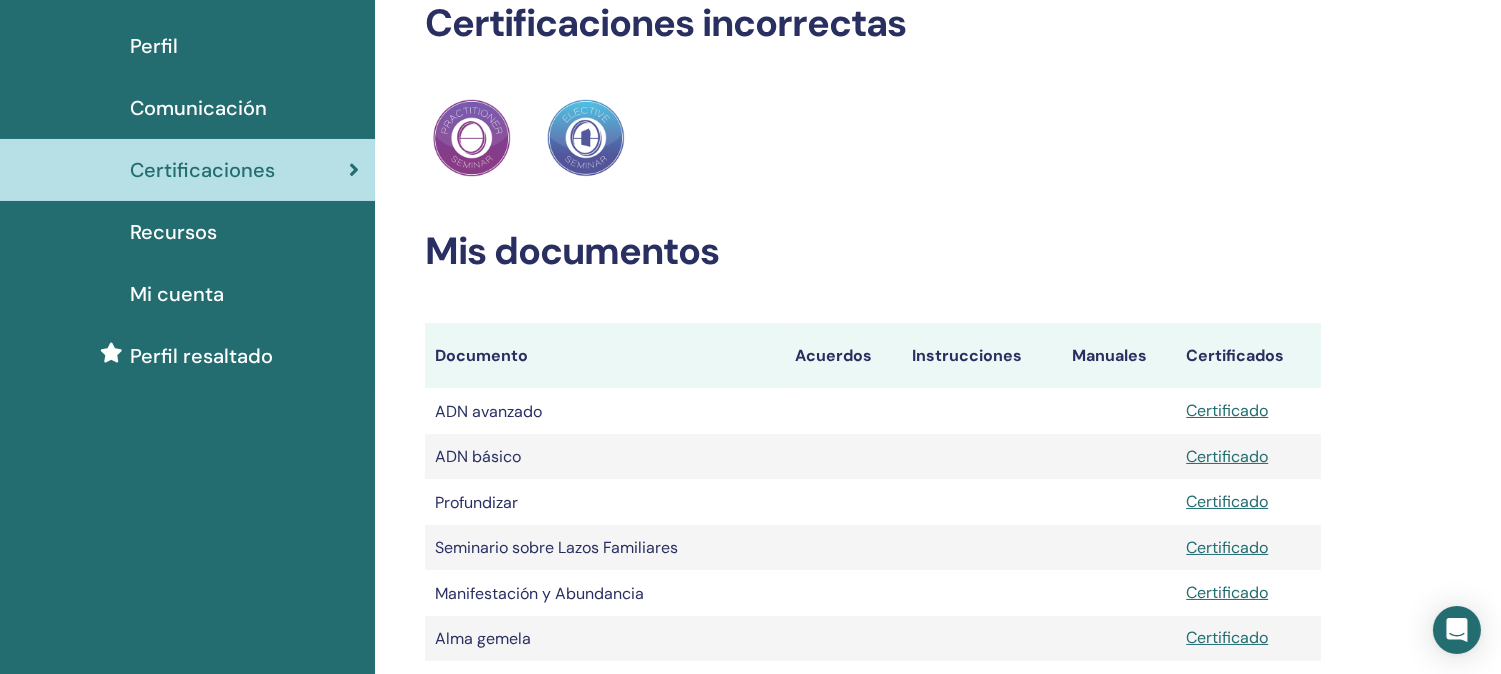 click on "Recursos" at bounding box center [173, 232] 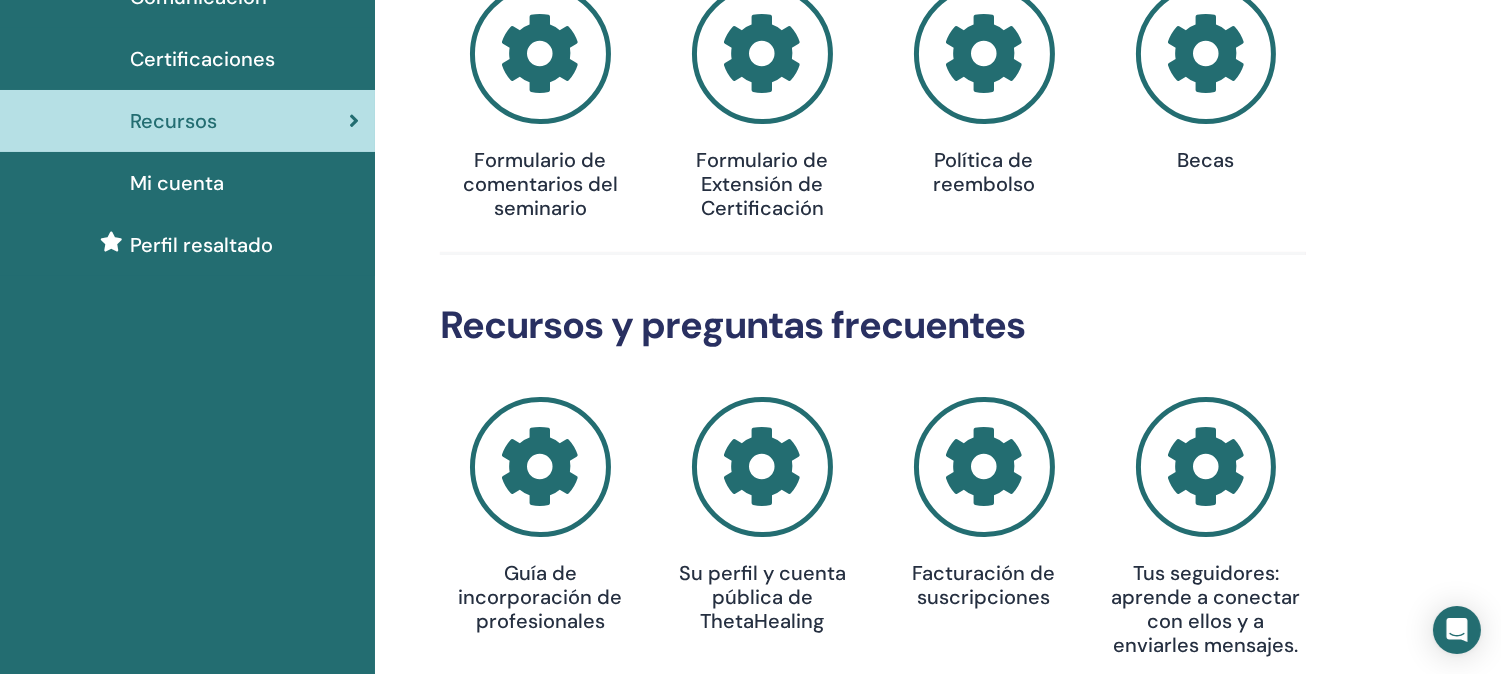 scroll, scrollTop: 333, scrollLeft: 0, axis: vertical 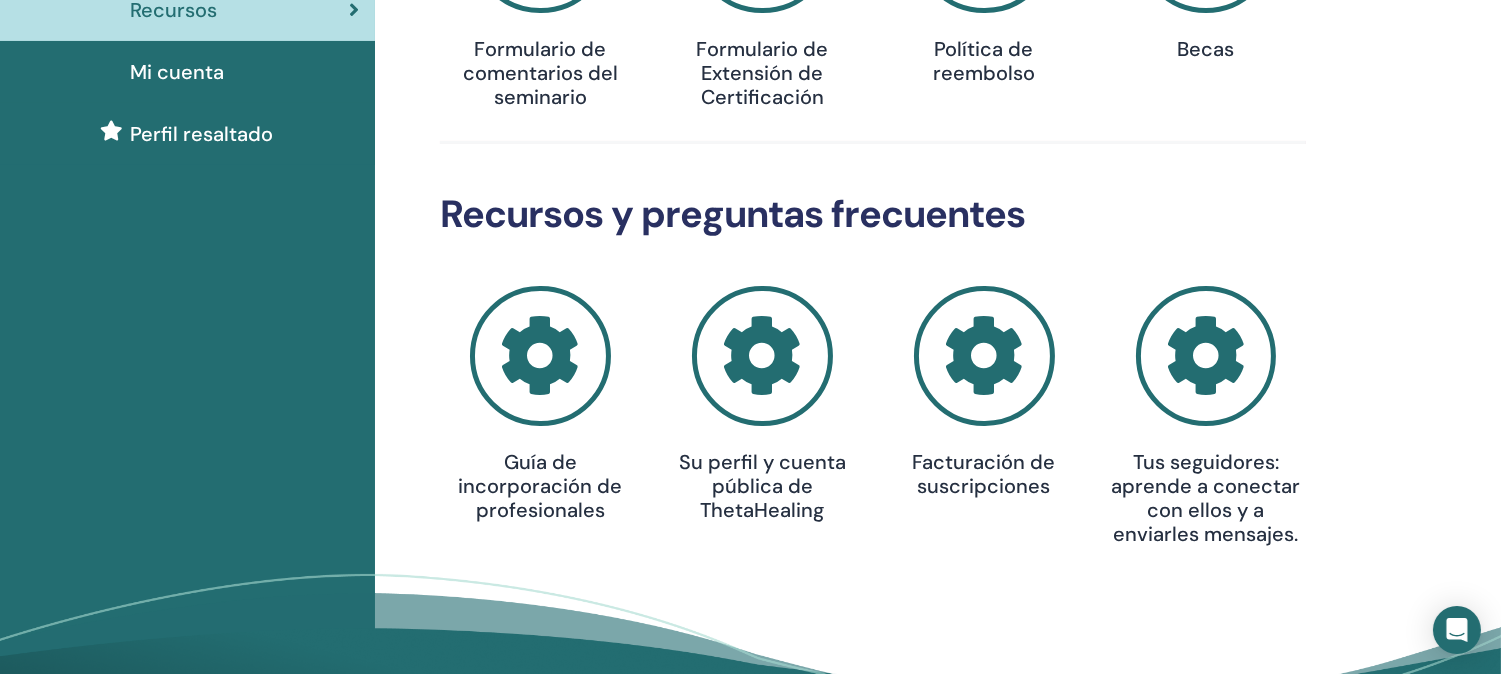 click on "Su perfil y cuenta pública de ThetaHealing" at bounding box center (762, 486) 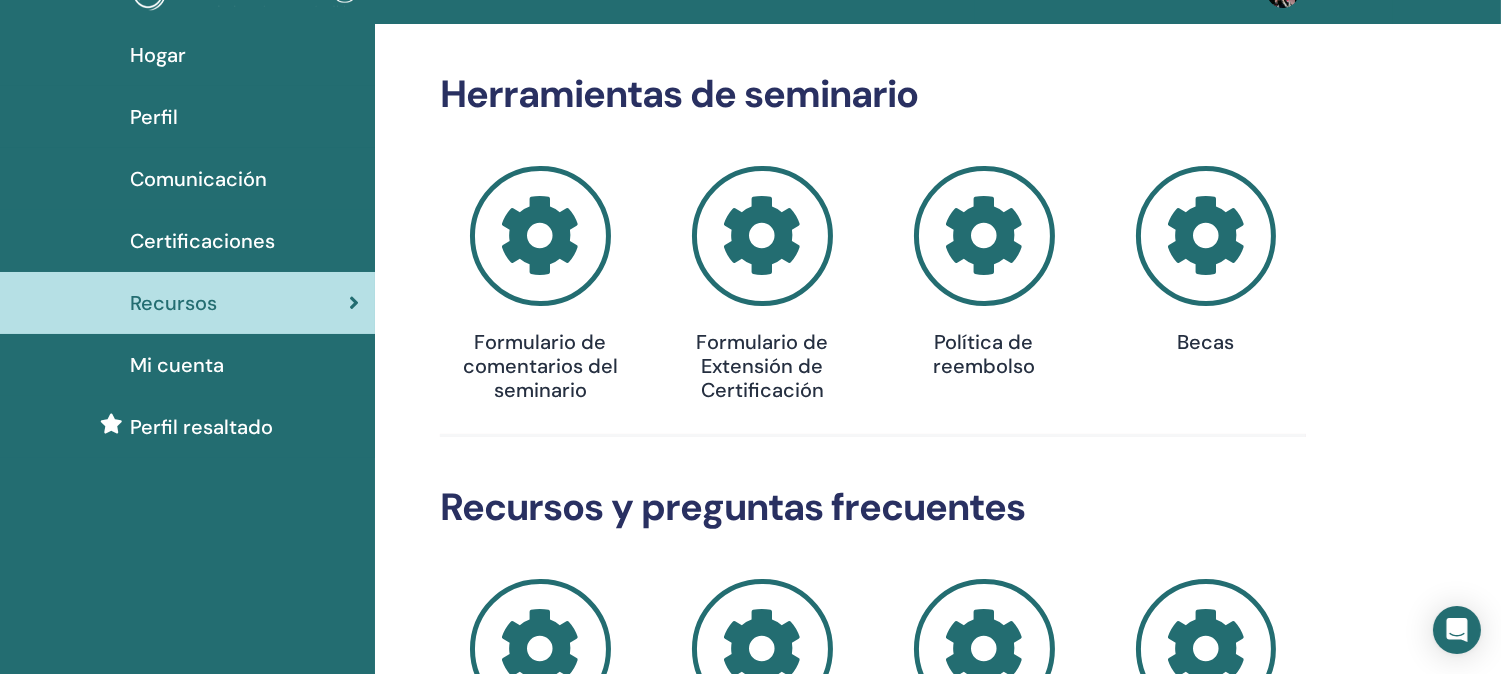 scroll, scrollTop: 0, scrollLeft: 0, axis: both 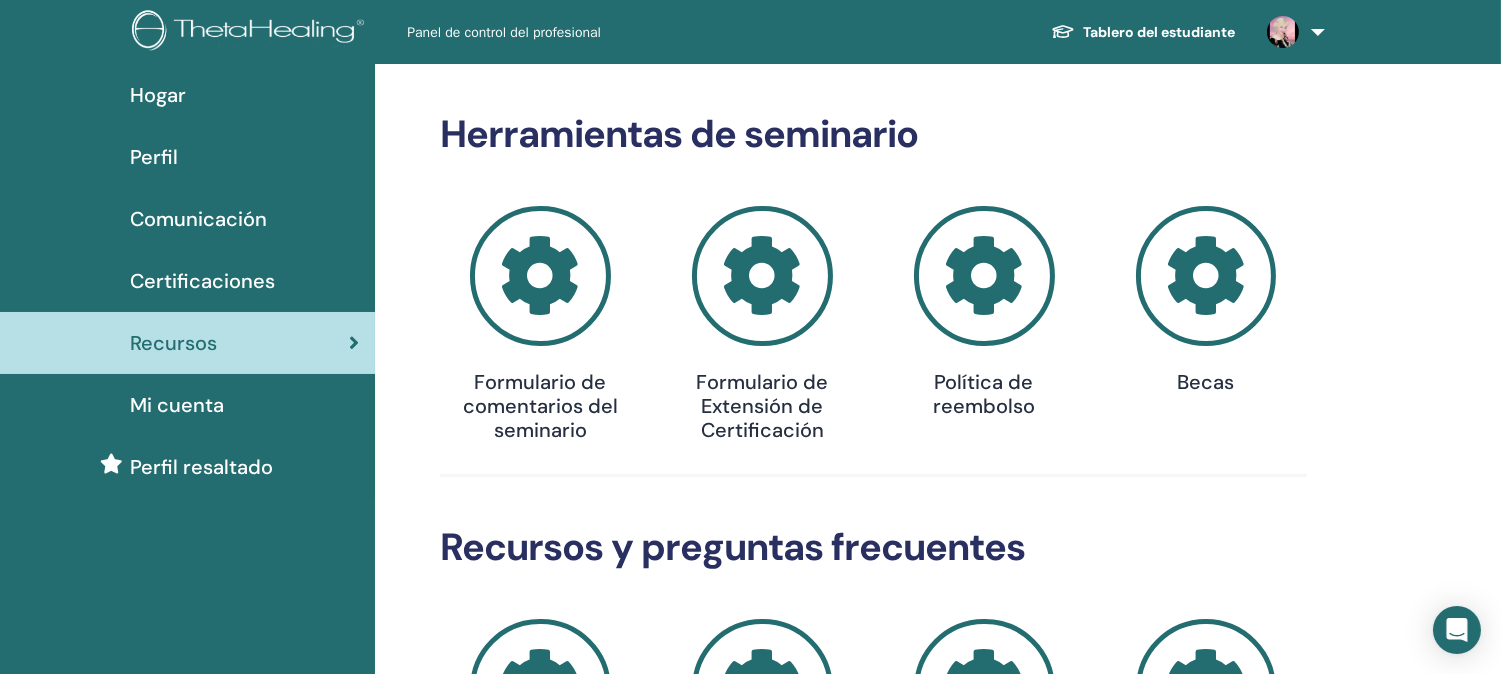 click at bounding box center (1292, 32) 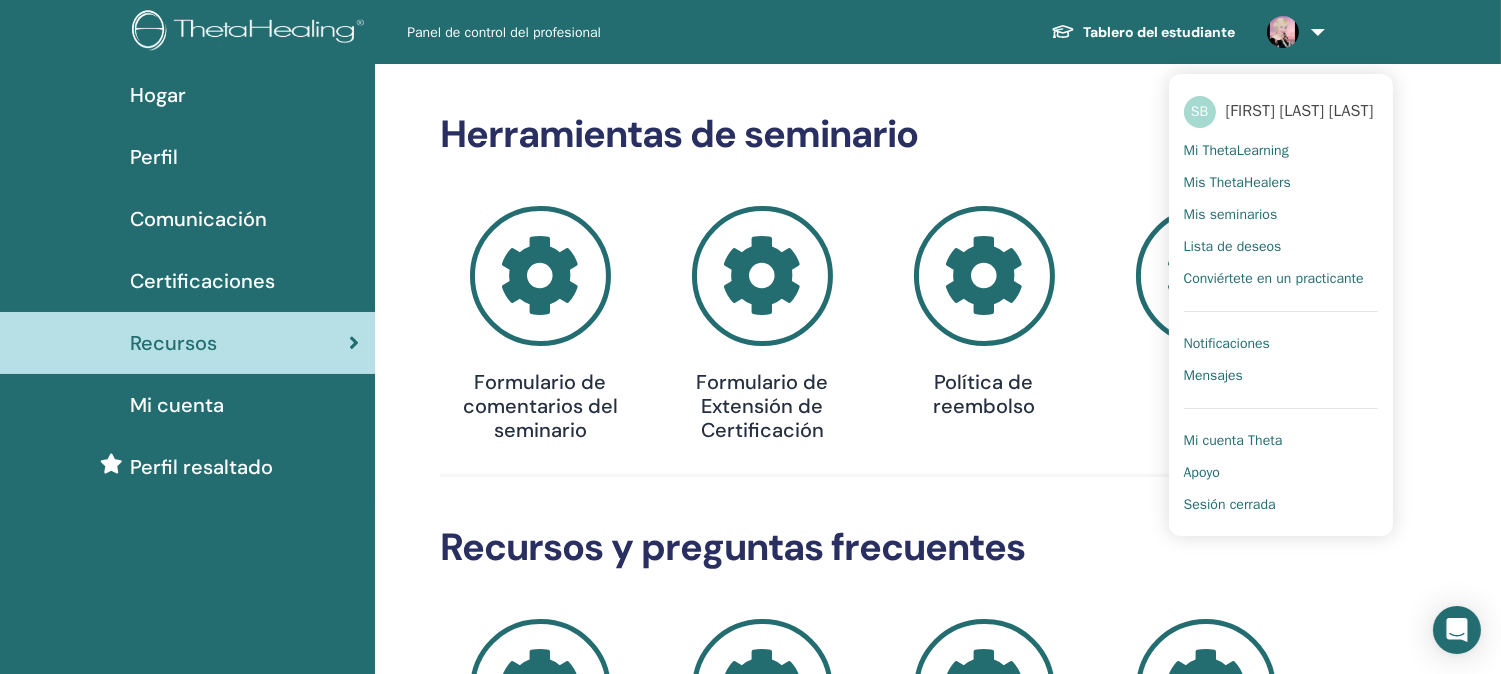 click on "Mi ThetaLearning" at bounding box center (1236, 150) 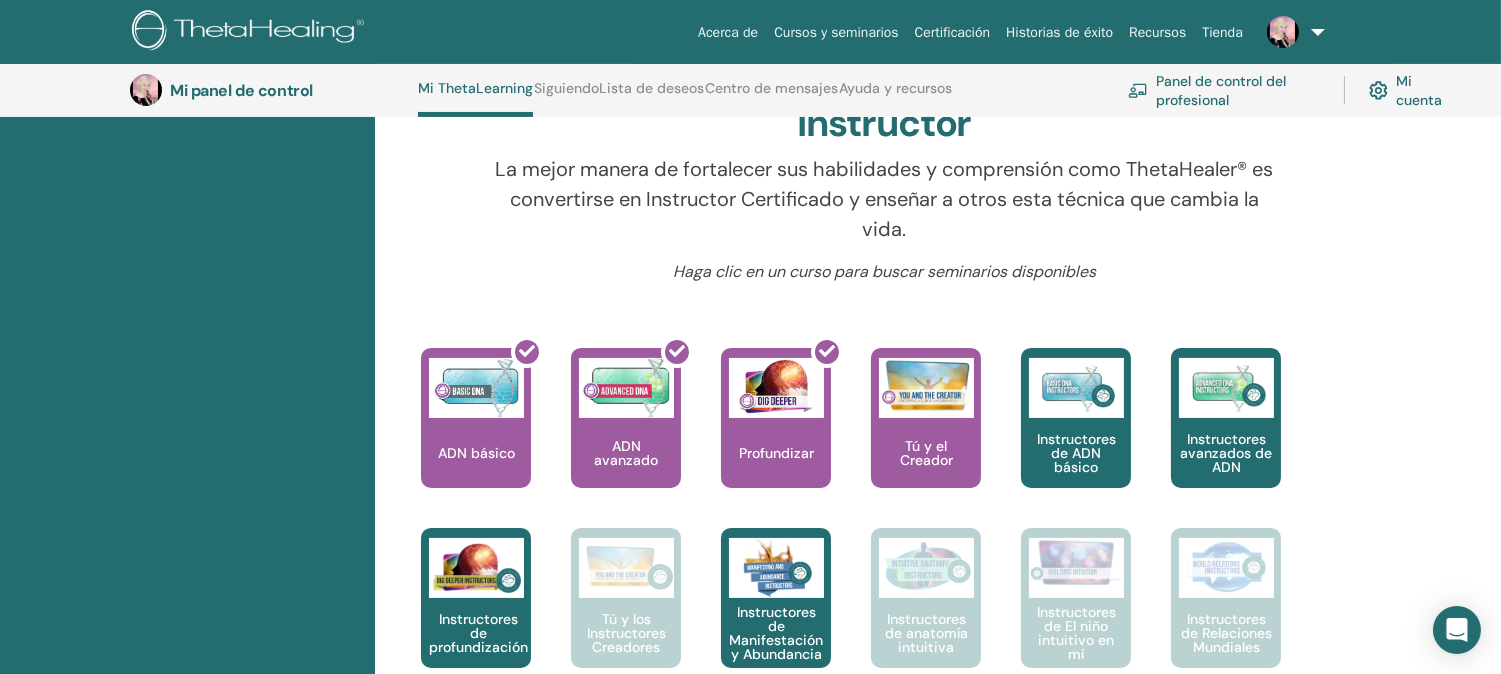 scroll, scrollTop: 607, scrollLeft: 0, axis: vertical 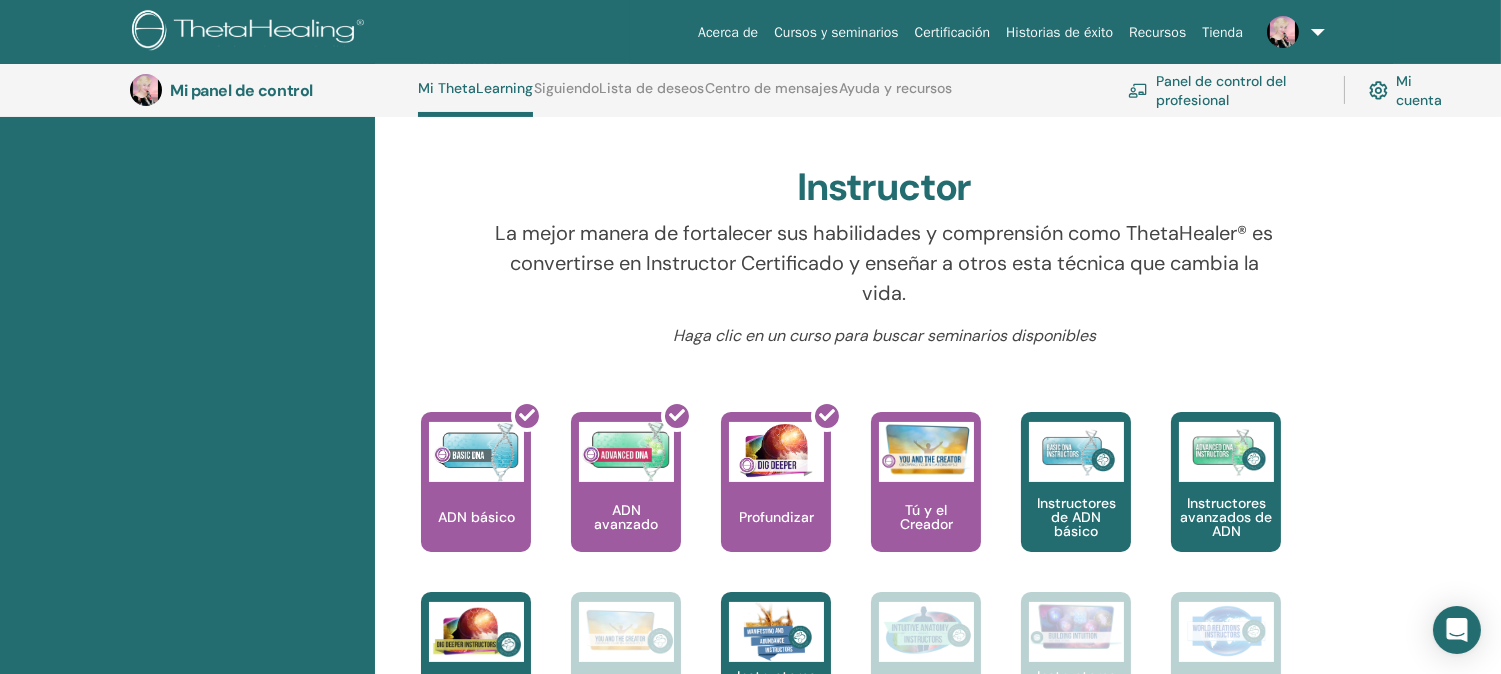 click on "Panel de control del profesional" at bounding box center [1221, 90] 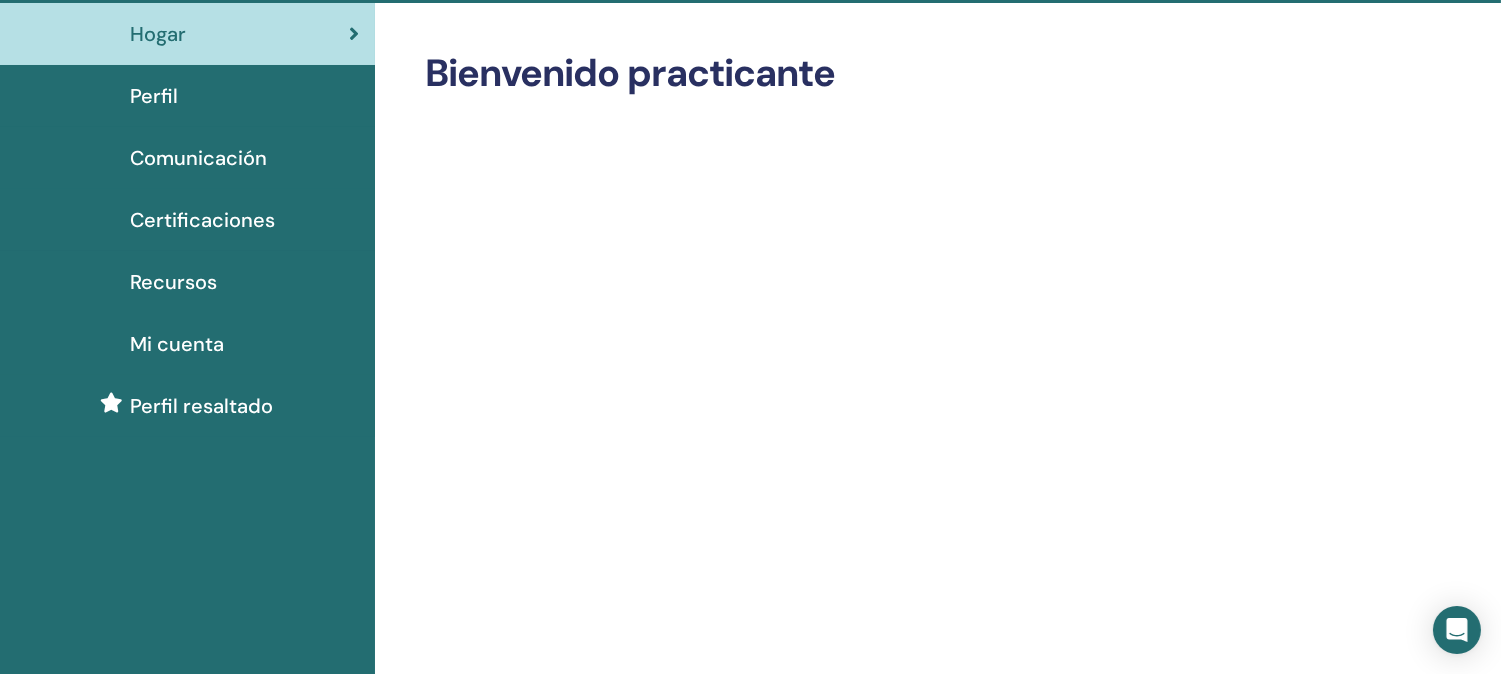 scroll, scrollTop: 0, scrollLeft: 0, axis: both 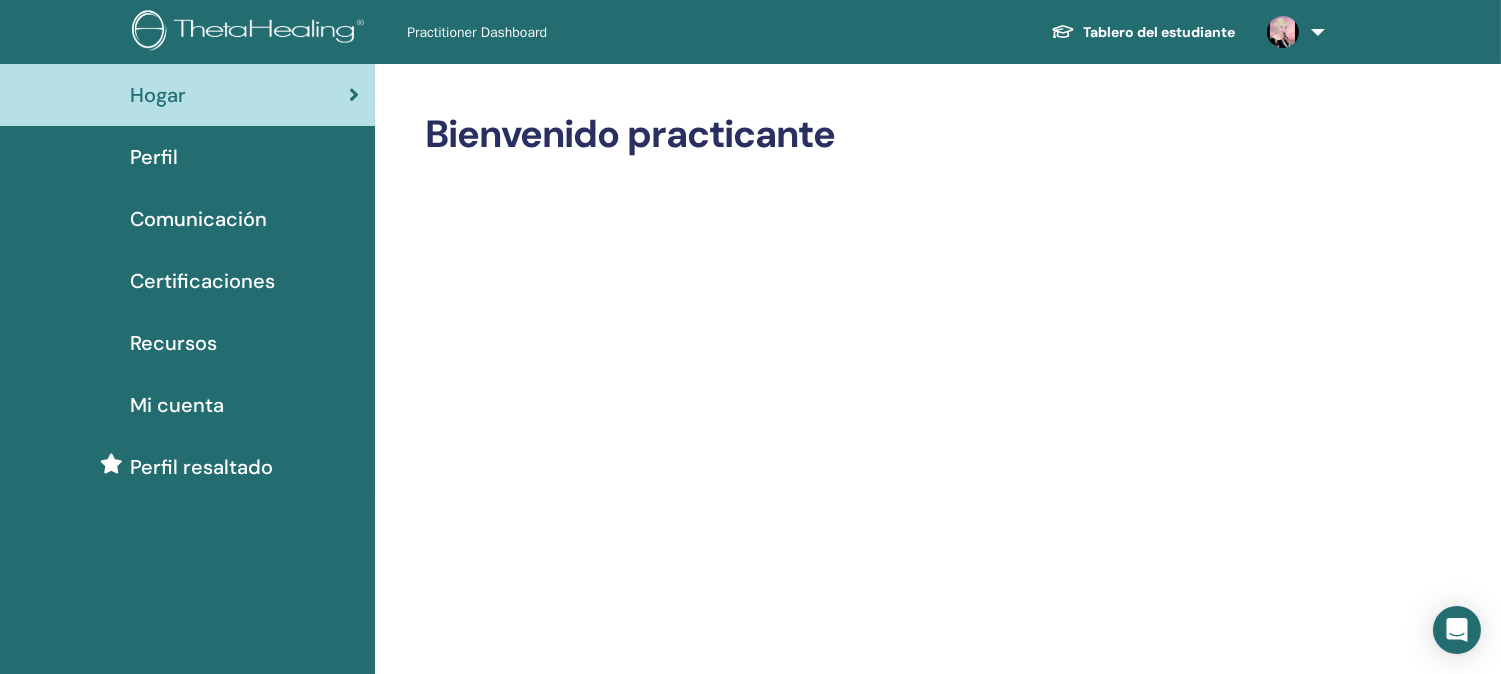 click at bounding box center [1292, 32] 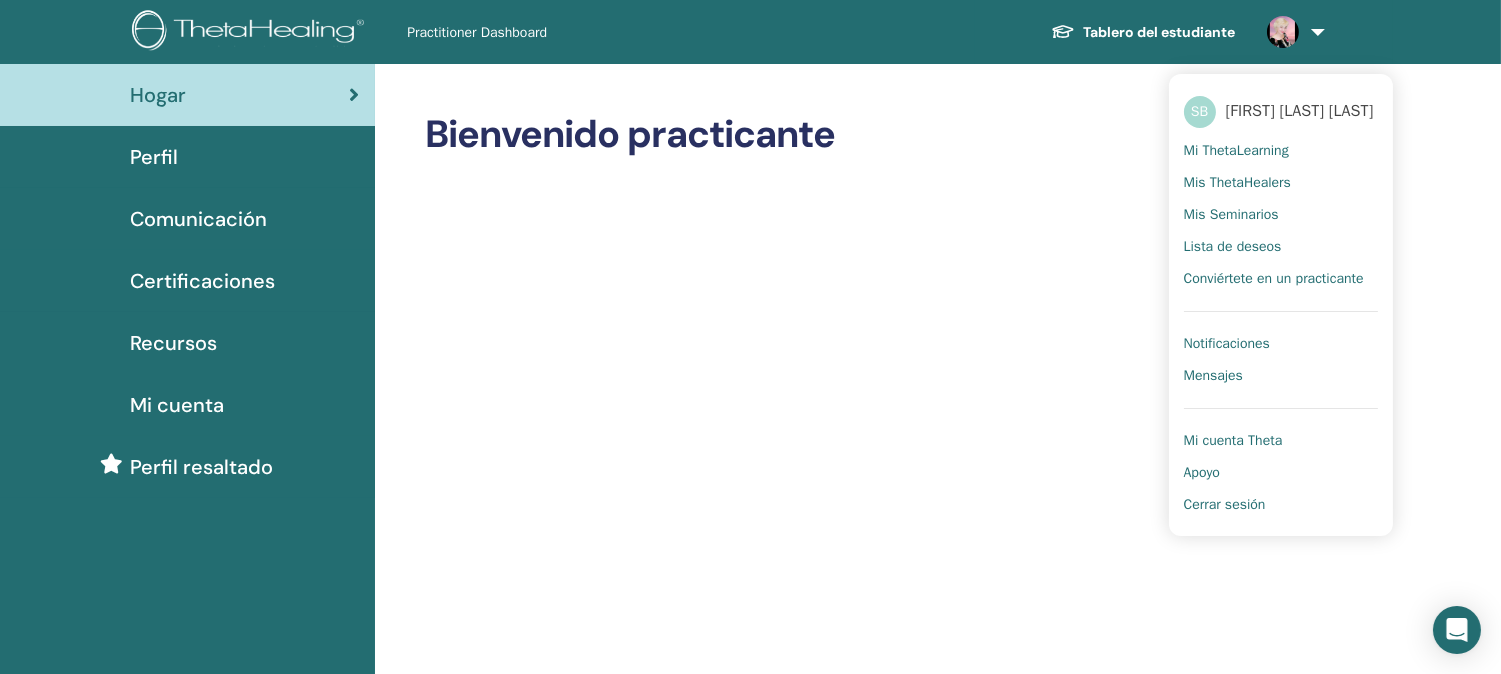 click on "Mi cuenta Theta" at bounding box center [1233, 441] 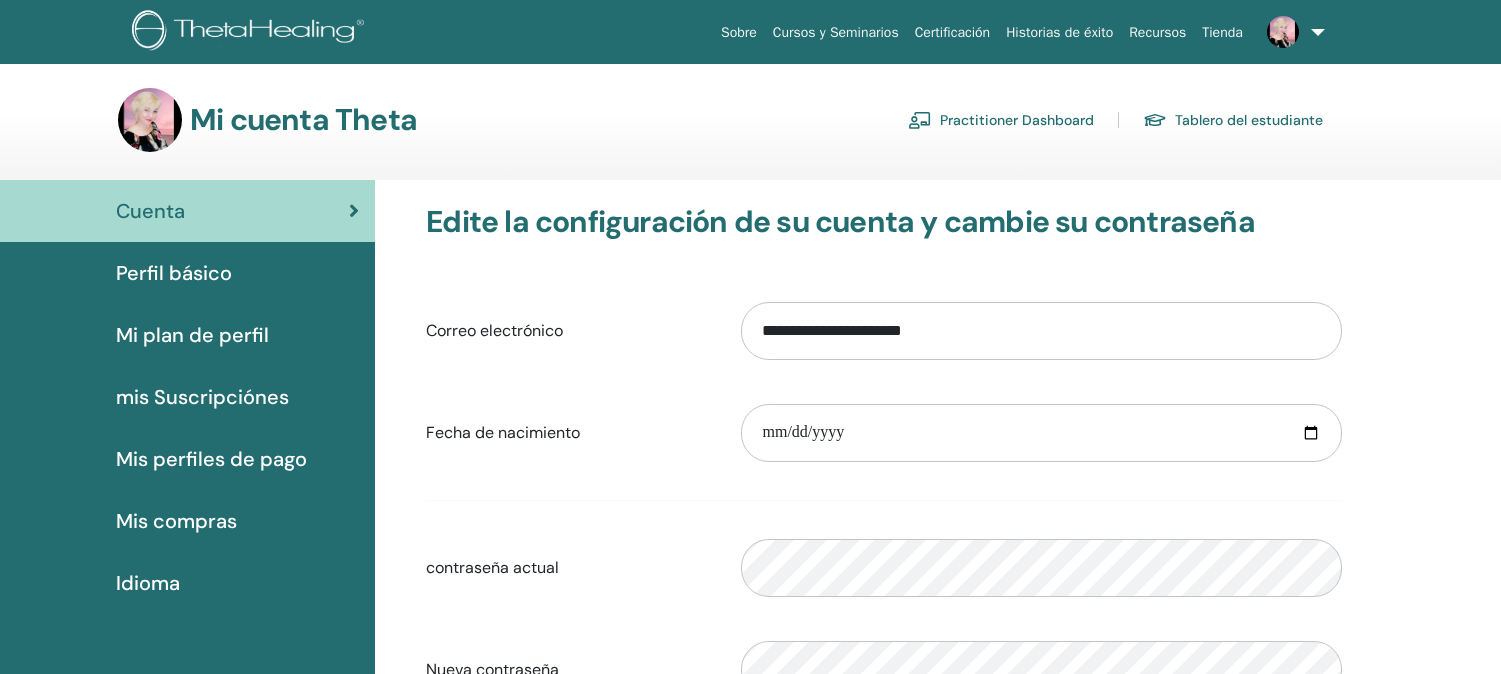 scroll, scrollTop: 0, scrollLeft: 0, axis: both 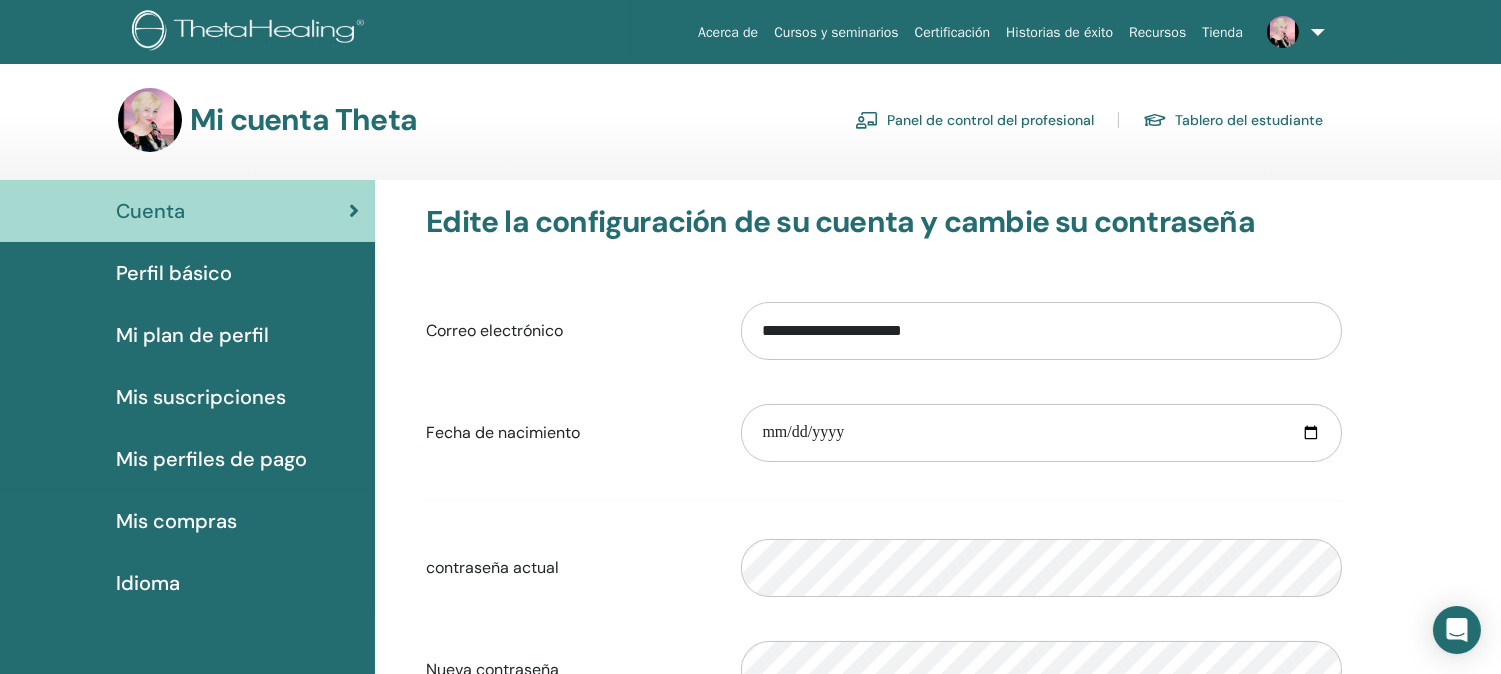 click on "Panel de control del profesional" at bounding box center [990, 121] 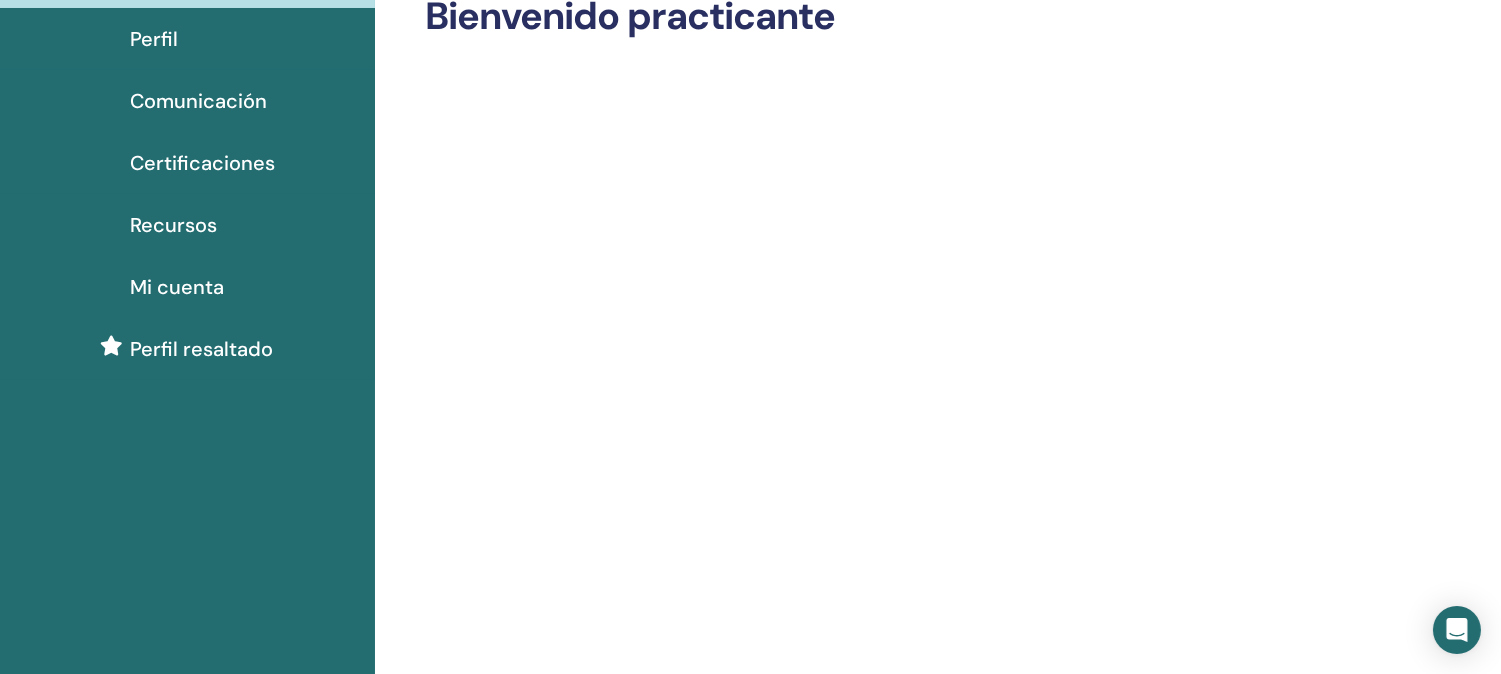 scroll, scrollTop: 0, scrollLeft: 0, axis: both 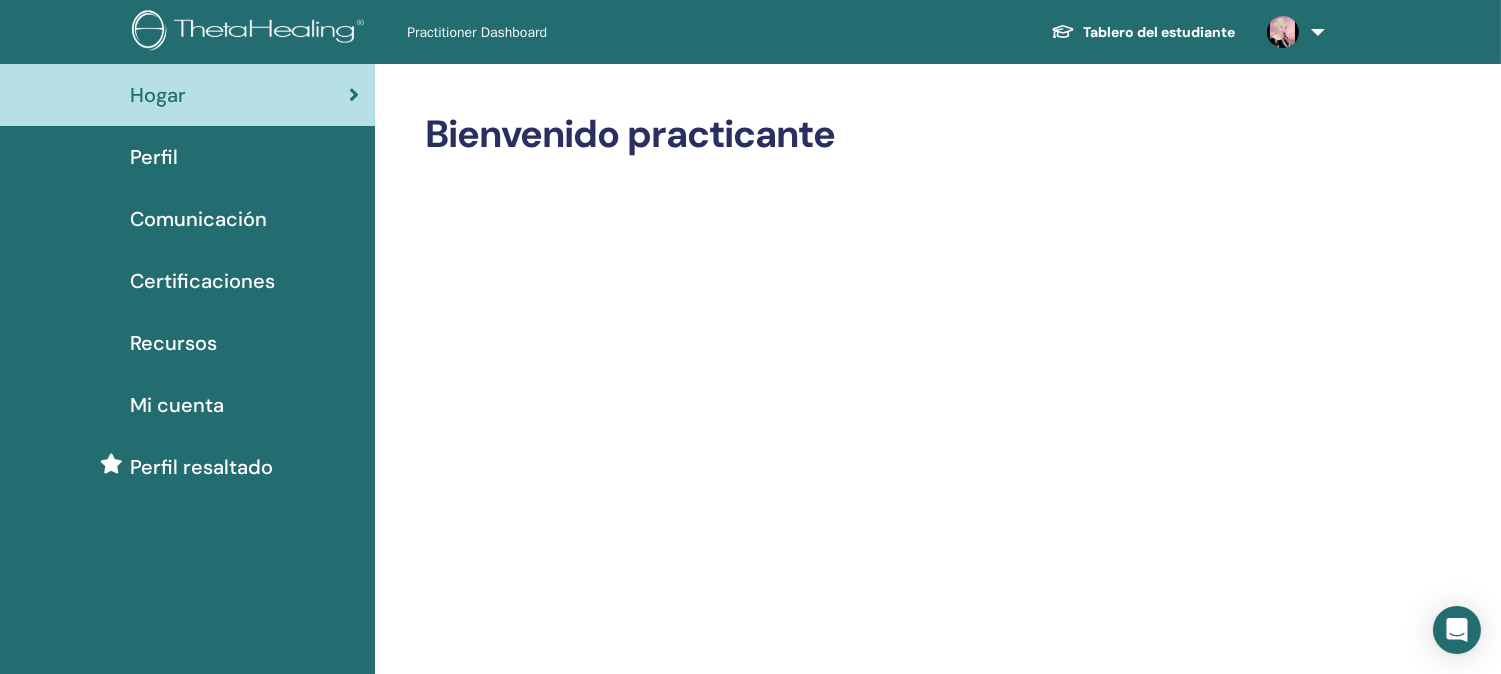 click on "Mi cuenta" at bounding box center [177, 405] 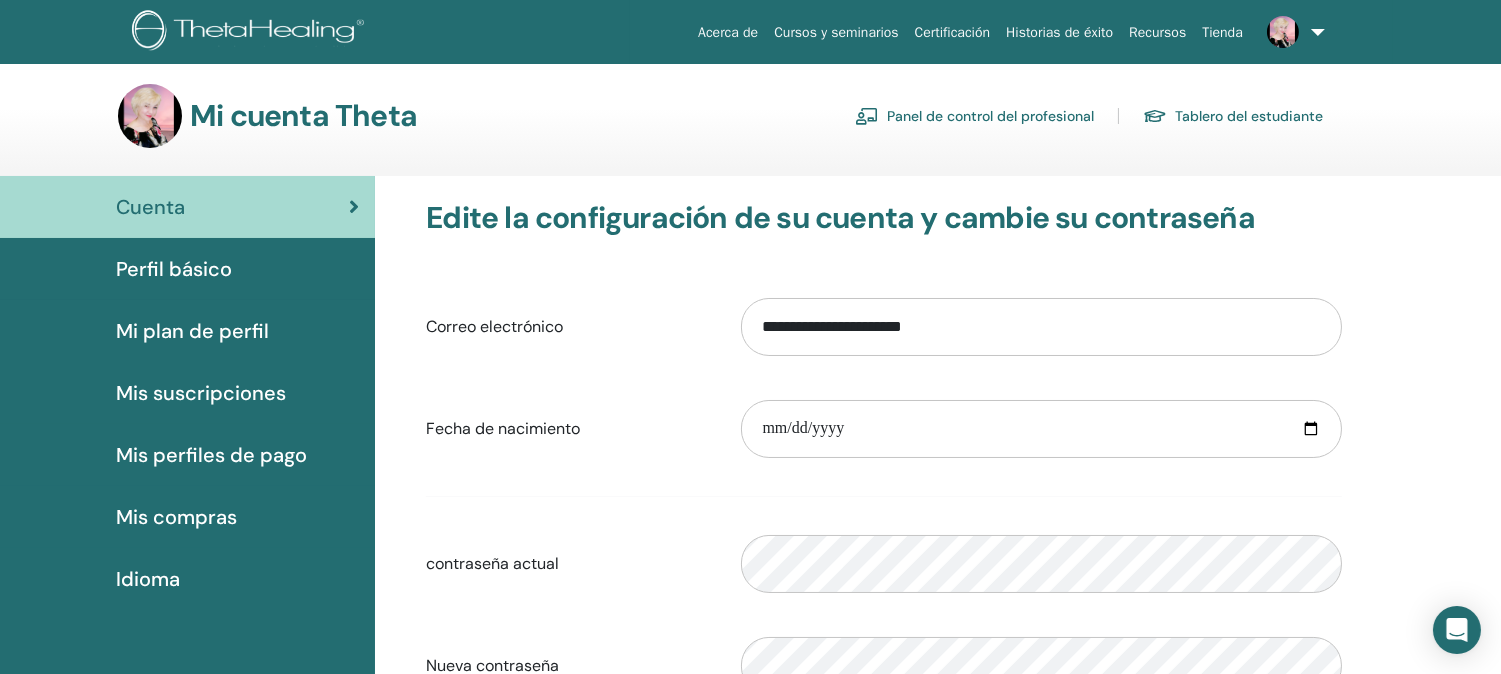 scroll, scrollTop: 0, scrollLeft: 0, axis: both 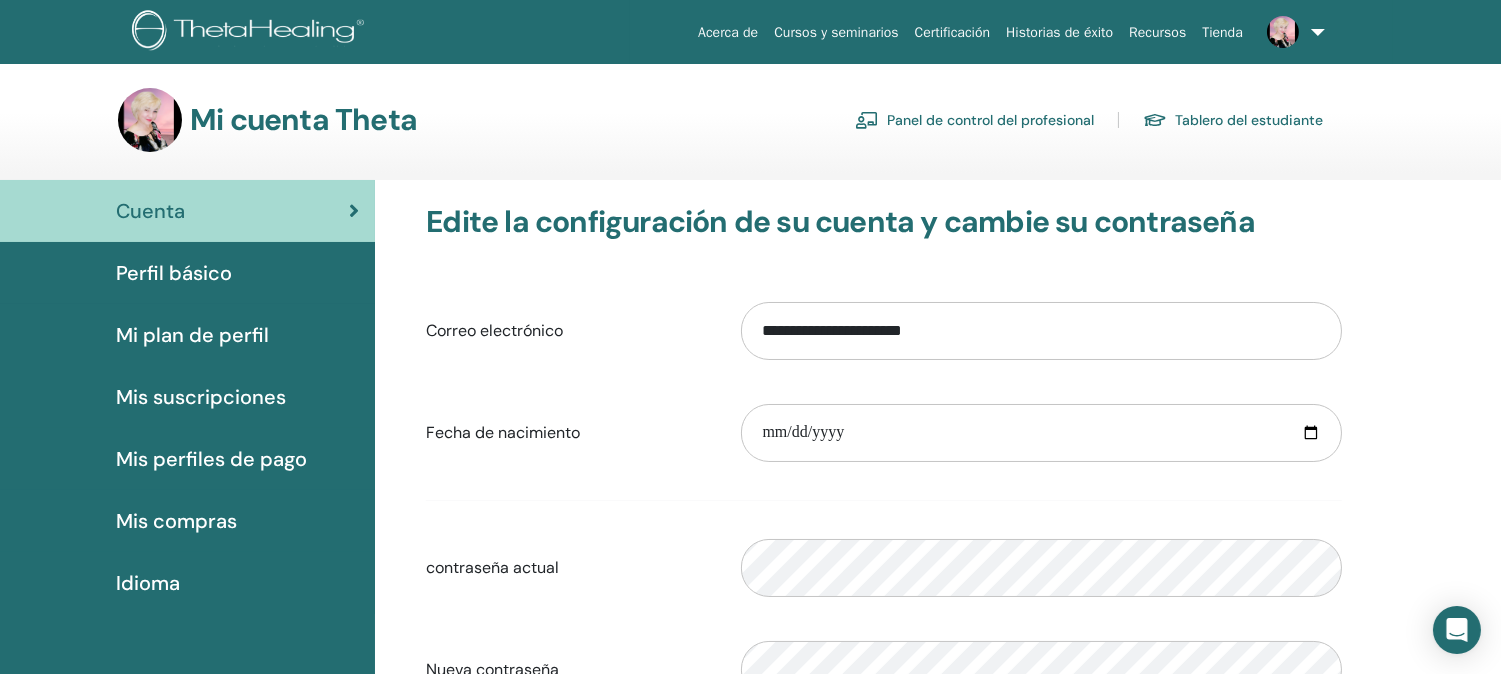 click on "Tablero del estudiante" at bounding box center [1249, 121] 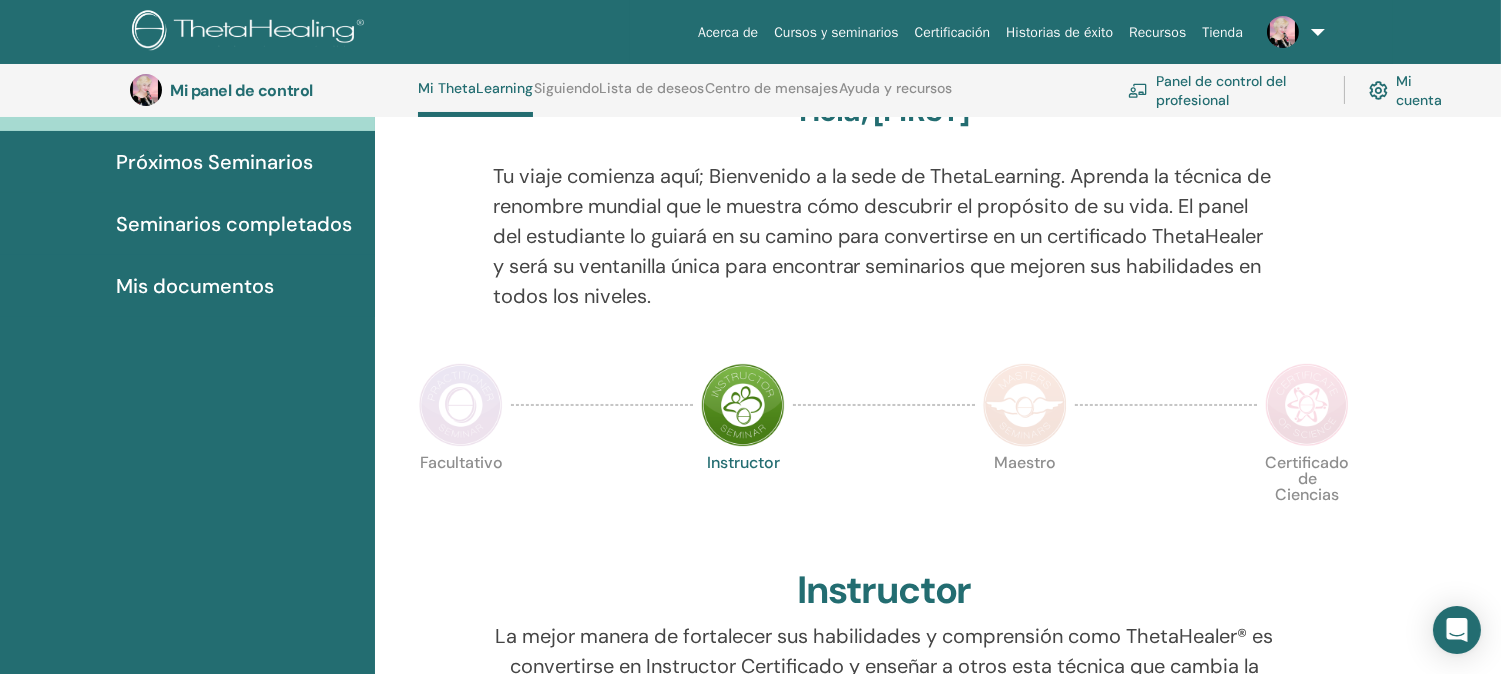 scroll, scrollTop: 0, scrollLeft: 0, axis: both 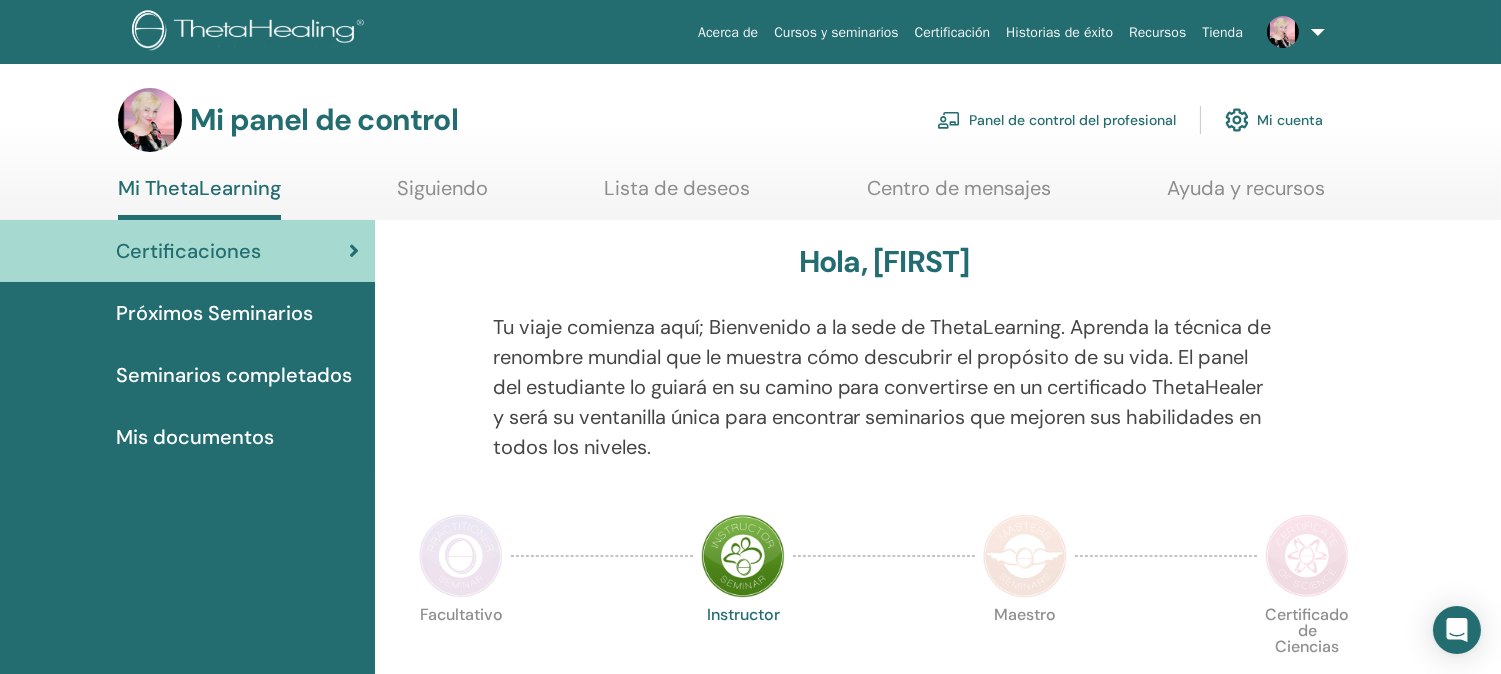 click on "Mis documentos" at bounding box center [195, 437] 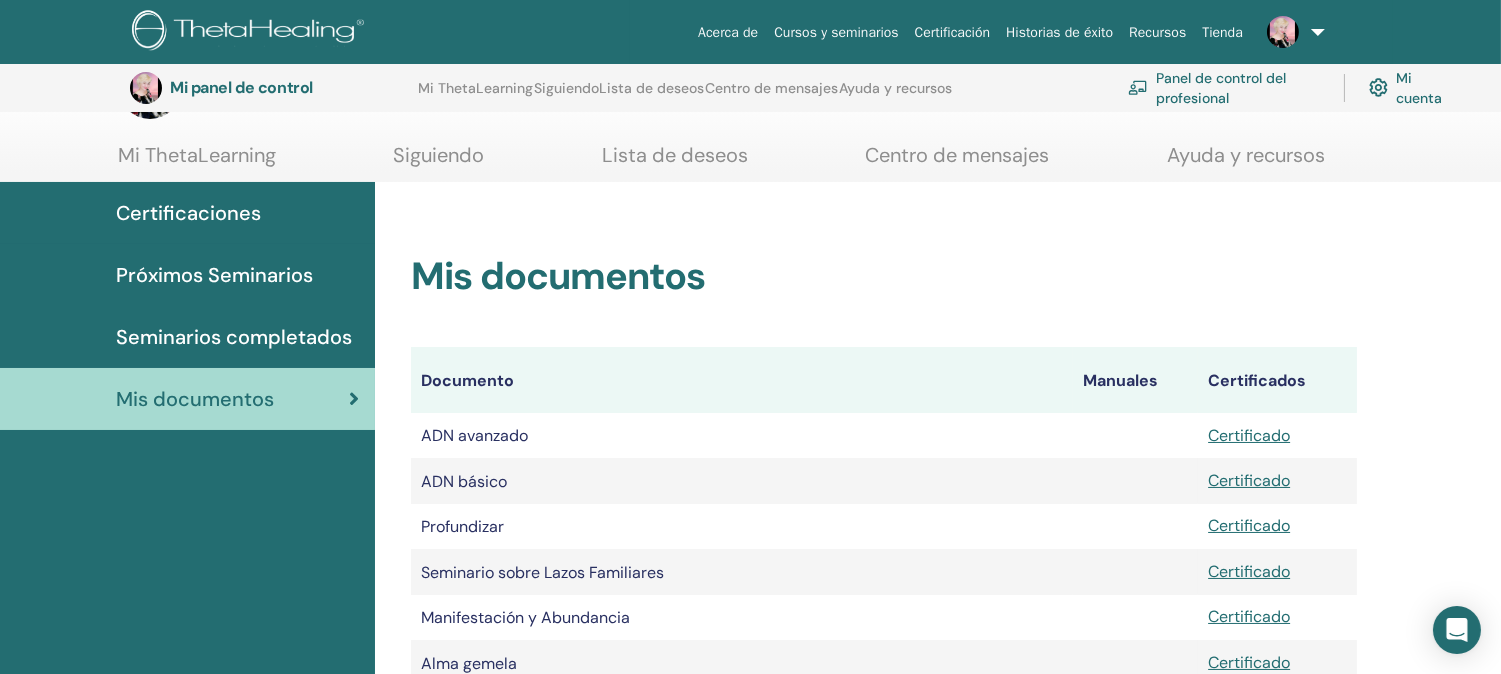 scroll, scrollTop: 0, scrollLeft: 0, axis: both 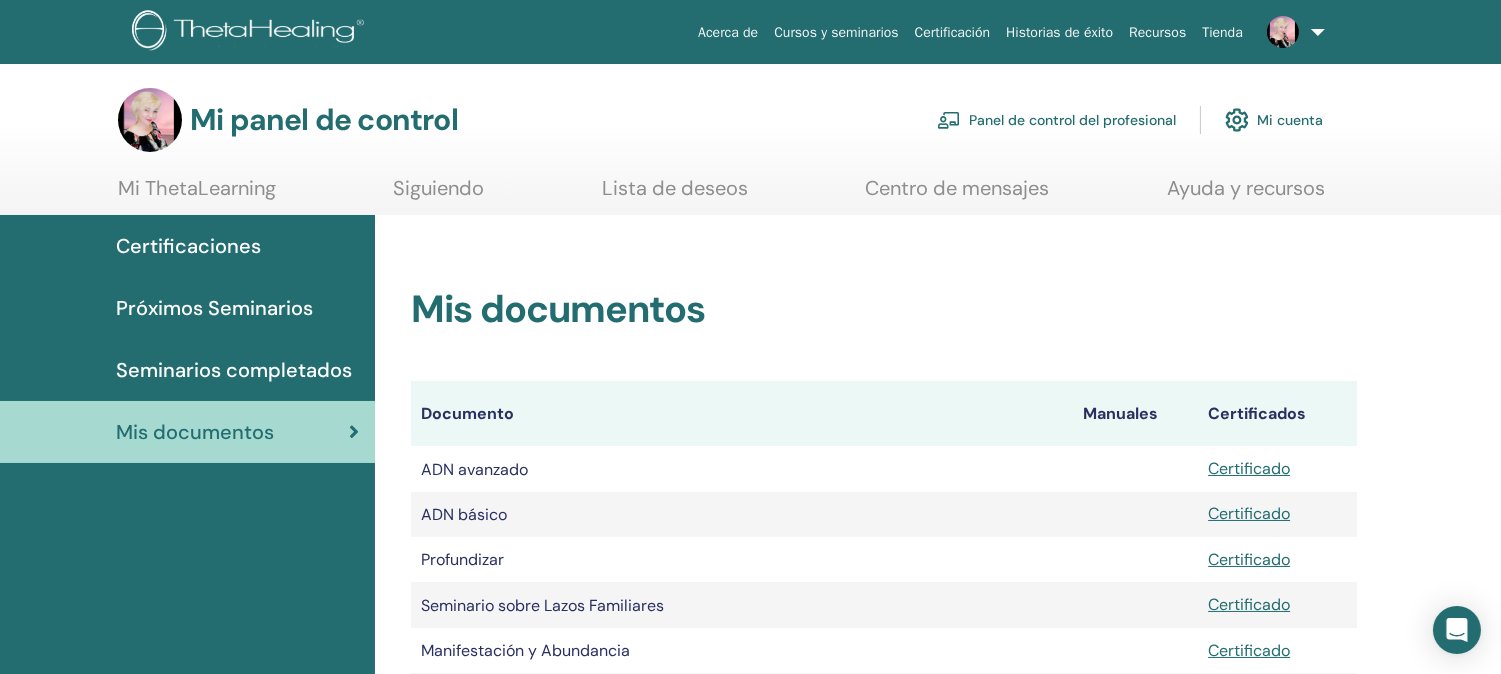 click on "Ayuda y recursos" at bounding box center [1246, 188] 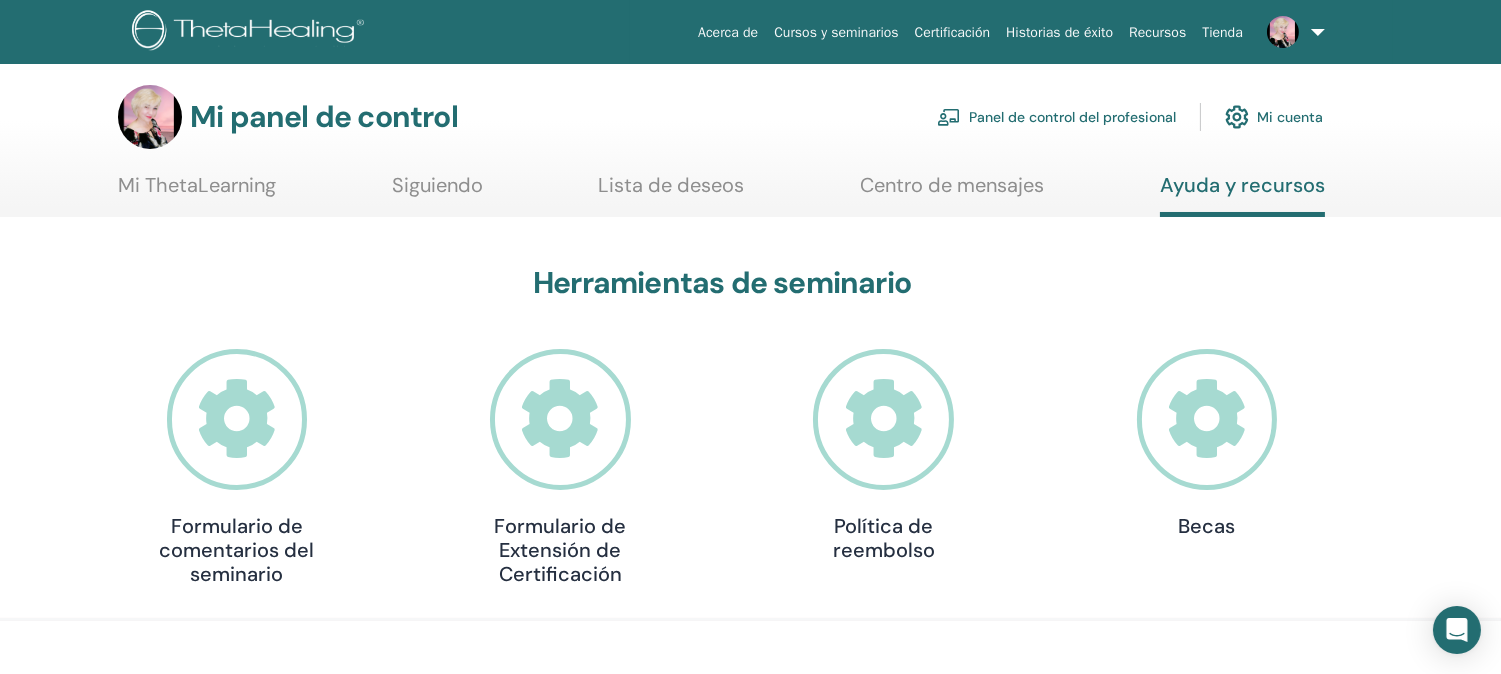 scroll, scrollTop: 0, scrollLeft: 0, axis: both 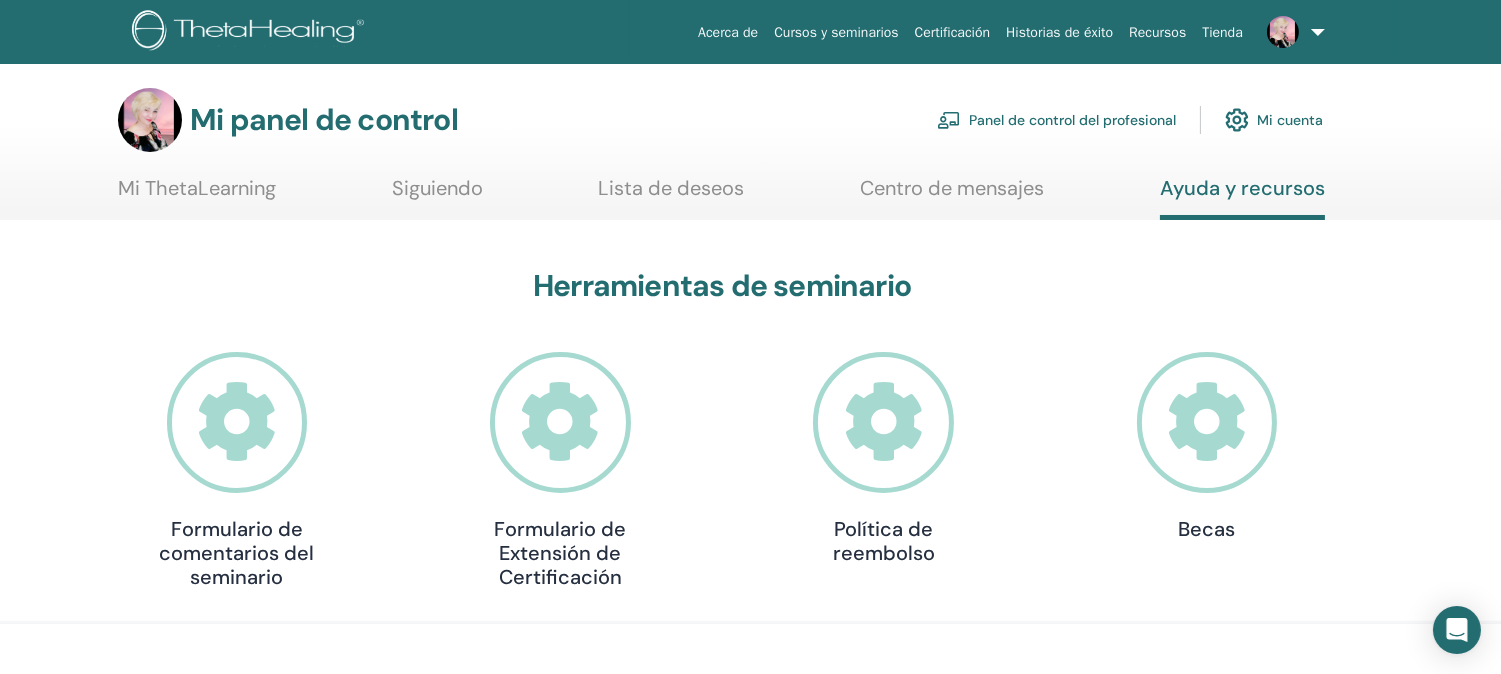 click at bounding box center (1283, 32) 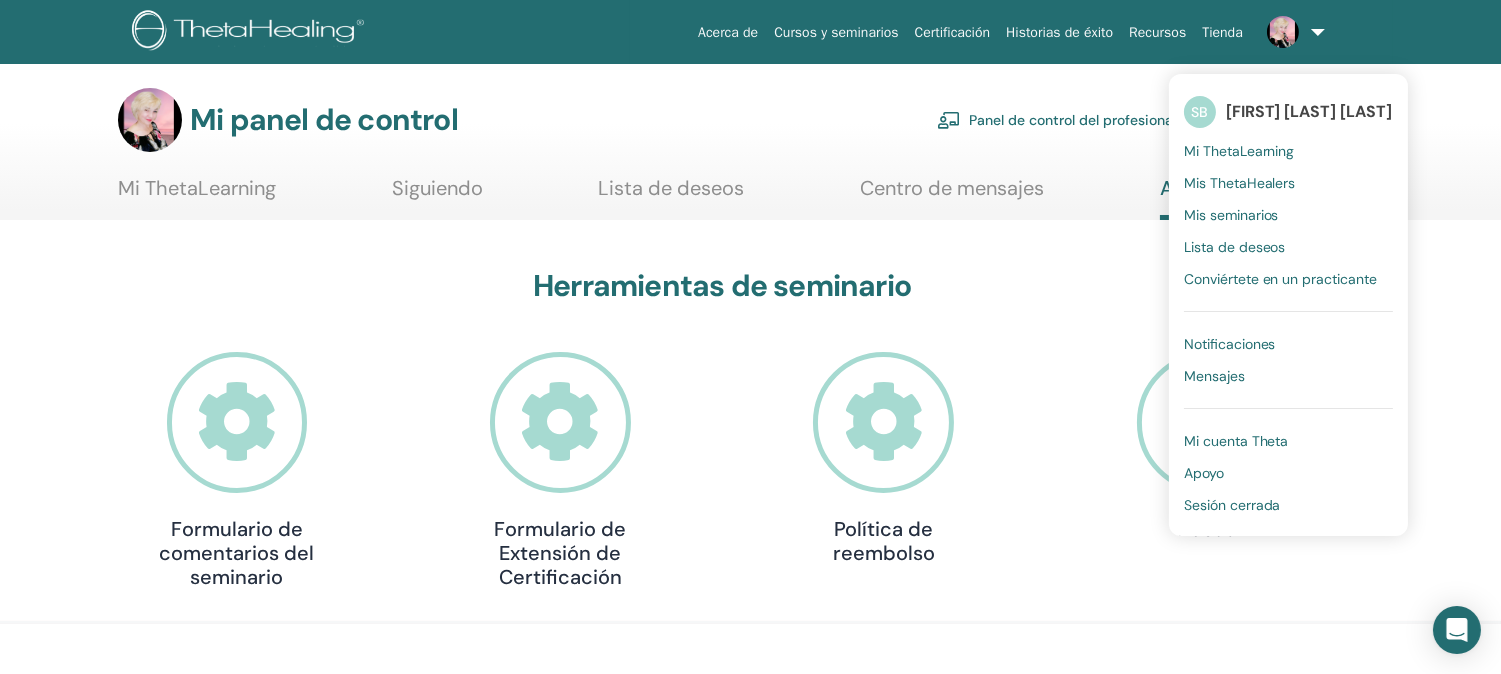 click on "[FIRST] [LAST] [LAST]" at bounding box center (1309, 111) 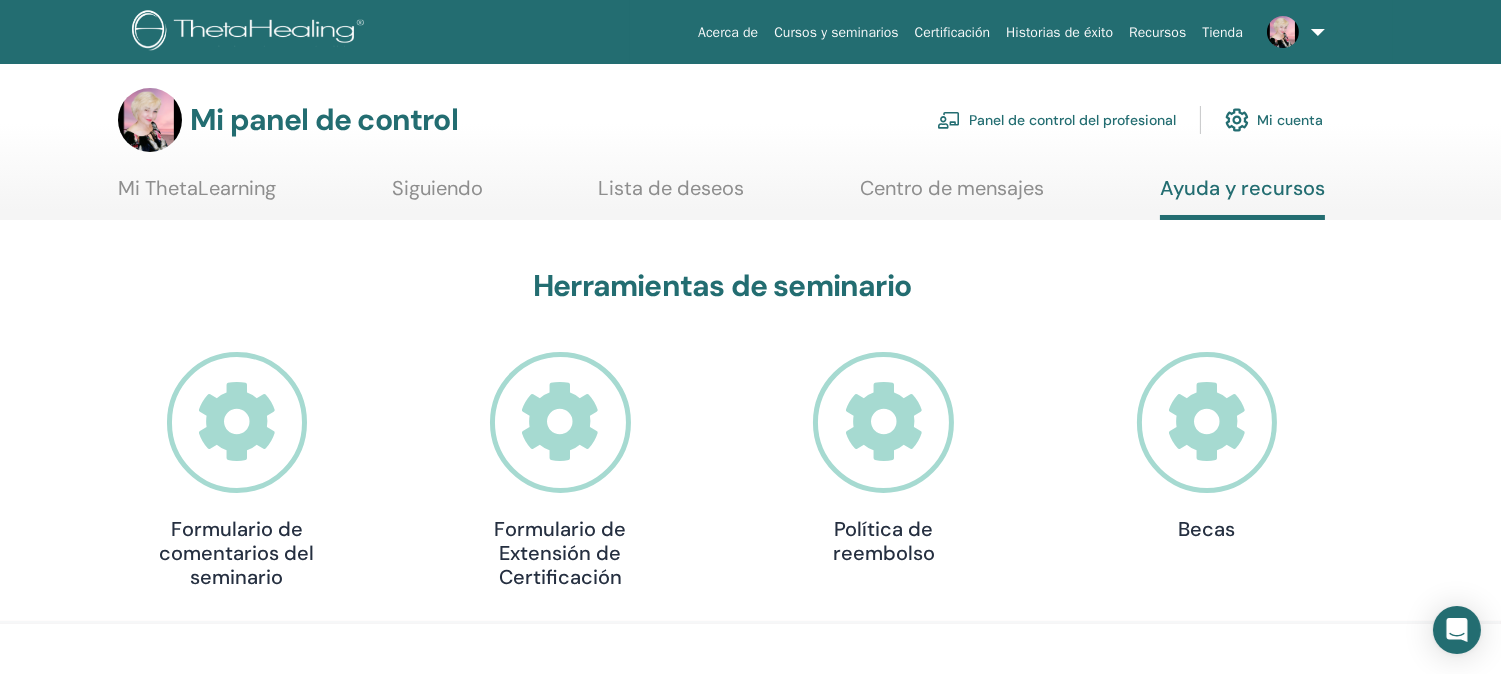 click on "Mi cuenta" at bounding box center (1274, 120) 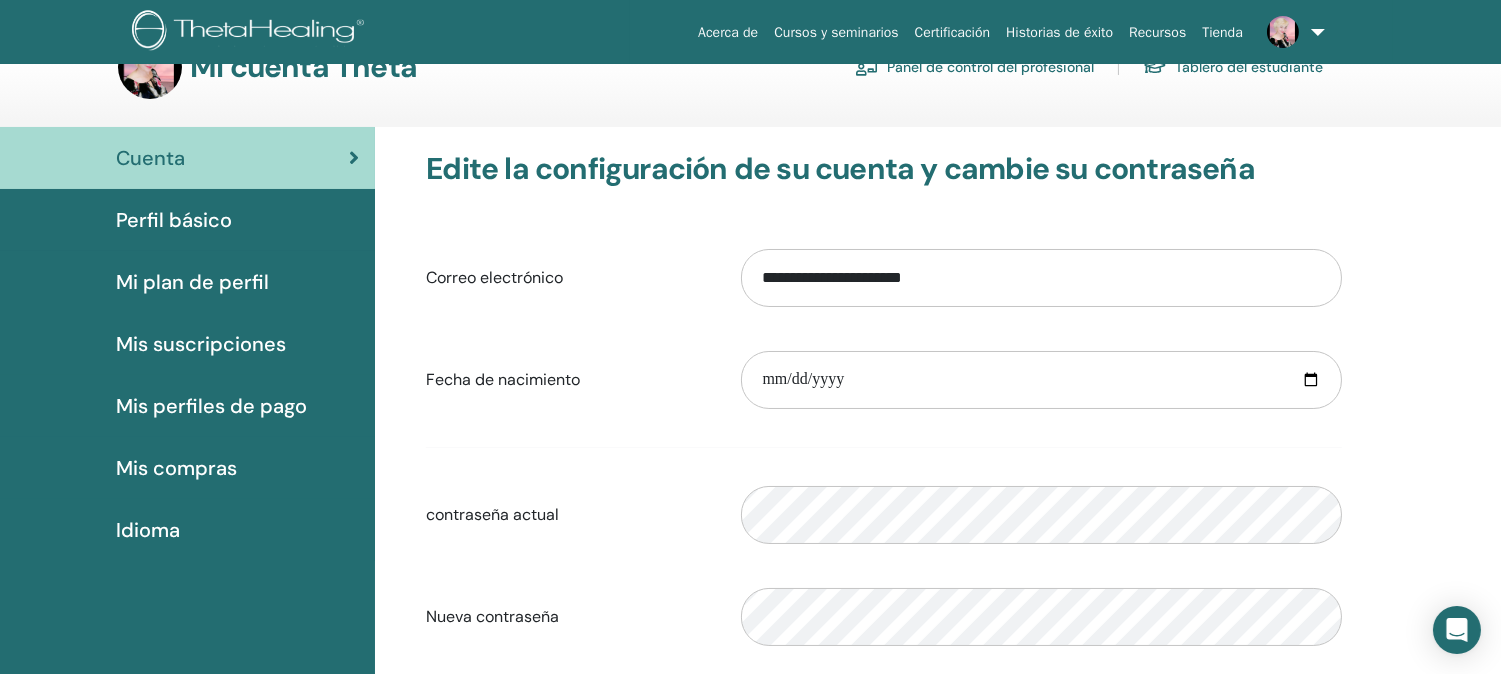 scroll, scrollTop: 0, scrollLeft: 0, axis: both 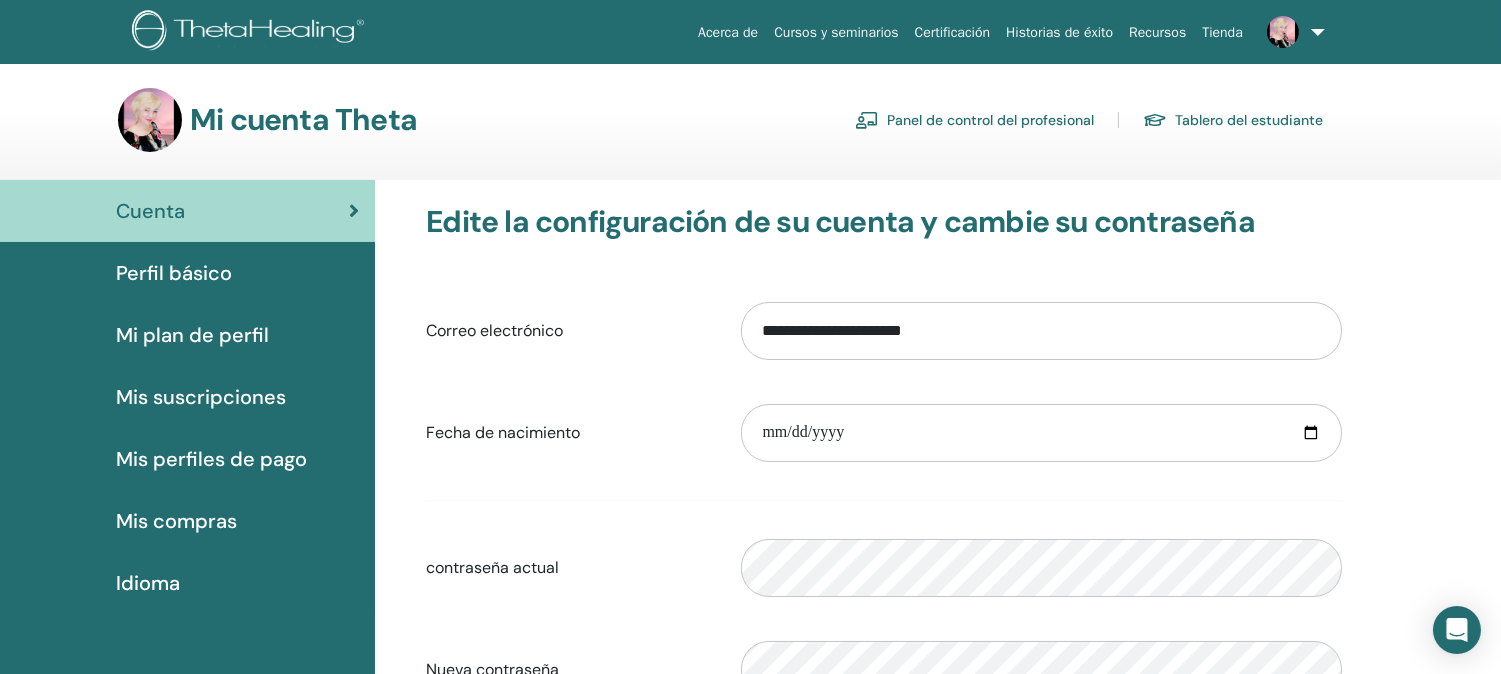 click on "Perfil básico" at bounding box center [174, 273] 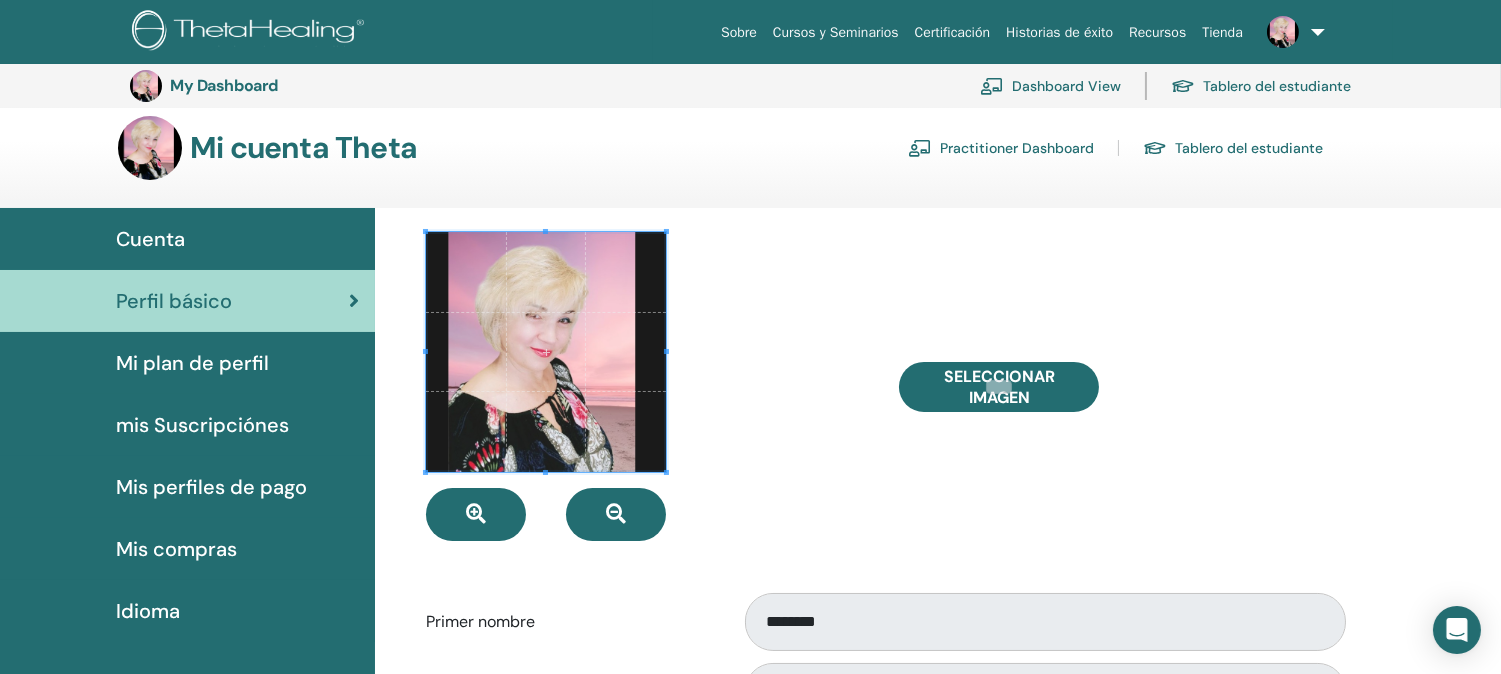 scroll, scrollTop: 5, scrollLeft: 0, axis: vertical 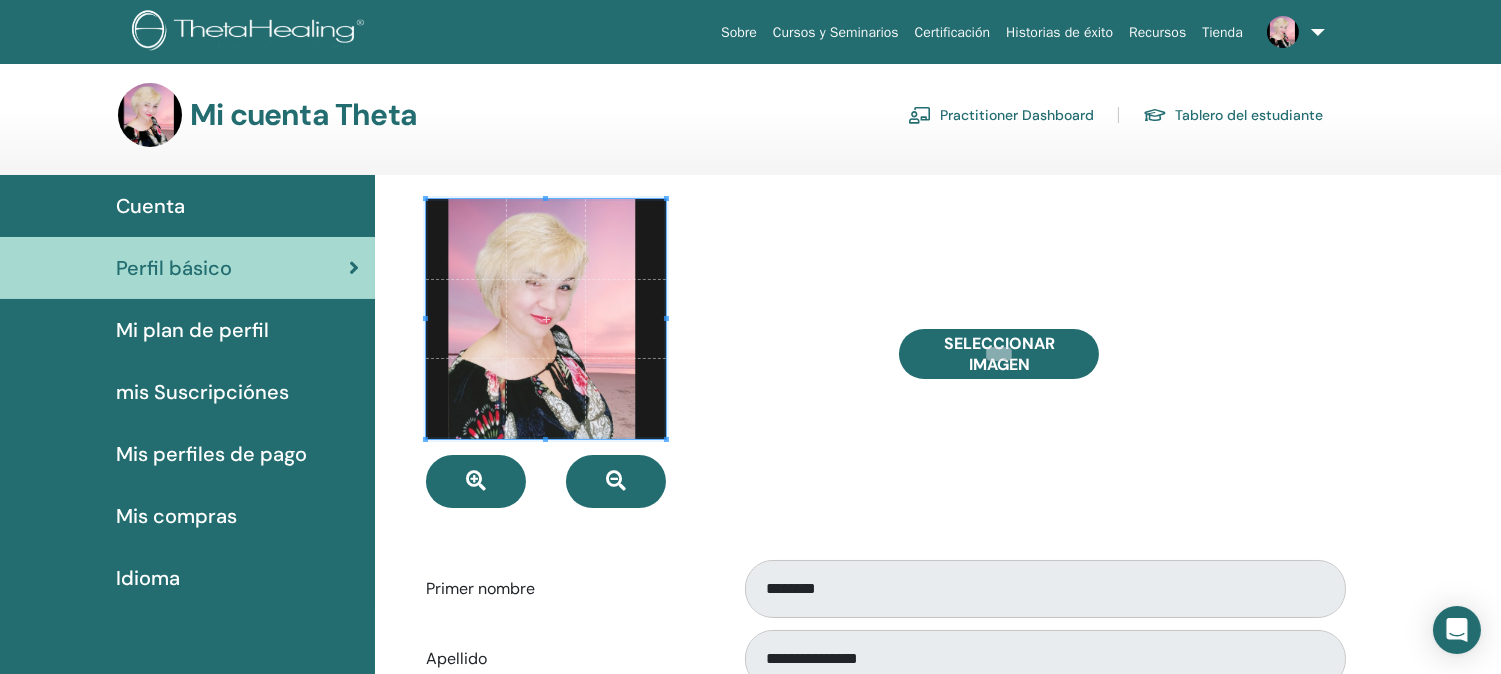 click on "Mi plan de perfil" at bounding box center (192, 330) 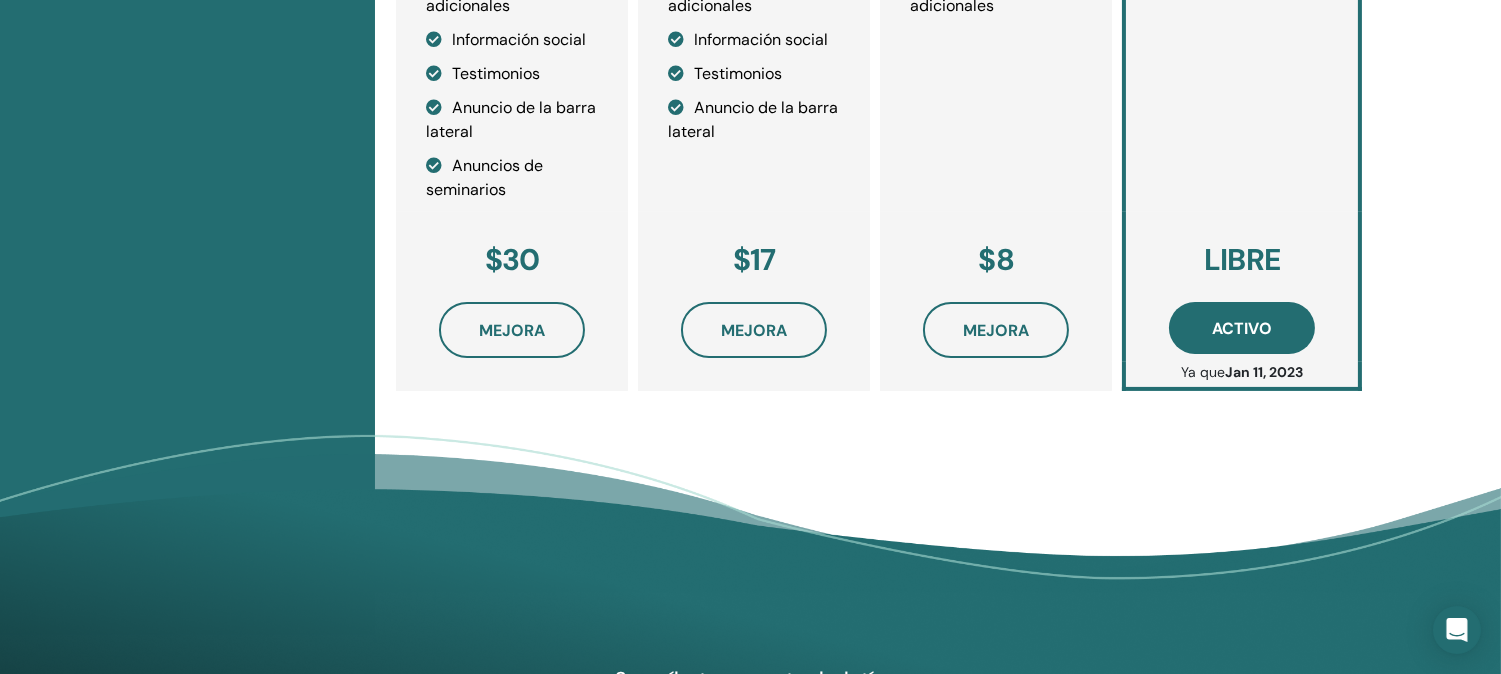 scroll, scrollTop: 933, scrollLeft: 0, axis: vertical 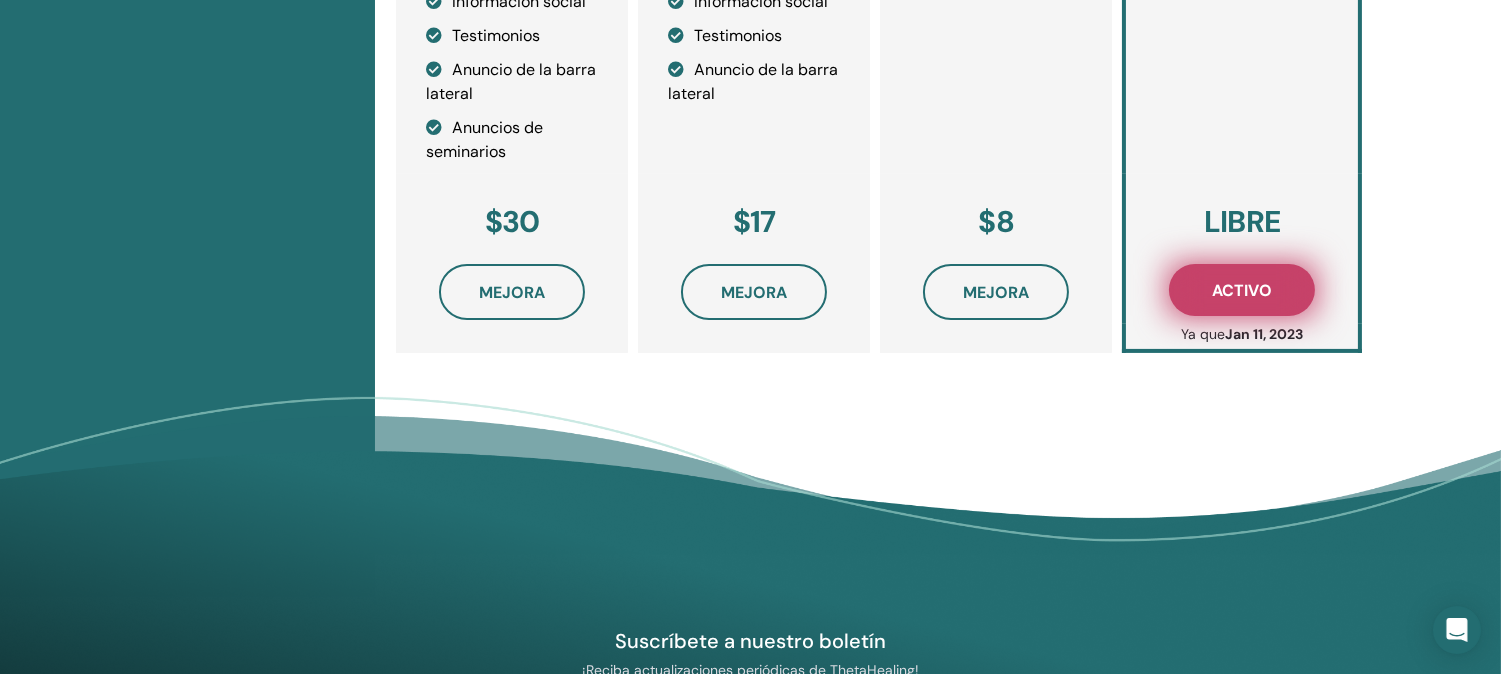 click on "Activo" at bounding box center (1242, 290) 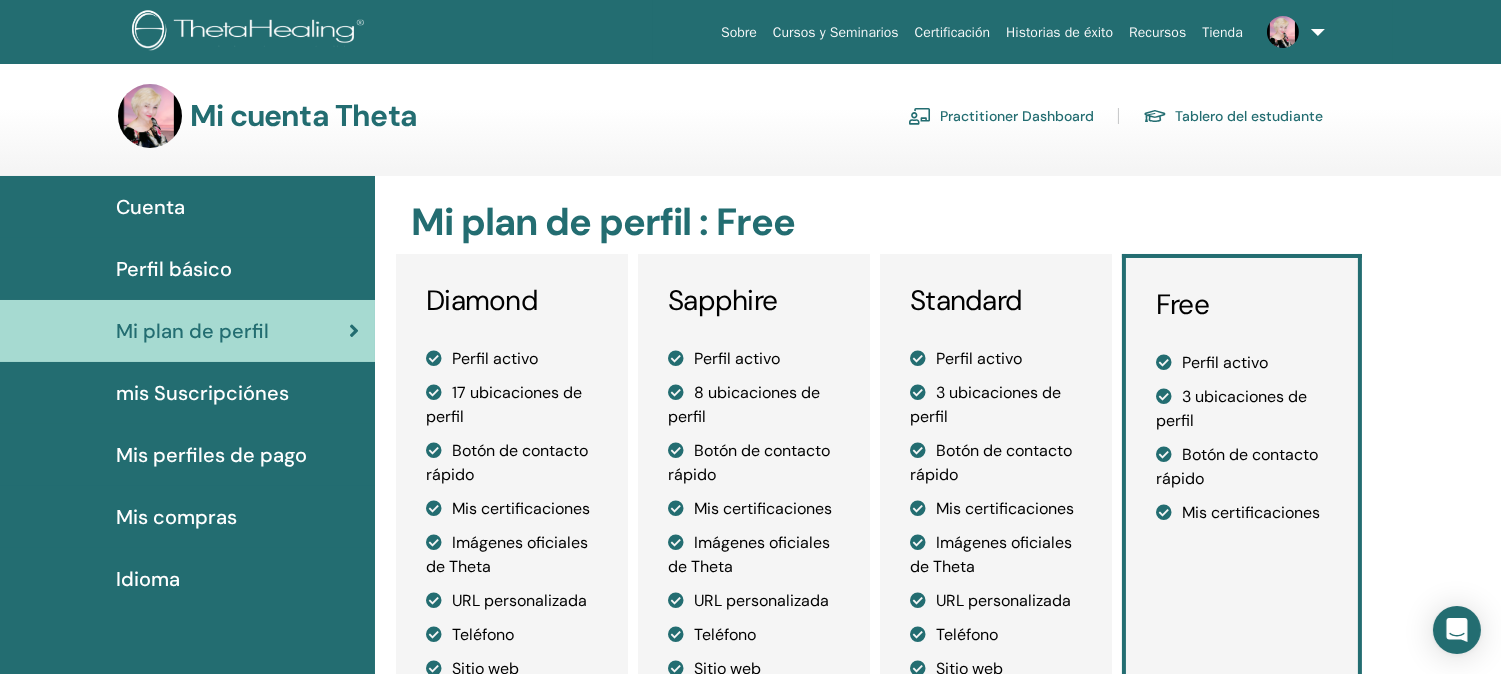 scroll, scrollTop: 0, scrollLeft: 0, axis: both 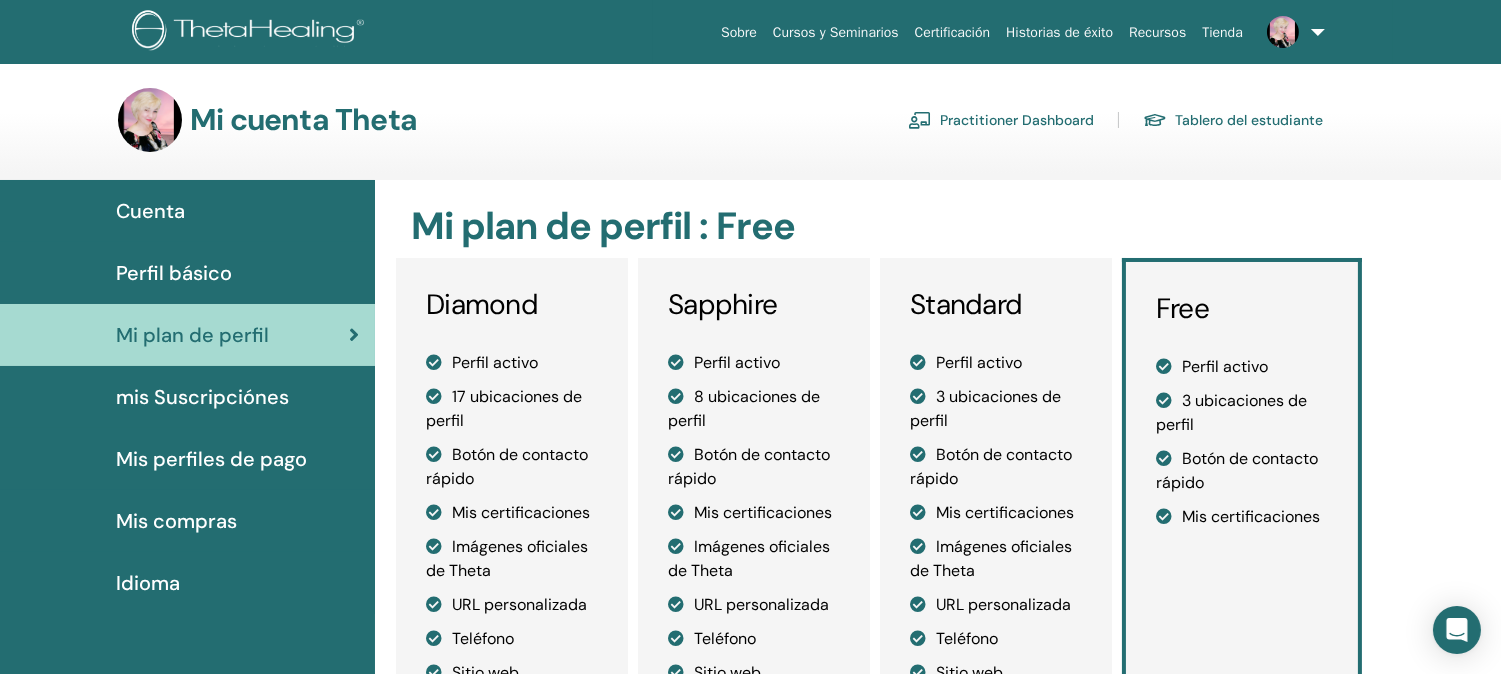 click on "Mis perfiles de pago" at bounding box center (211, 459) 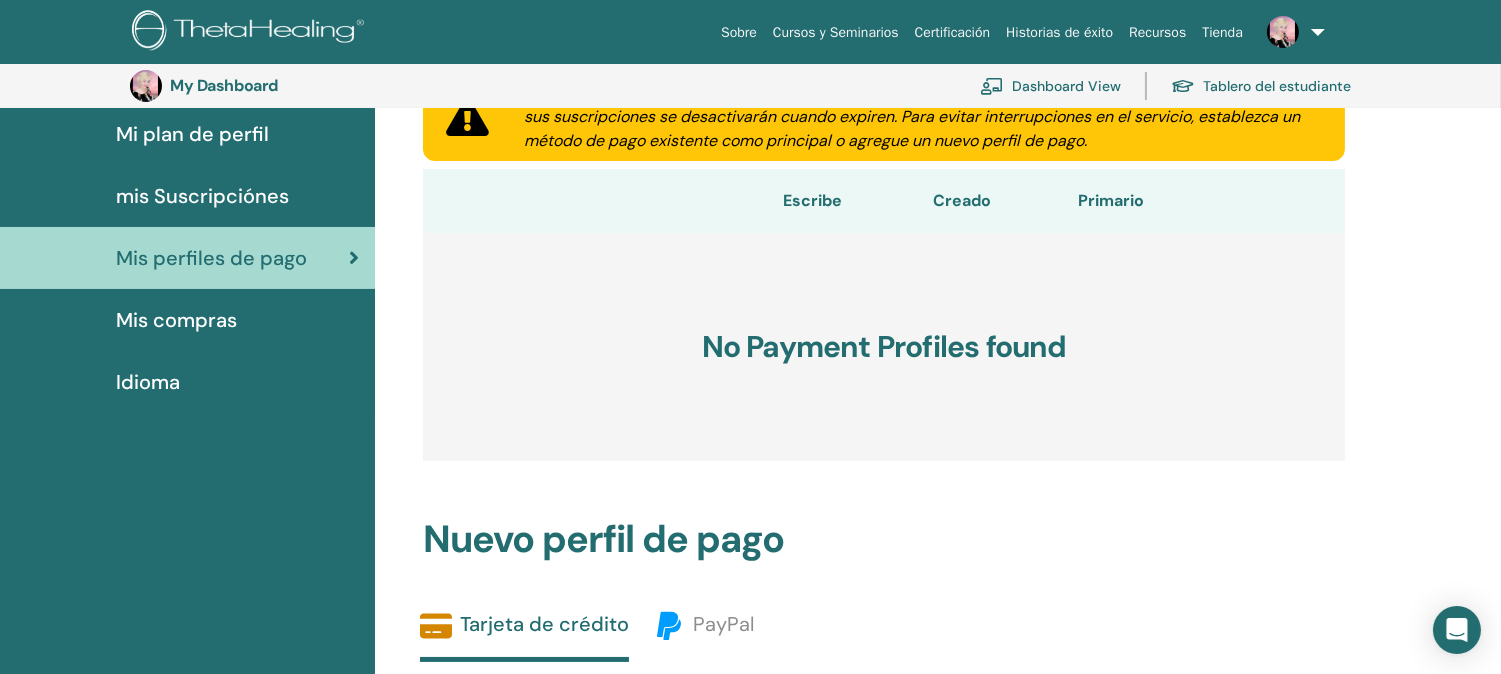 scroll, scrollTop: 155, scrollLeft: 0, axis: vertical 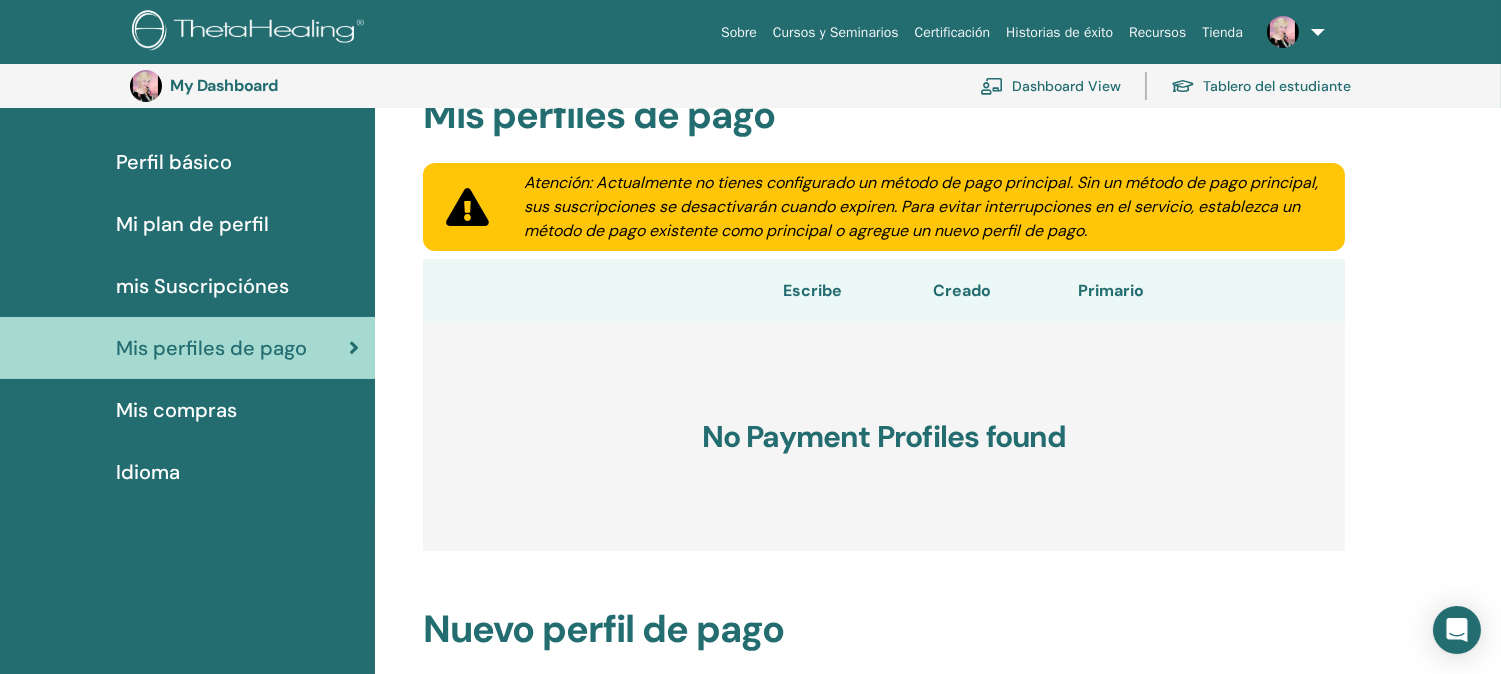 click on "Dashboard View" at bounding box center [1050, 86] 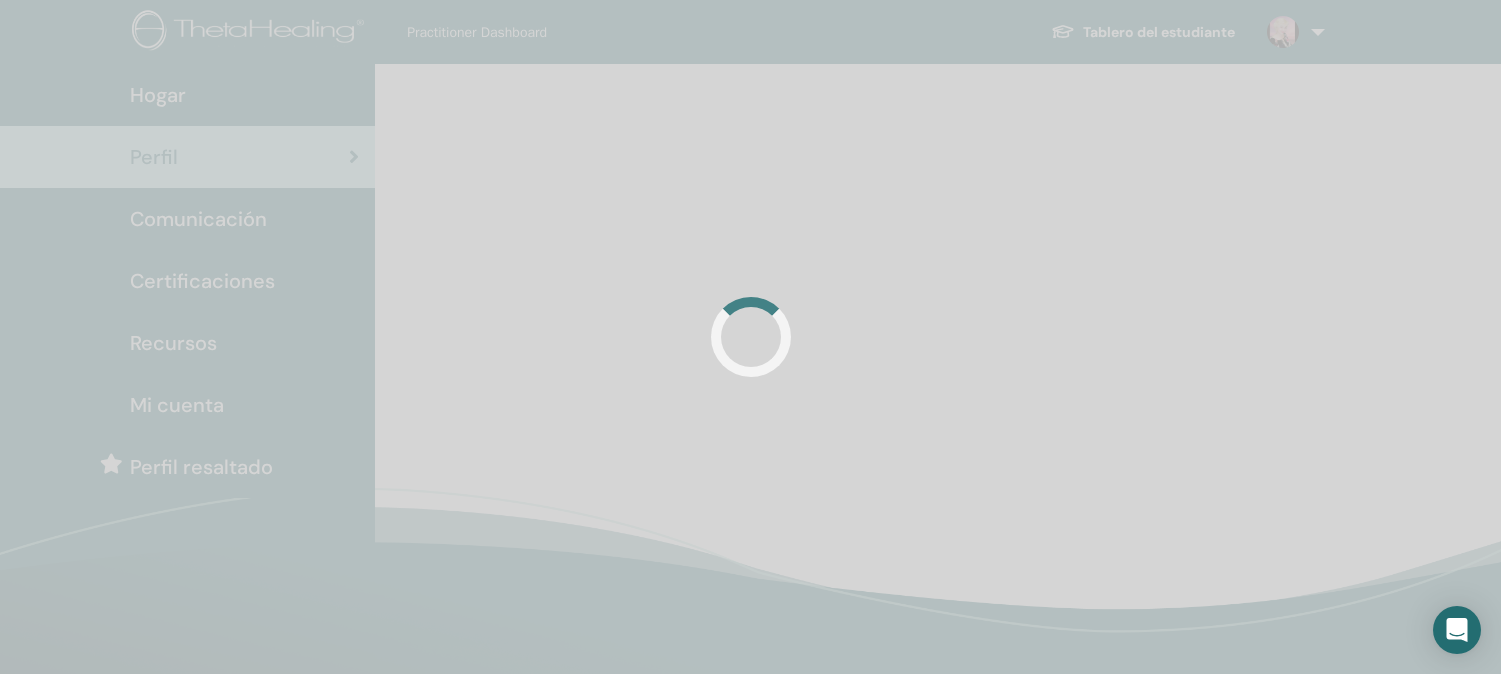 scroll, scrollTop: 0, scrollLeft: 0, axis: both 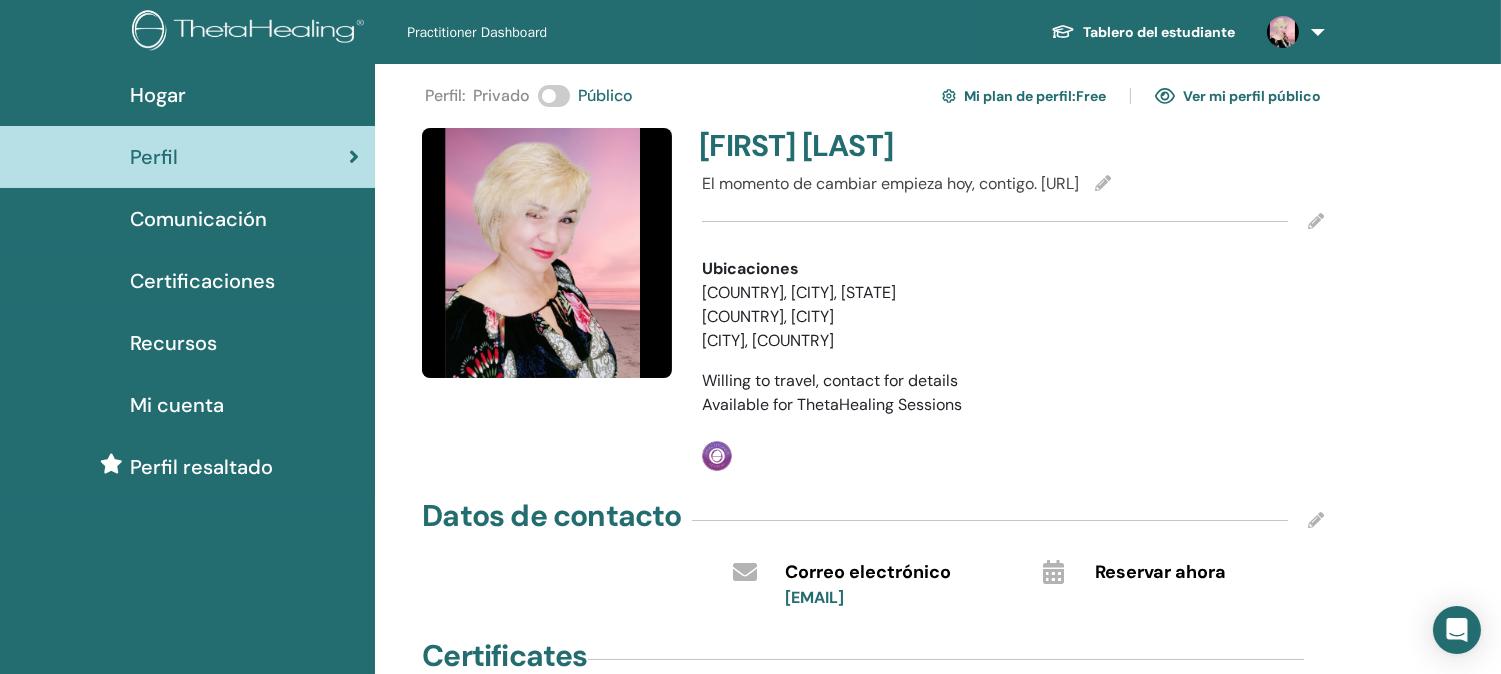 click at bounding box center (1103, 183) 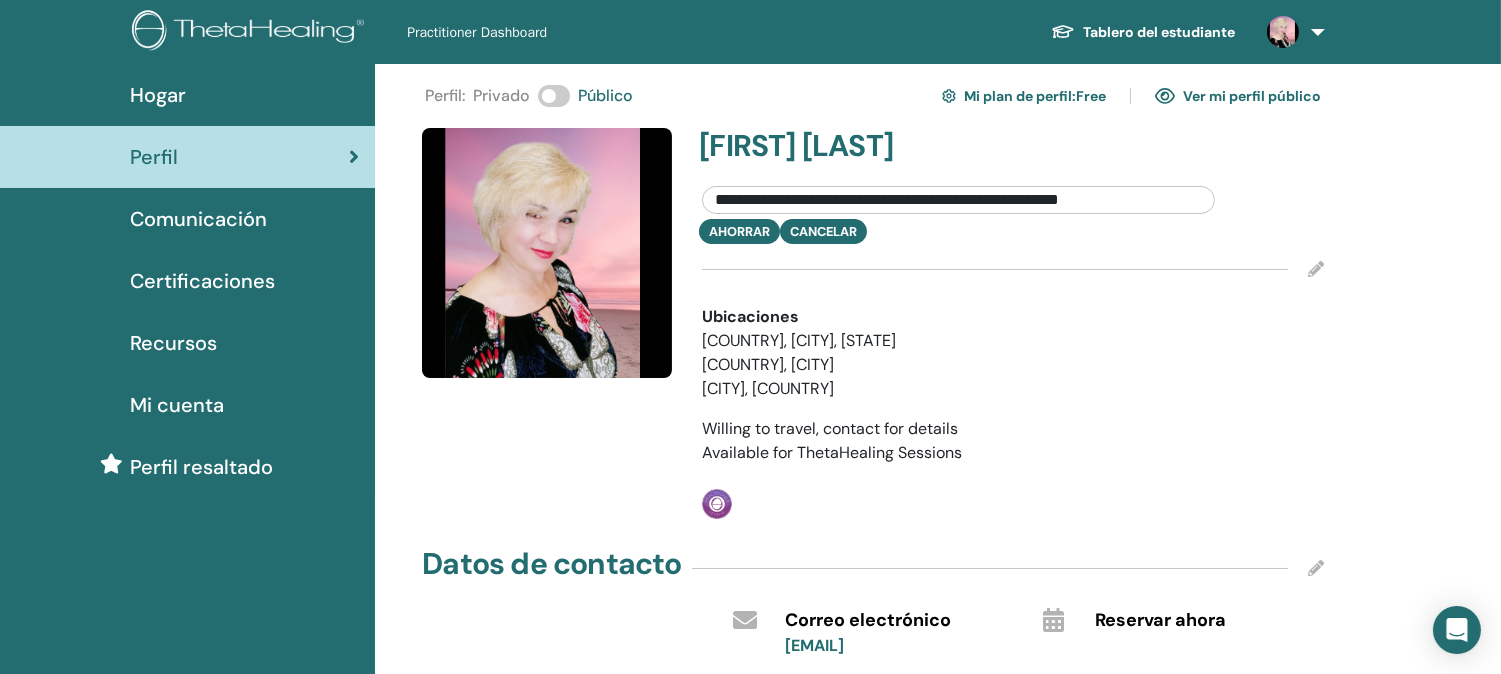 drag, startPoint x: 1165, startPoint y: 235, endPoint x: 1057, endPoint y: 226, distance: 108.37435 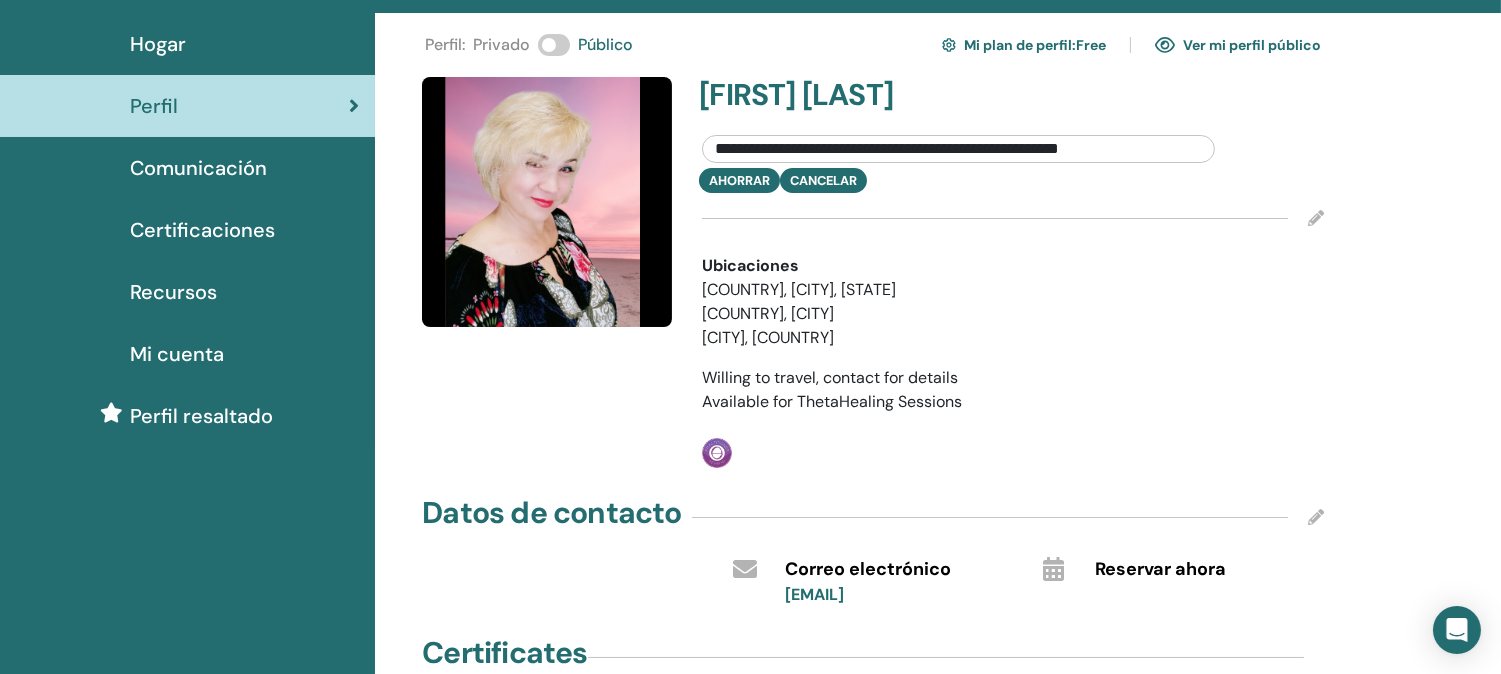 scroll, scrollTop: 0, scrollLeft: 0, axis: both 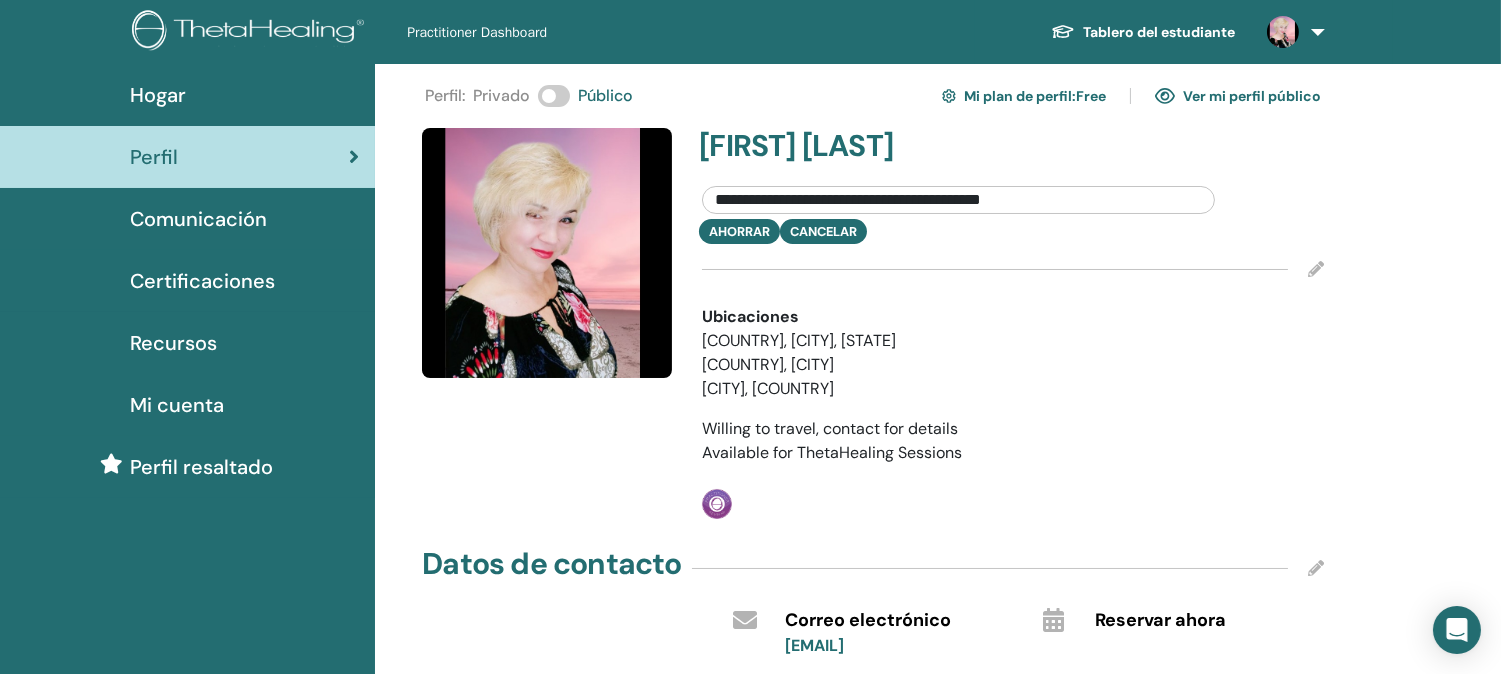 drag, startPoint x: 1077, startPoint y: 237, endPoint x: 697, endPoint y: 237, distance: 380 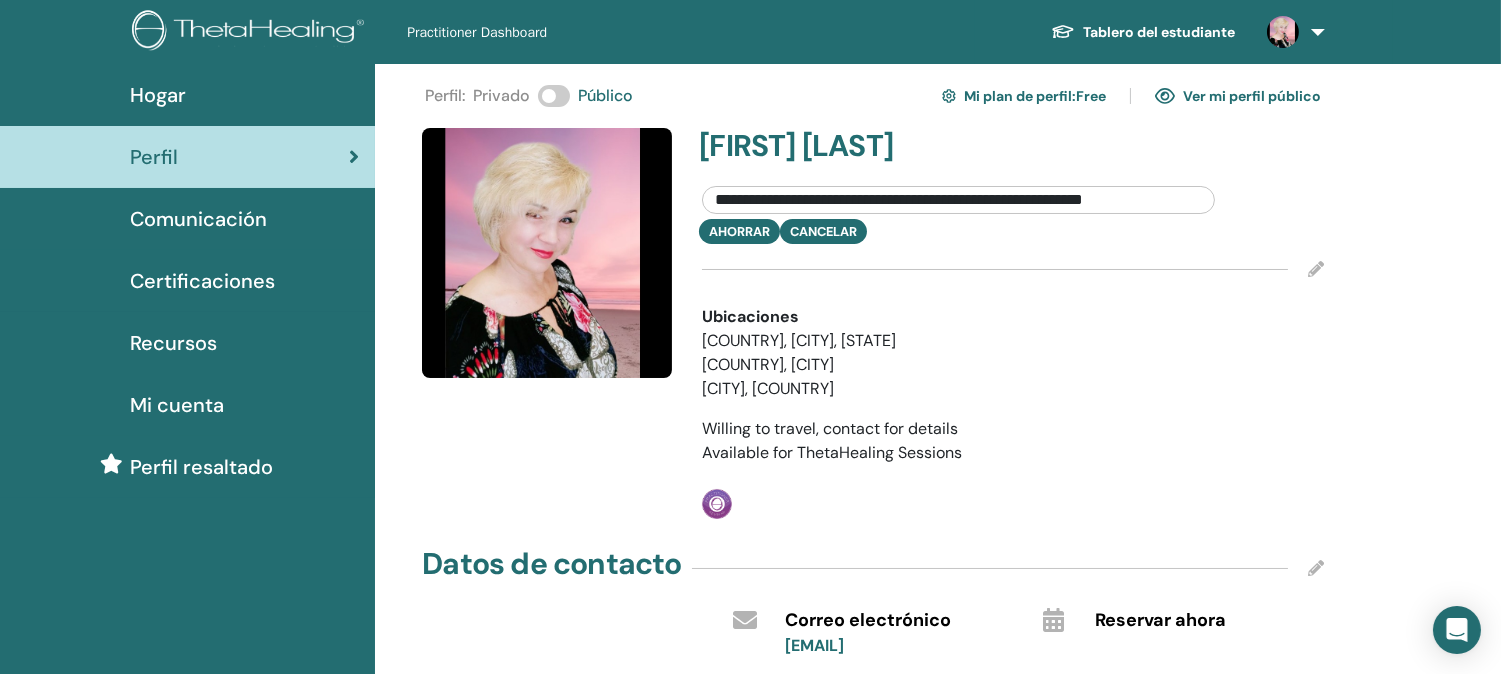 scroll, scrollTop: 0, scrollLeft: 5, axis: horizontal 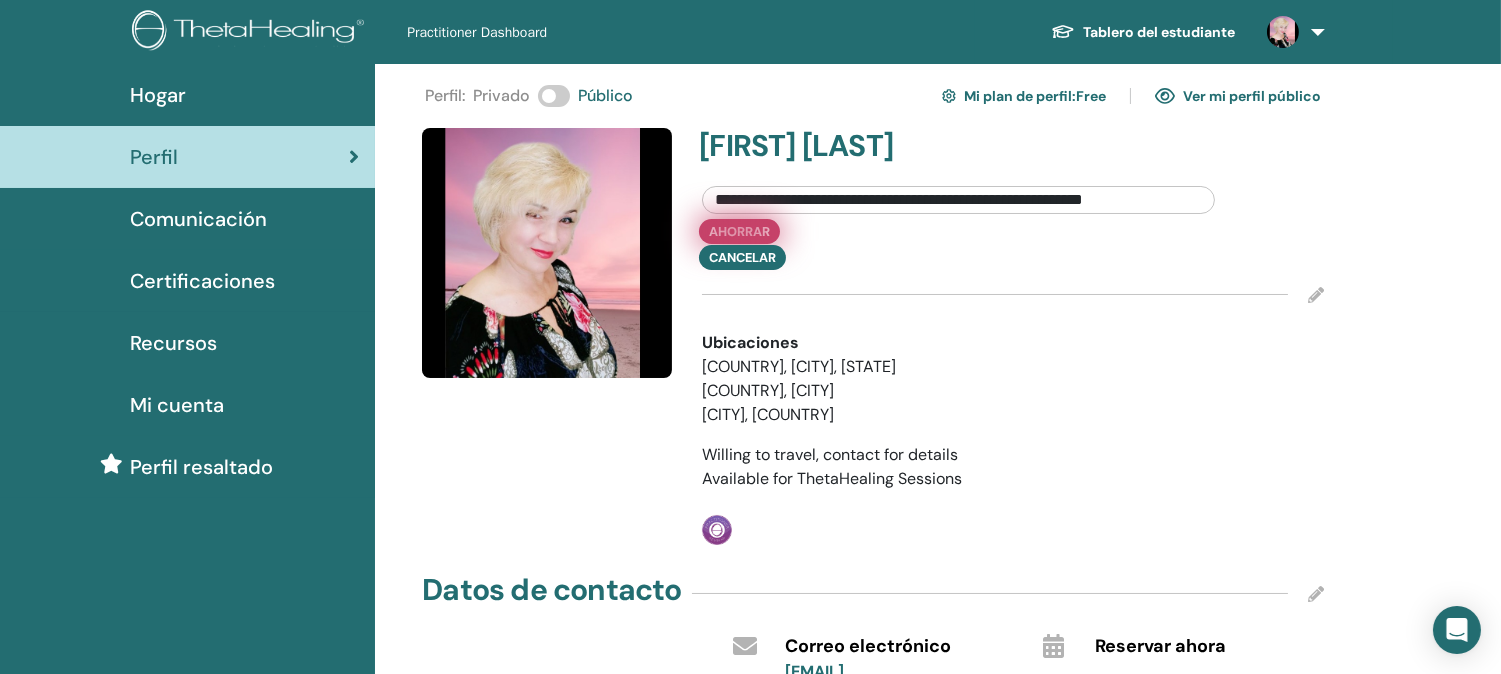 type on "**********" 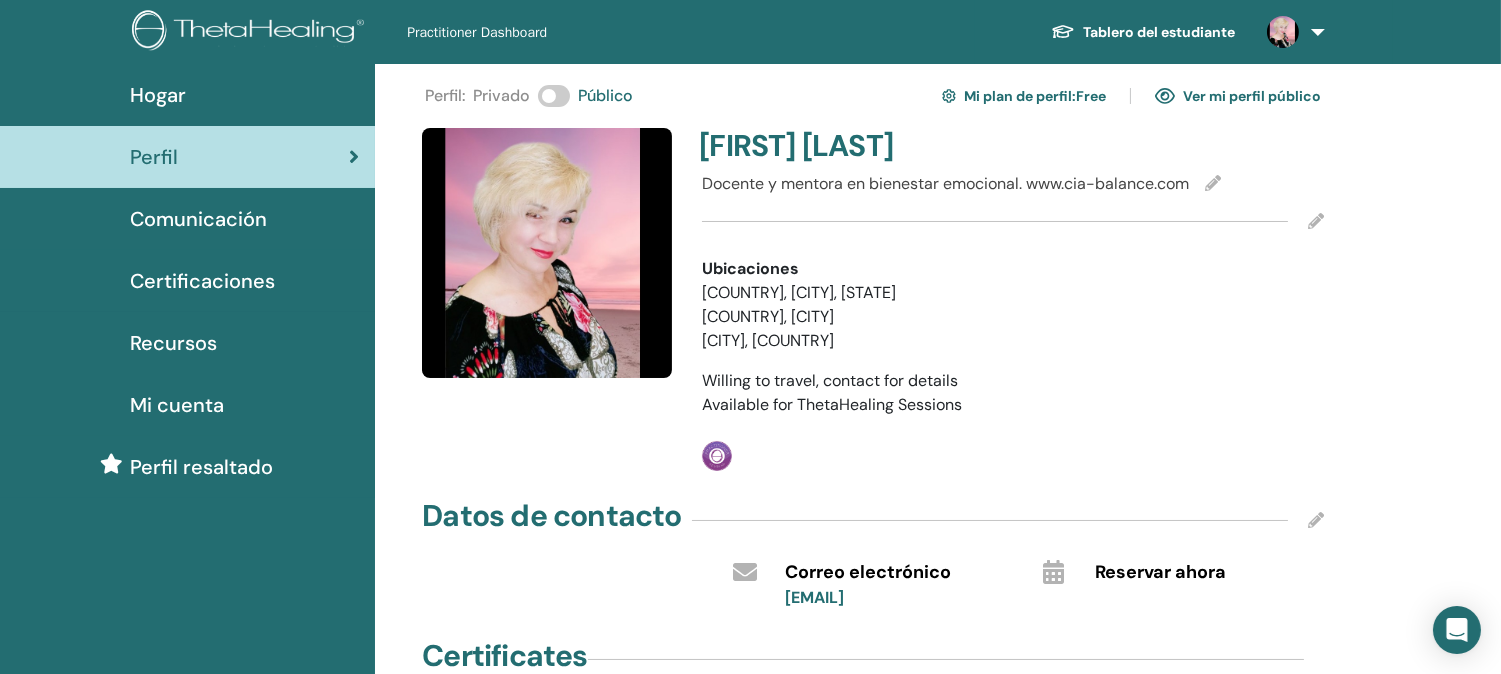 click at bounding box center [1316, 221] 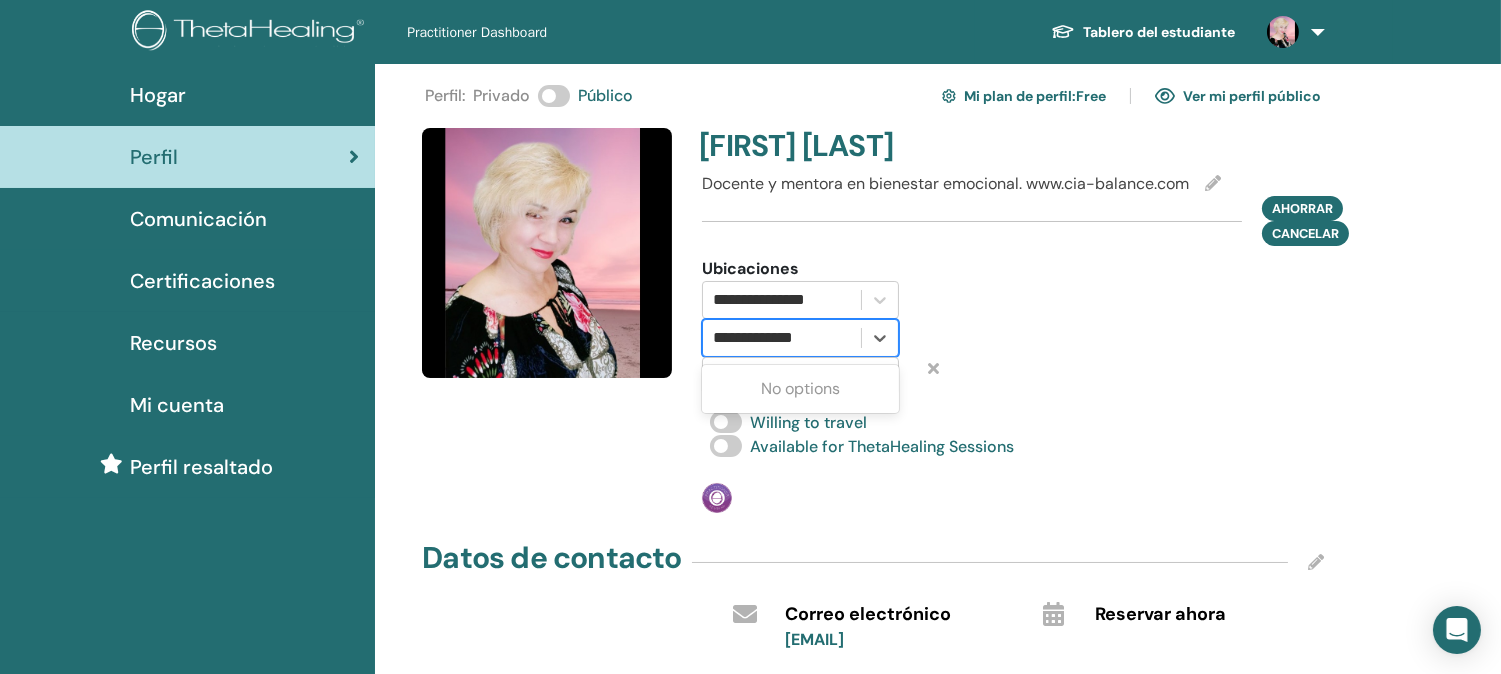 click on "**********" at bounding box center (781, 338) 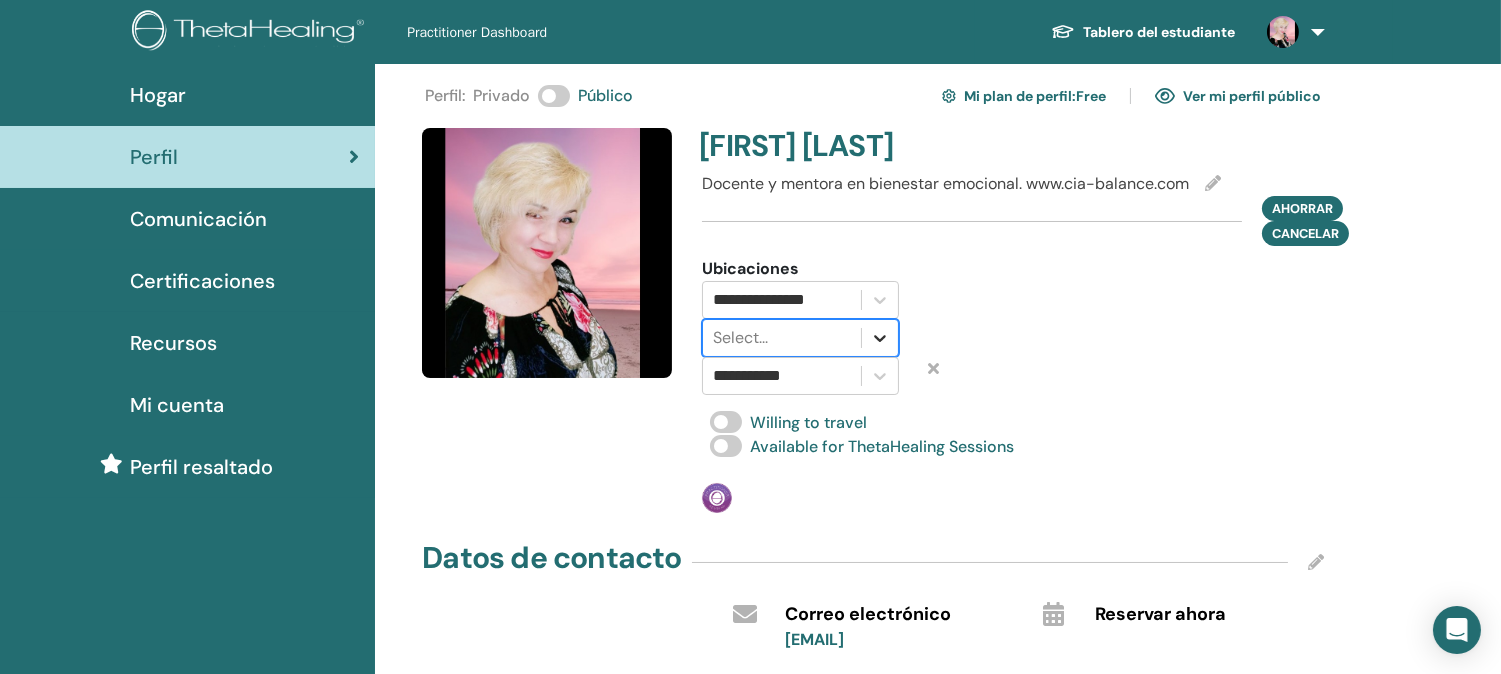 click 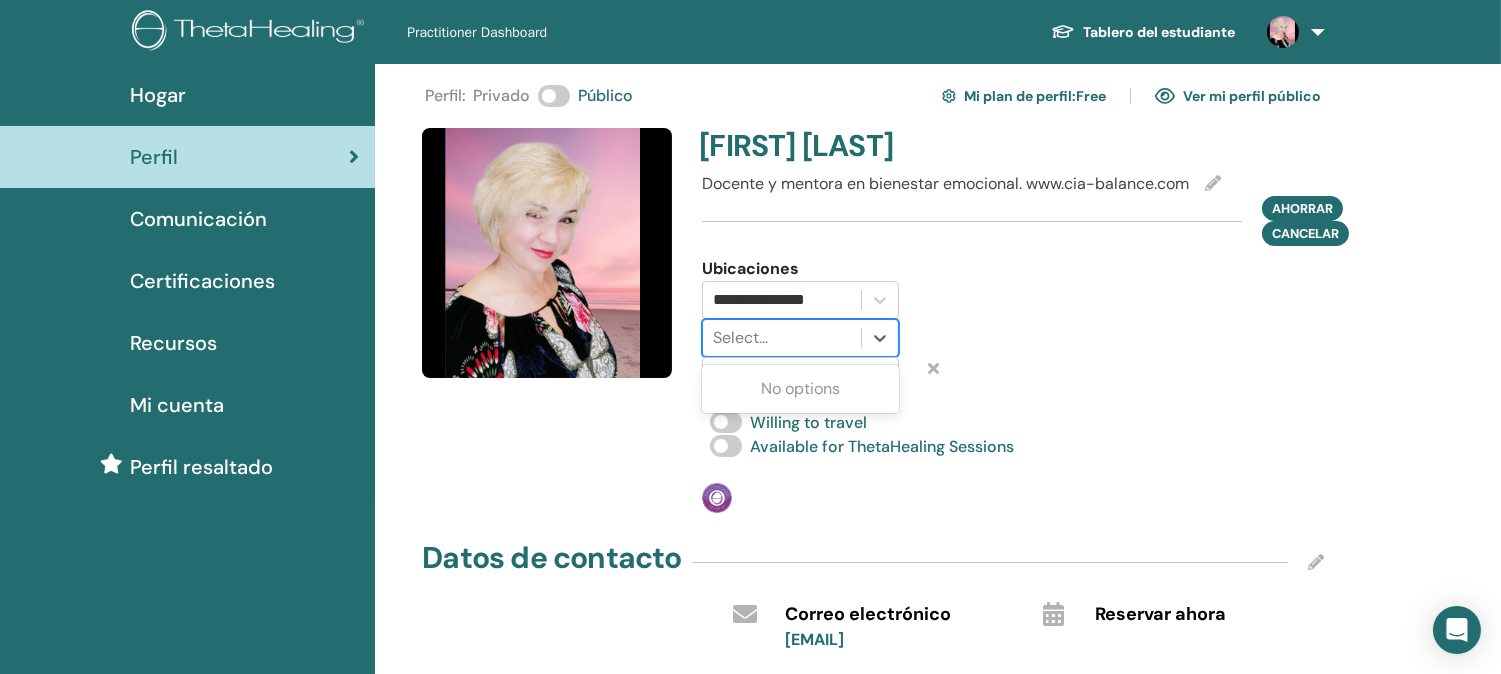 click at bounding box center [781, 338] 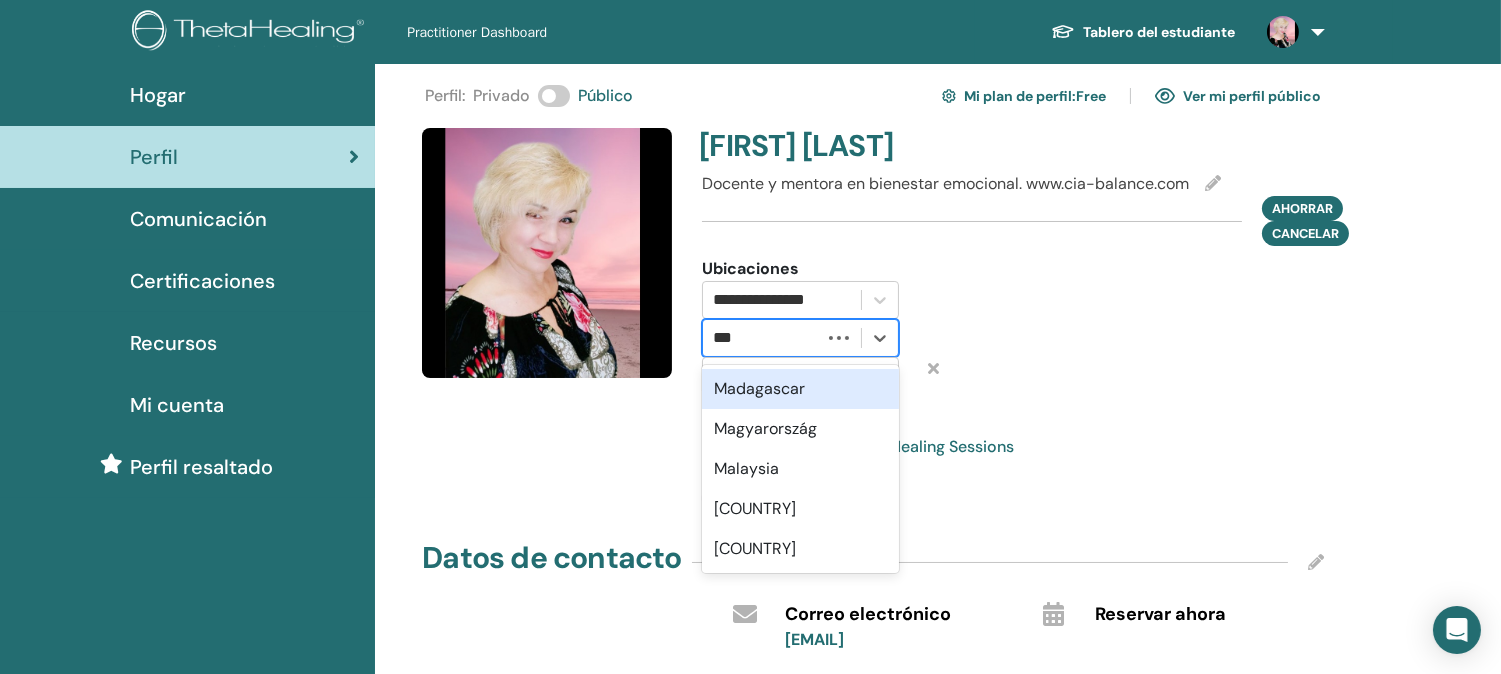 type on "****" 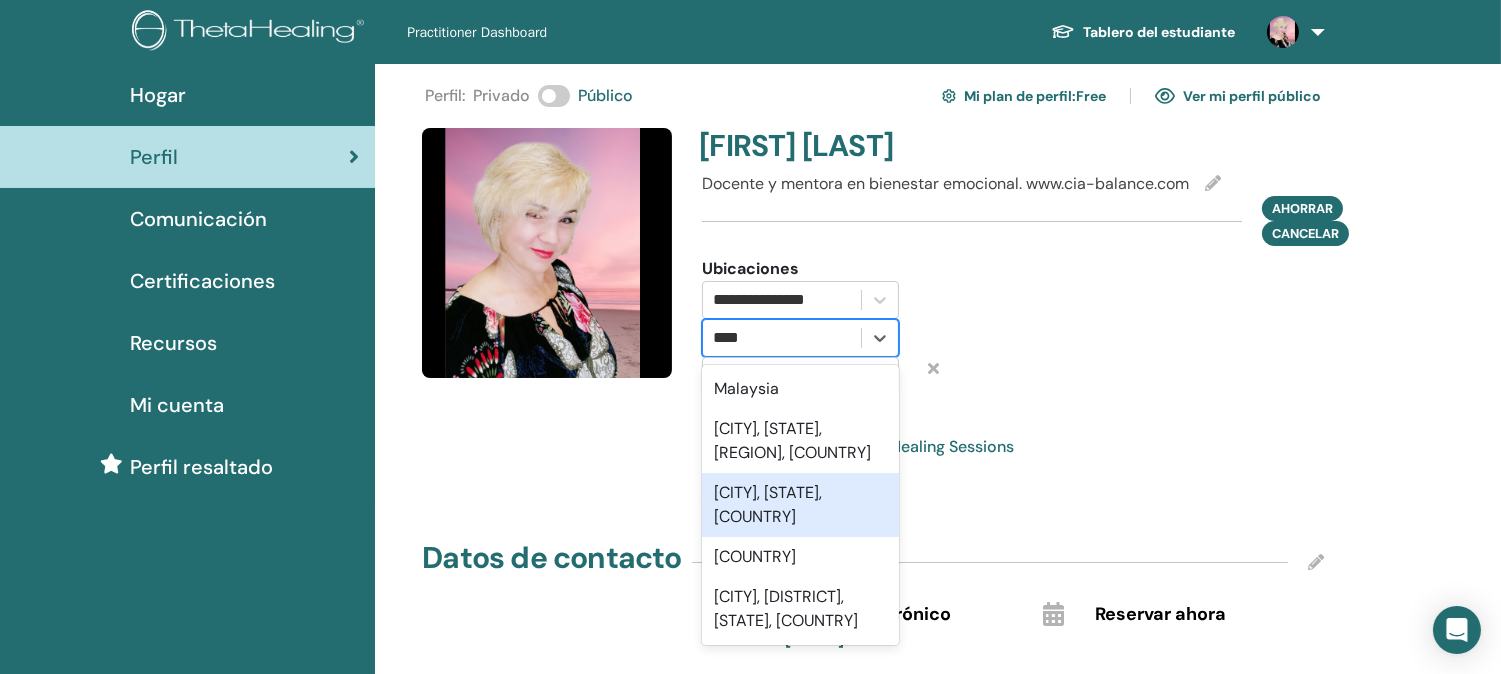 click on "Málaga, Andalucía, ESP" at bounding box center [800, 505] 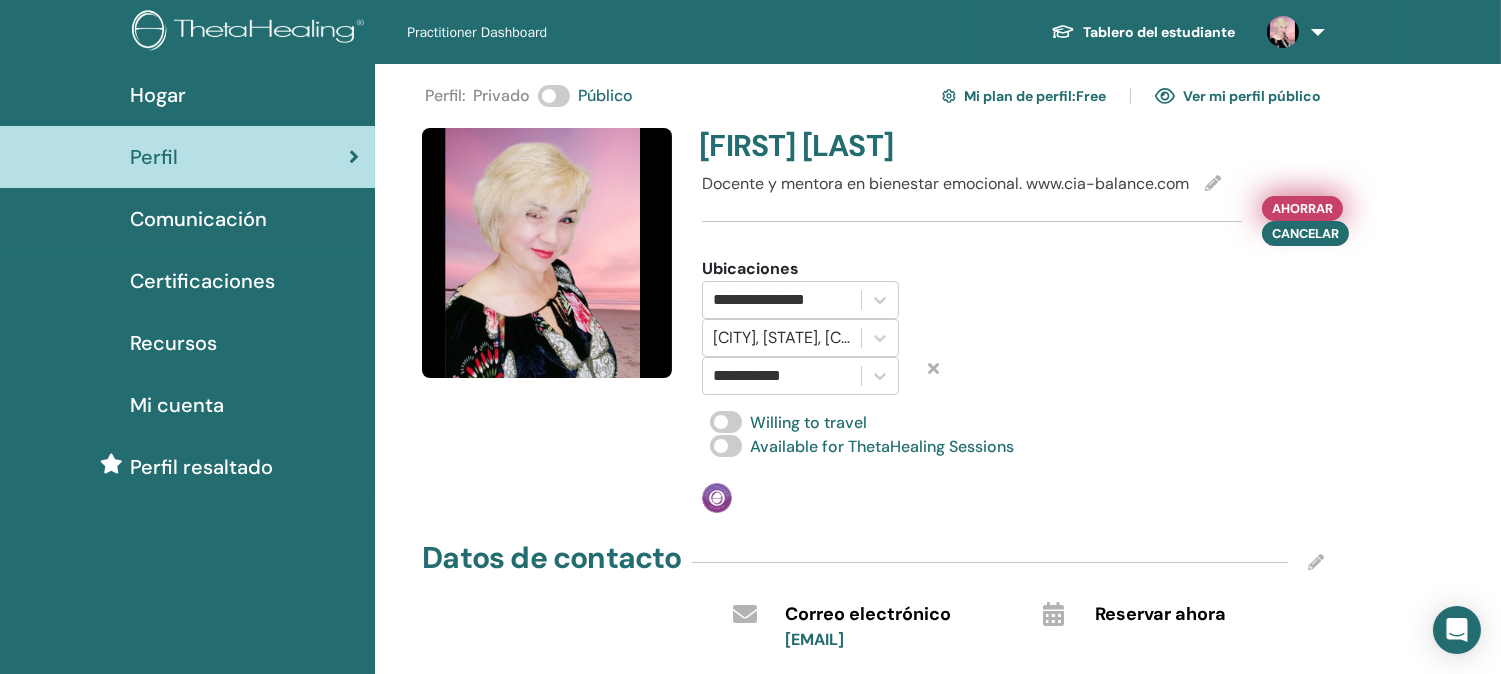 click on "Ahorrar" at bounding box center (1302, 208) 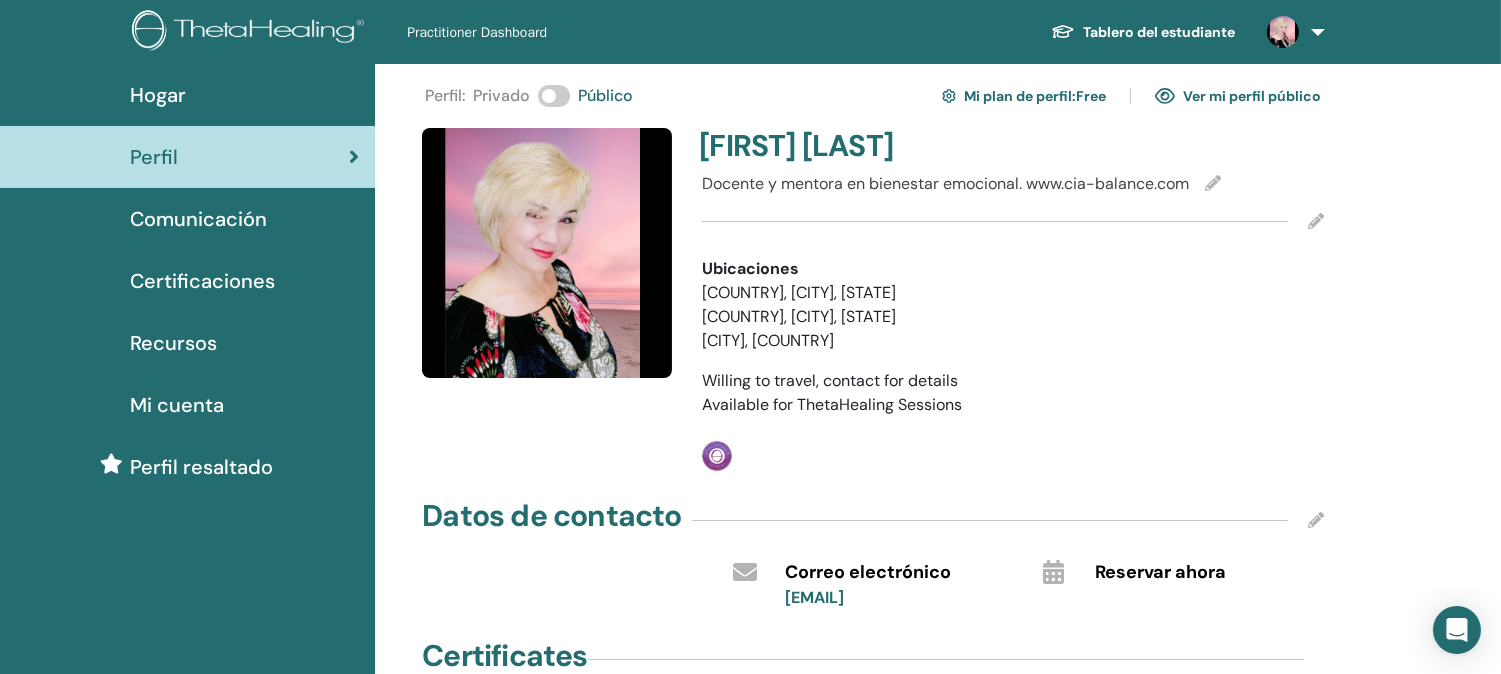 click on "ESP, Málaga, AN" at bounding box center [823, 317] 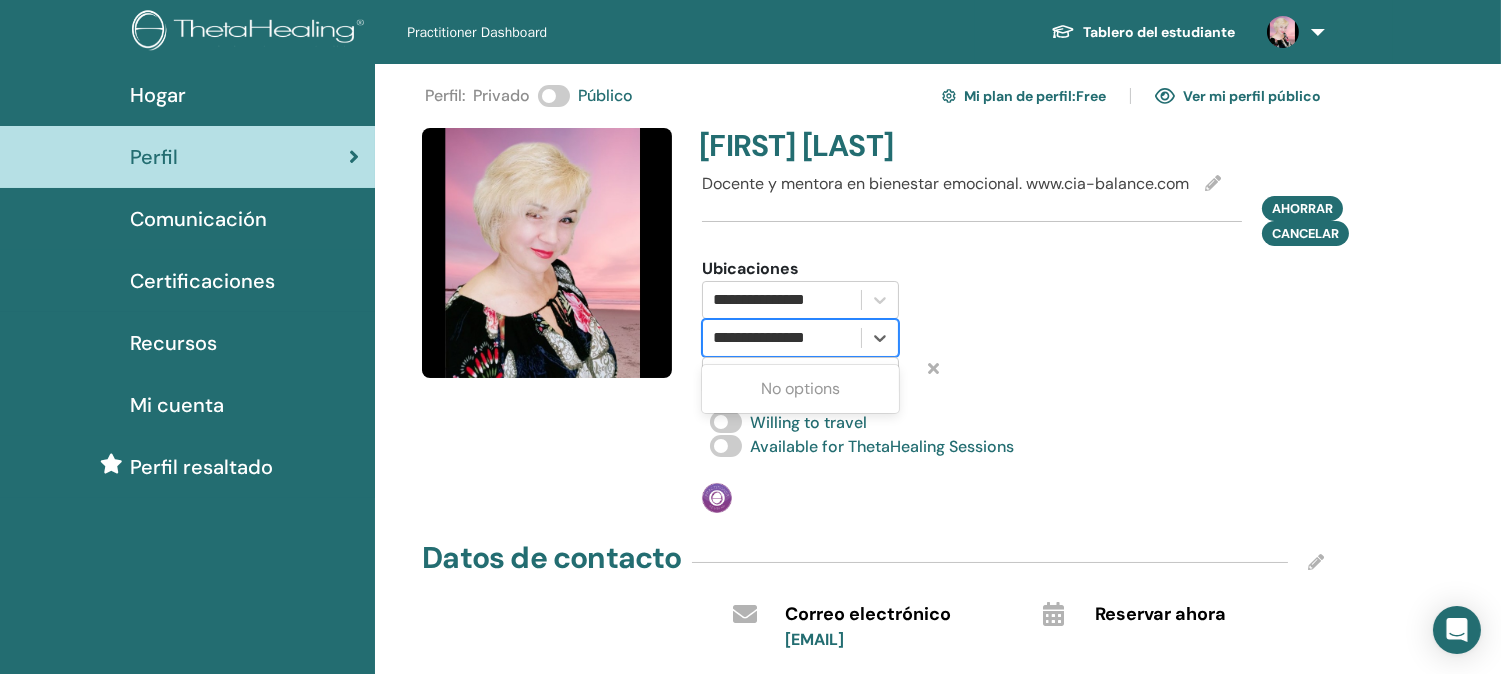 click on "**********" at bounding box center (781, 338) 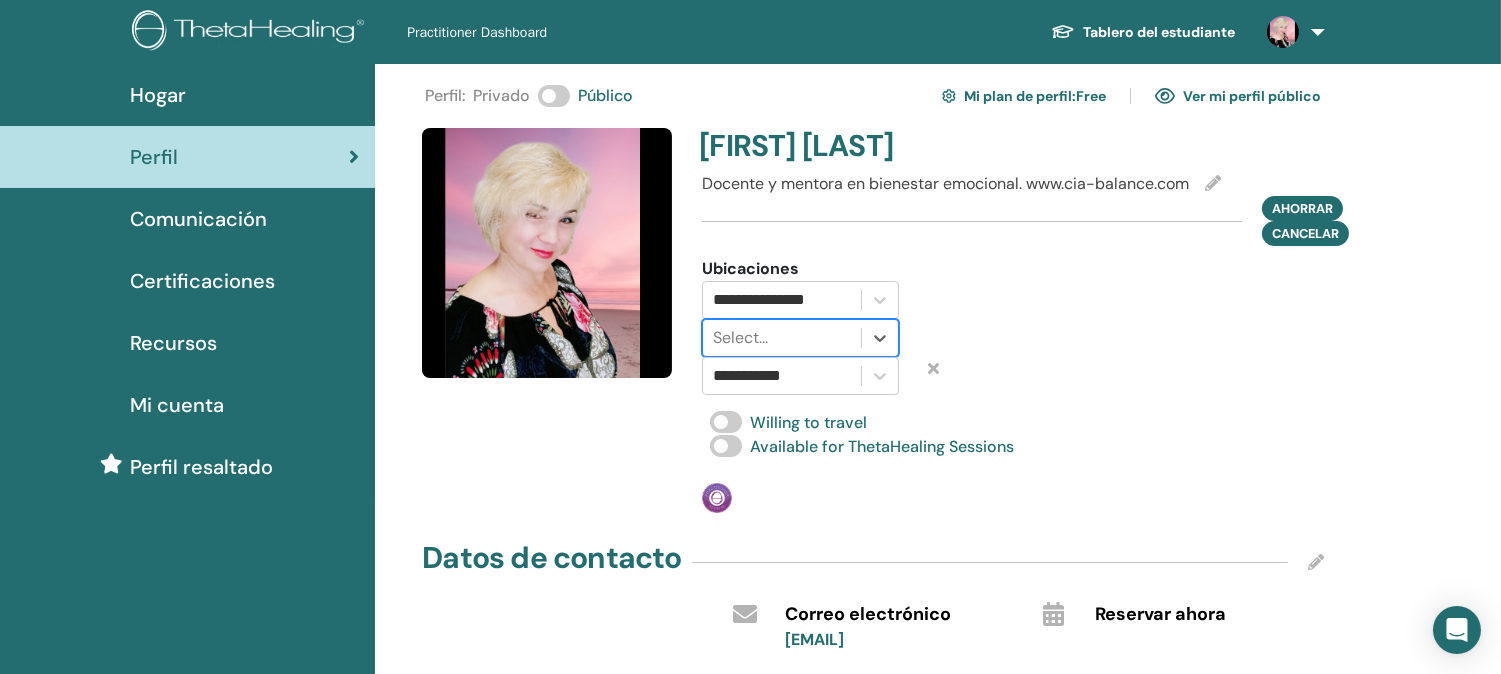 drag, startPoint x: 838, startPoint y: 371, endPoint x: 741, endPoint y: 371, distance: 97 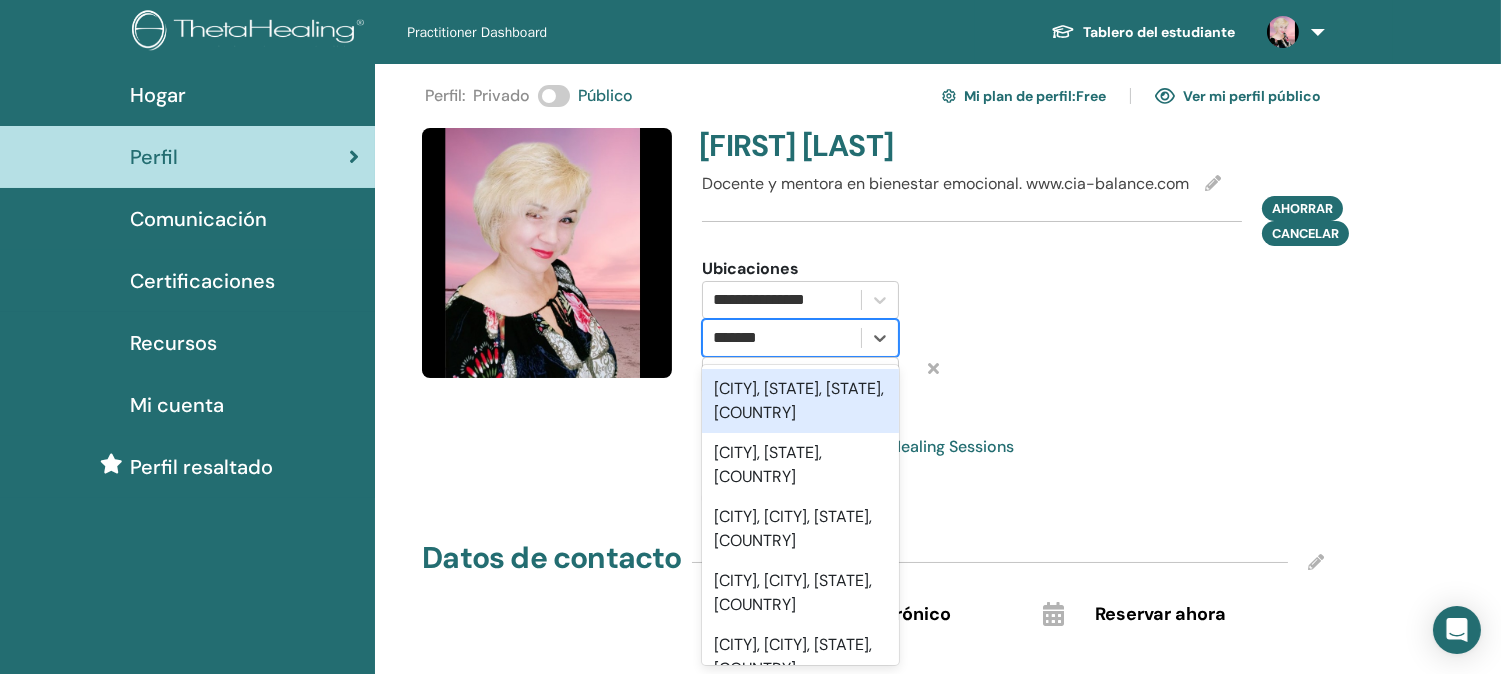 type on "********" 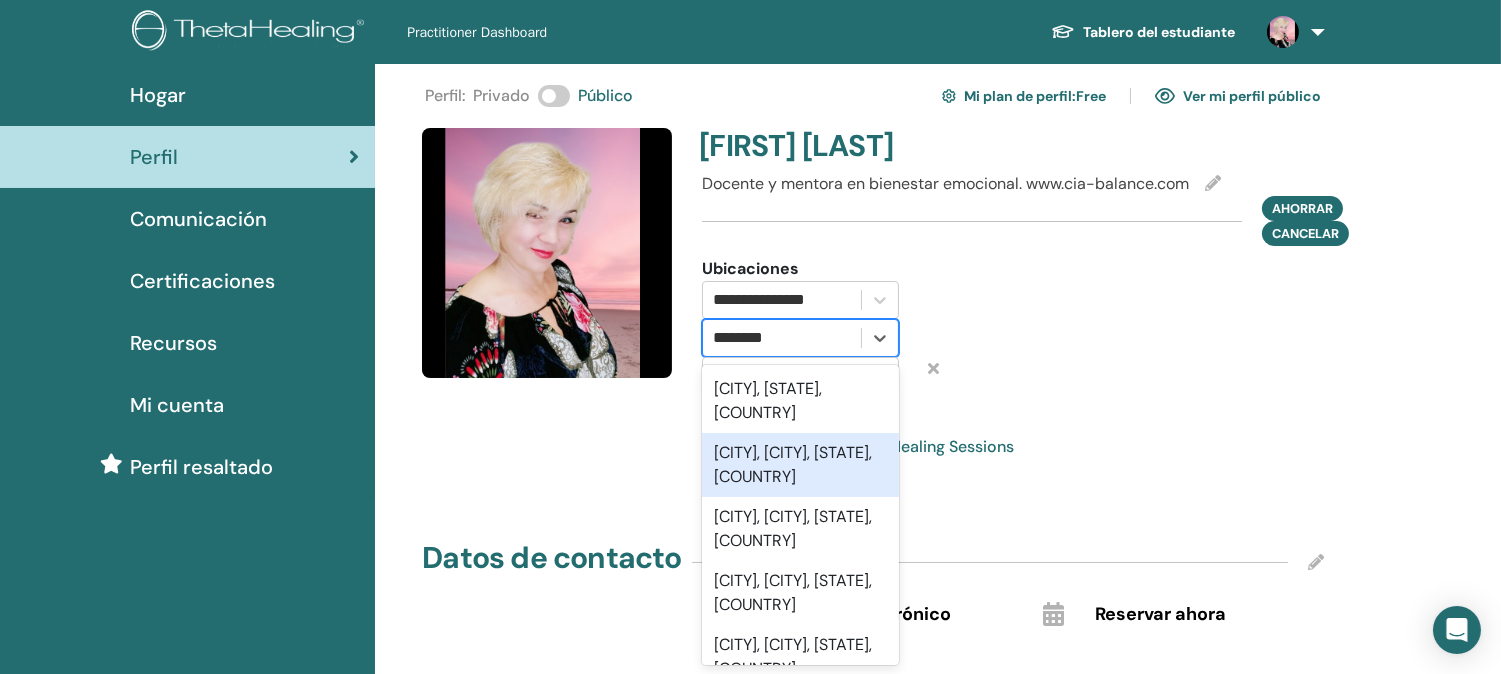 click on "Tenerife, Santa Cruz de Tenerife, Canarias, ESP" at bounding box center [800, 465] 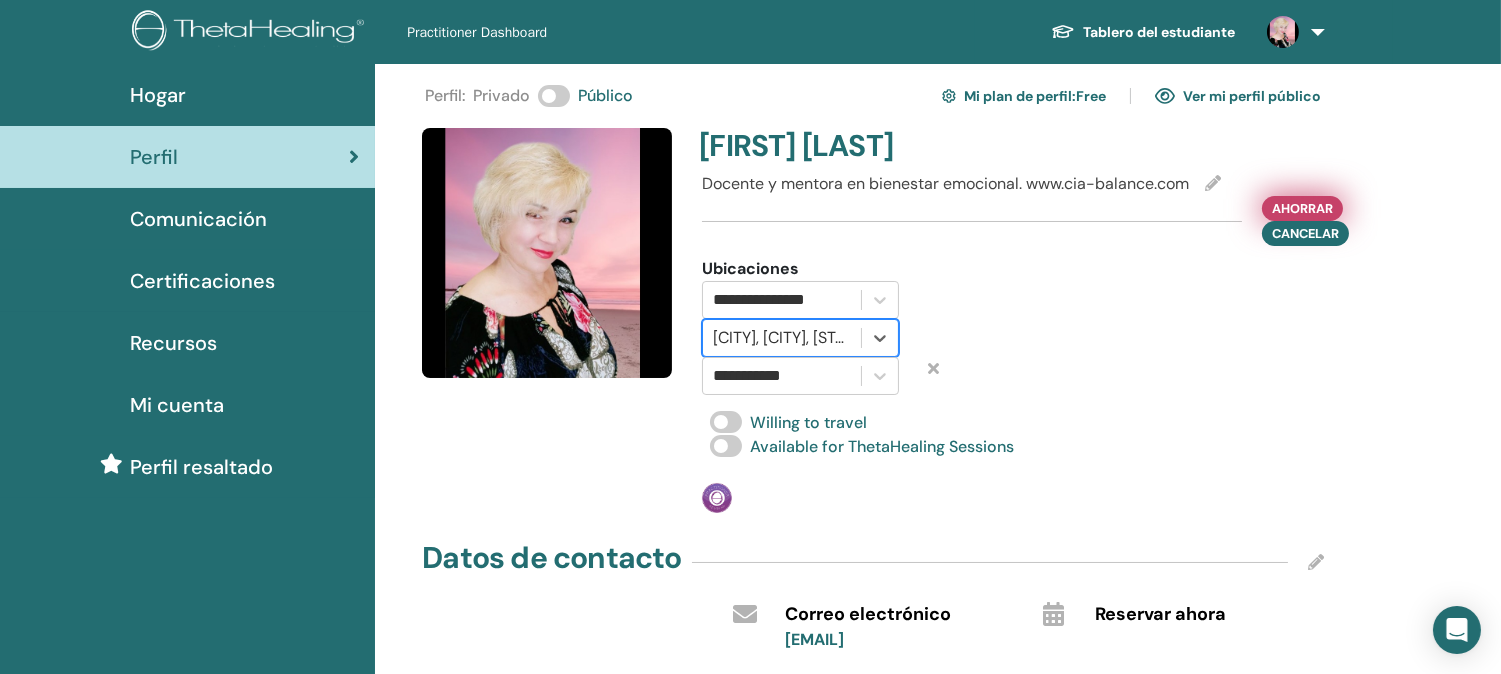 click on "Ahorrar" at bounding box center (1302, 208) 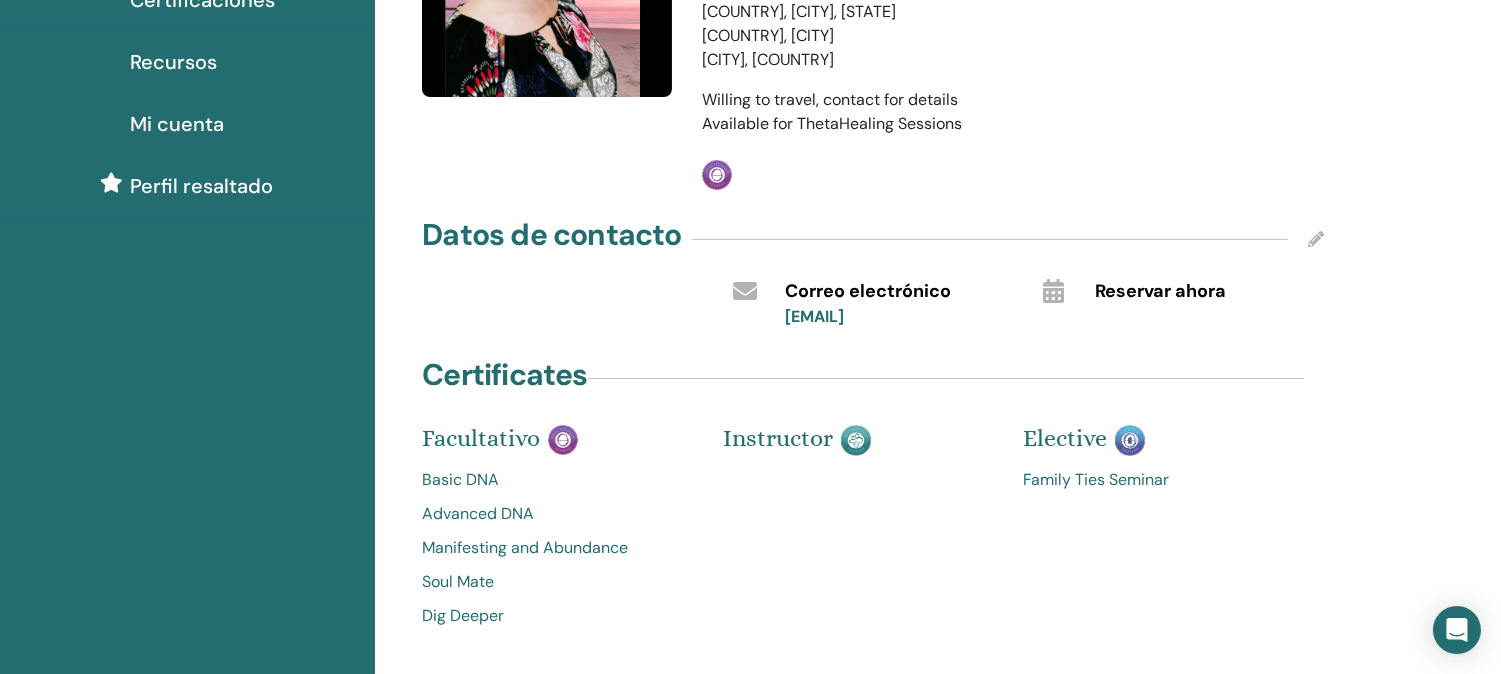 scroll, scrollTop: 333, scrollLeft: 0, axis: vertical 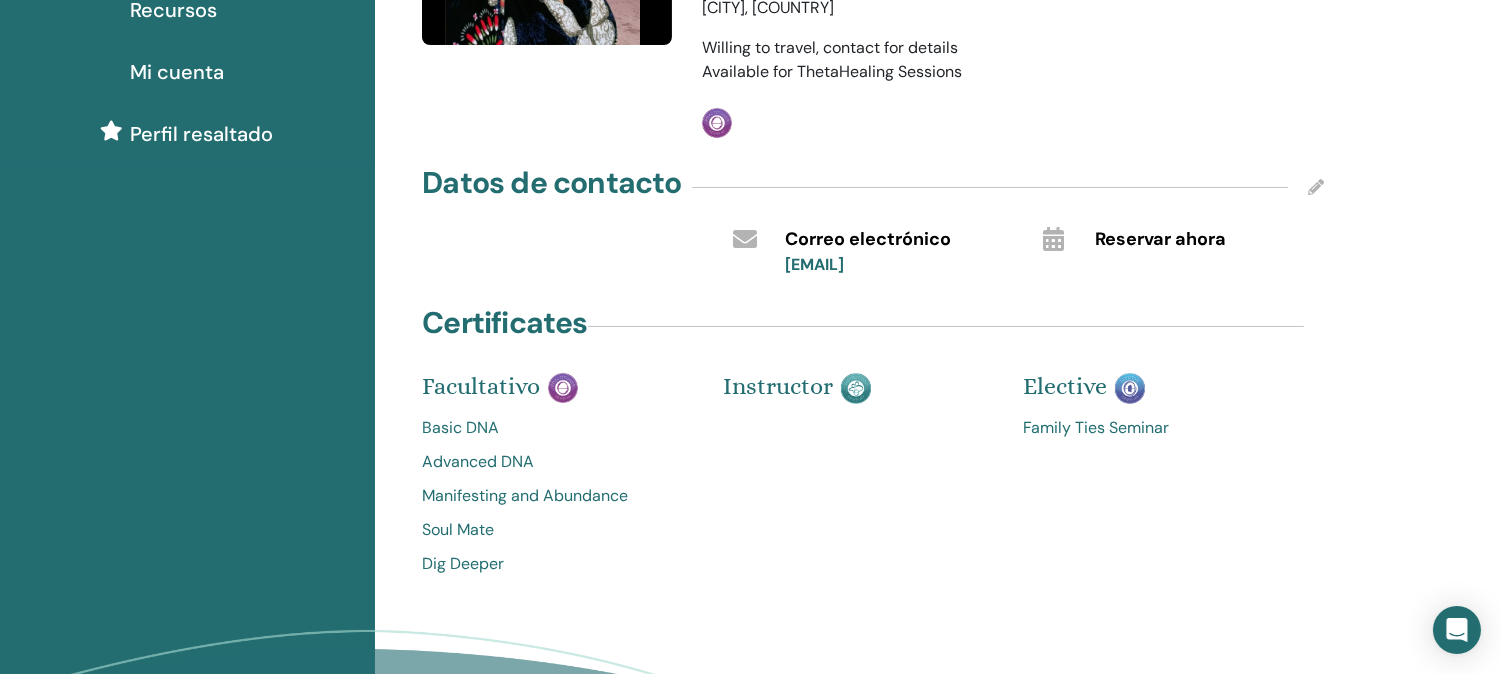 click at bounding box center (1316, 187) 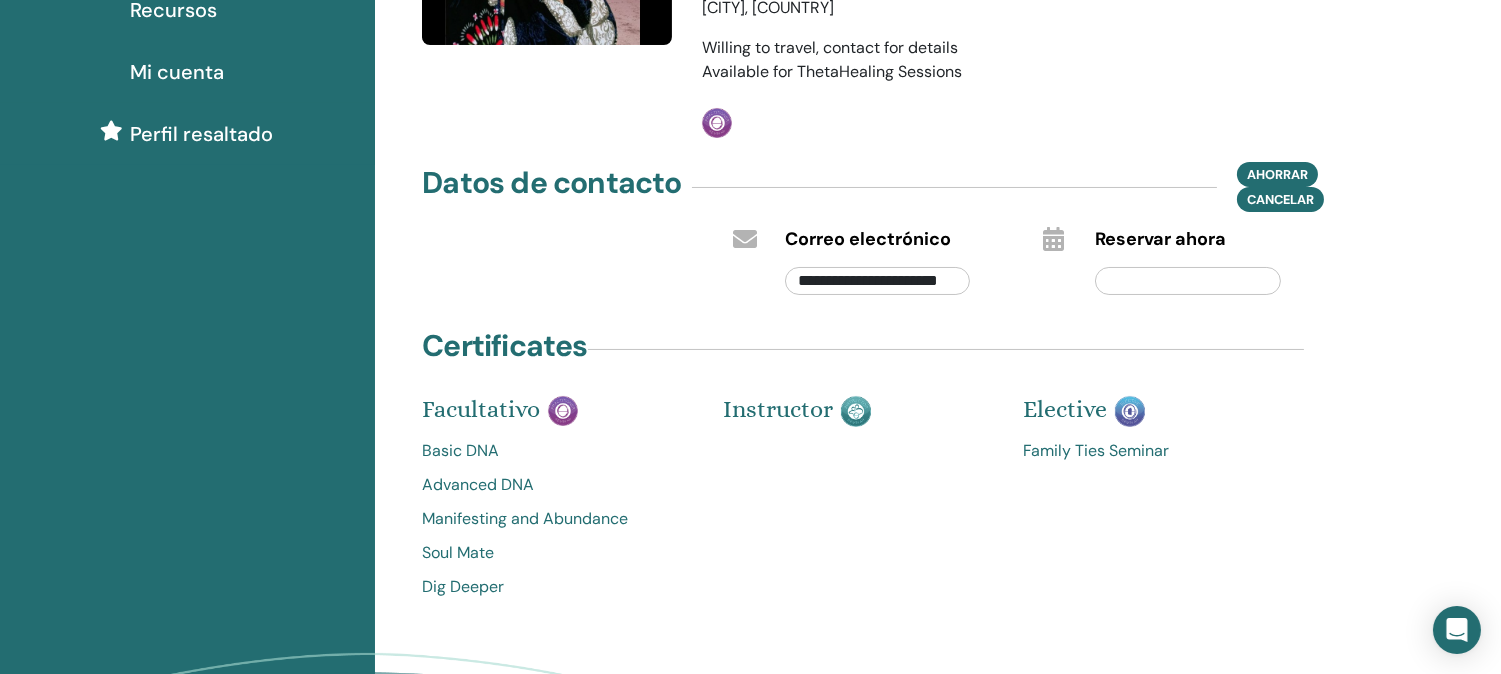 click at bounding box center [1188, 281] 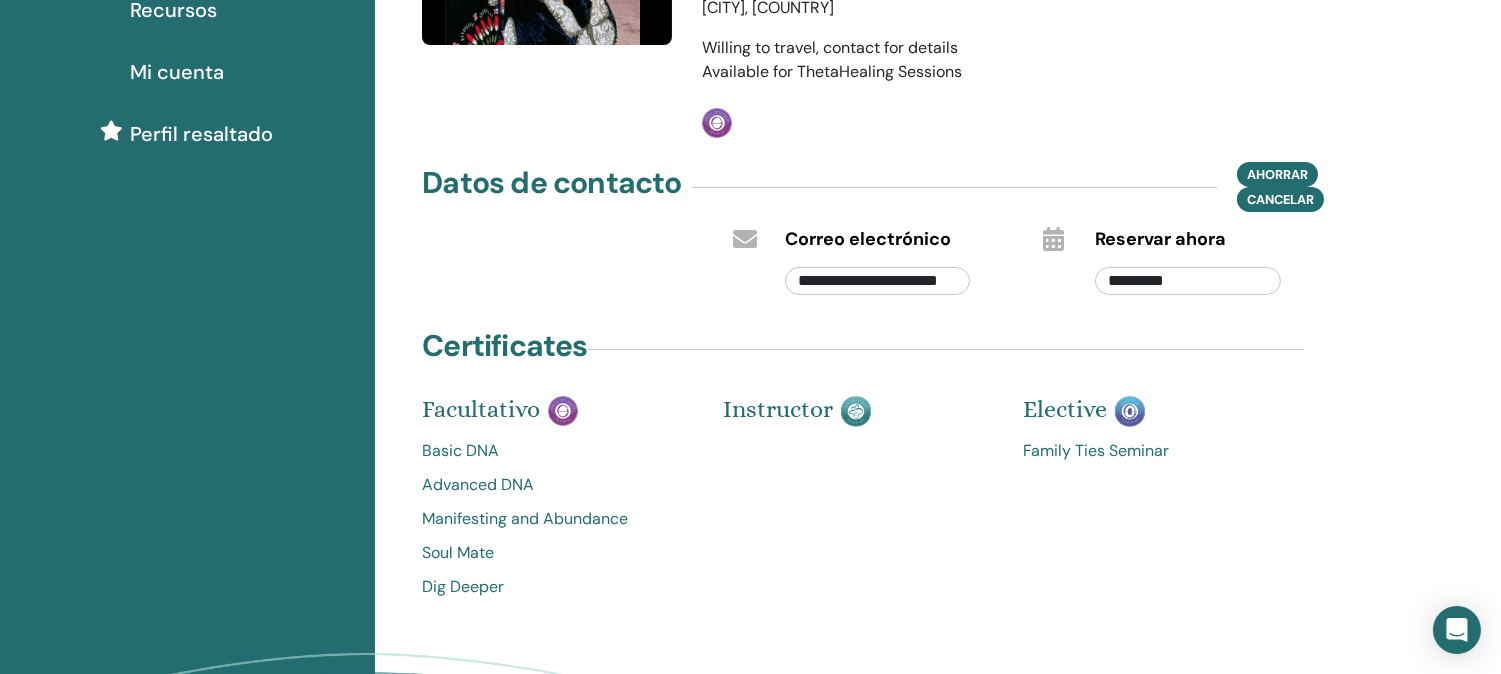 click on "*********" at bounding box center [1188, 281] 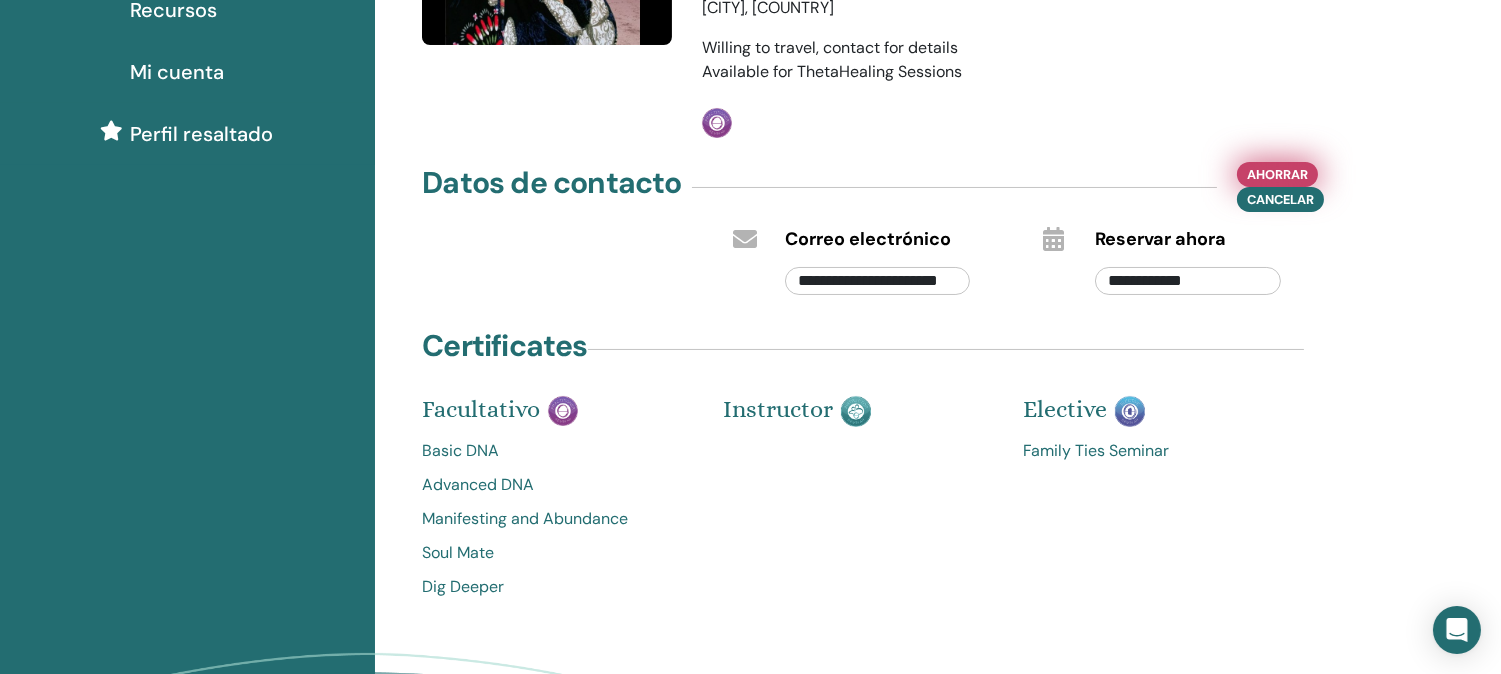 type on "**********" 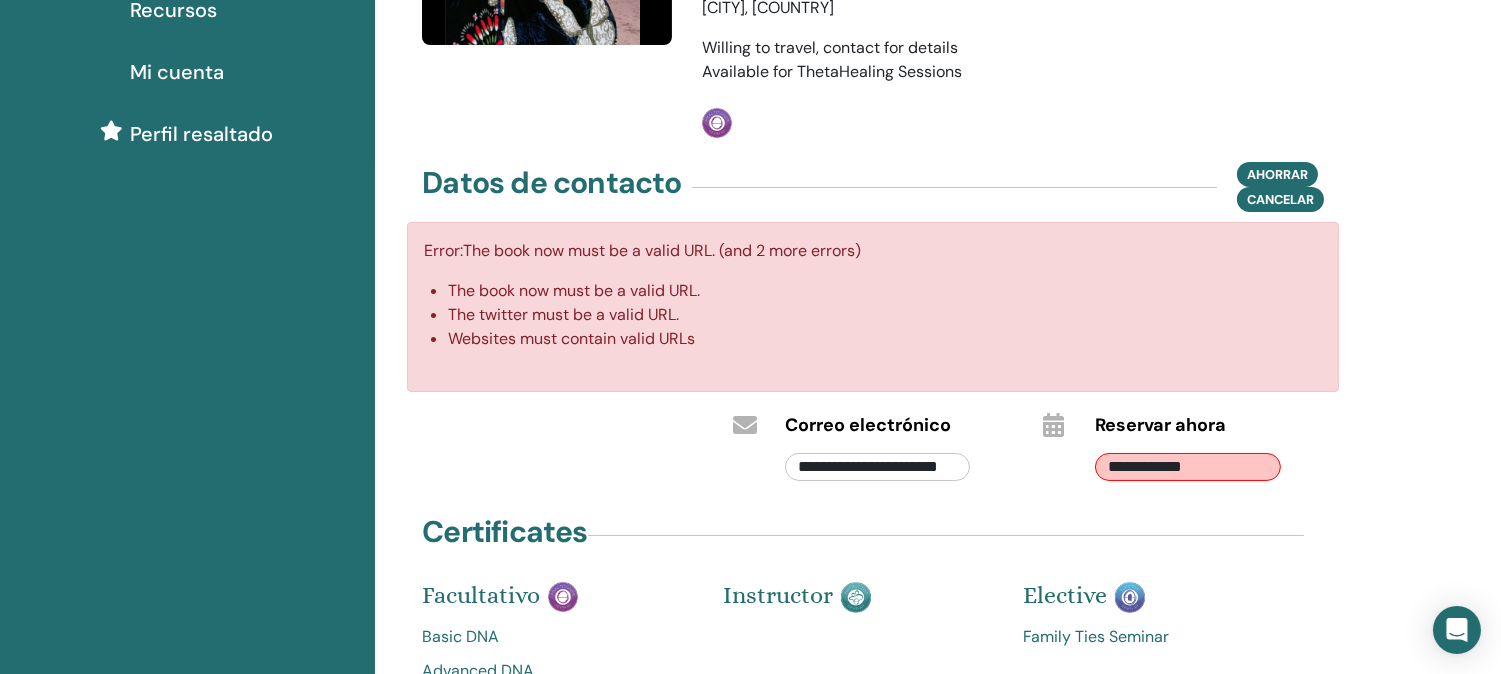 drag, startPoint x: 1234, startPoint y: 503, endPoint x: 1100, endPoint y: 503, distance: 134 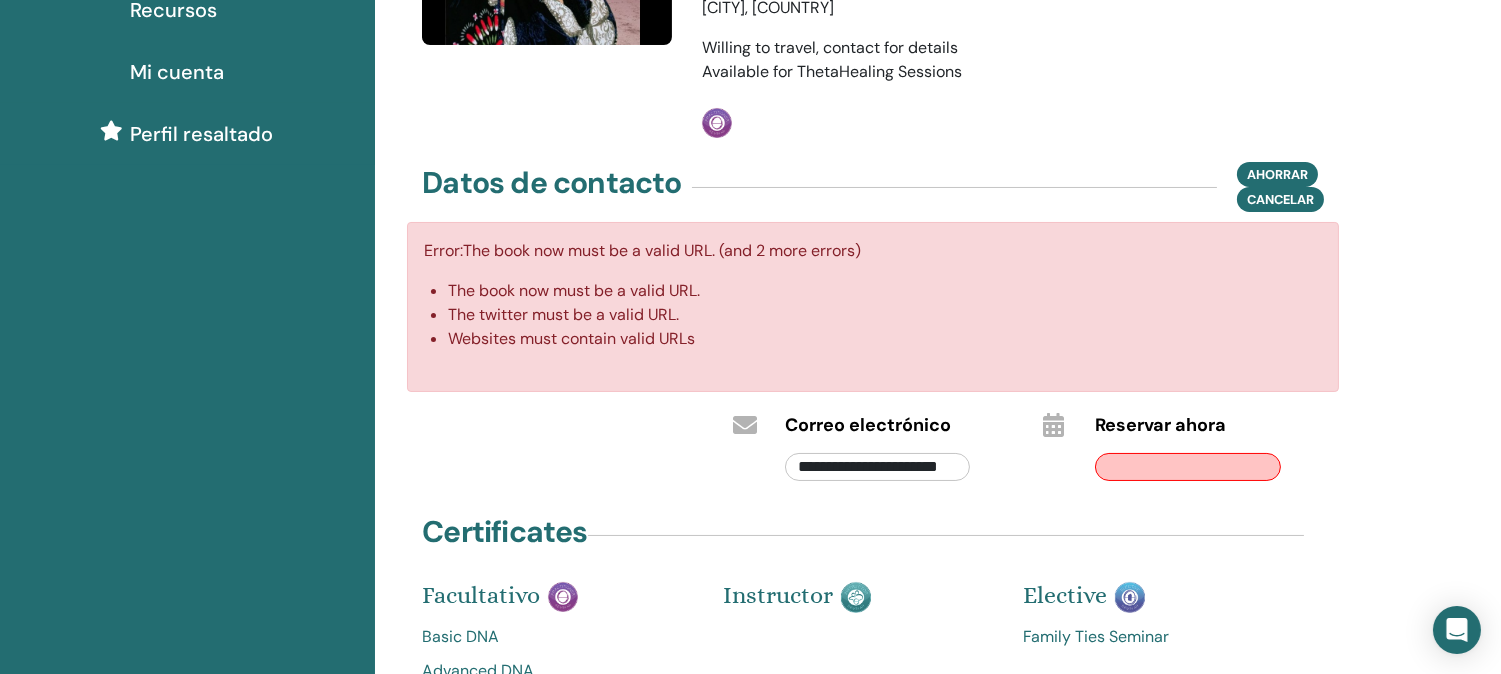 paste on "**********" 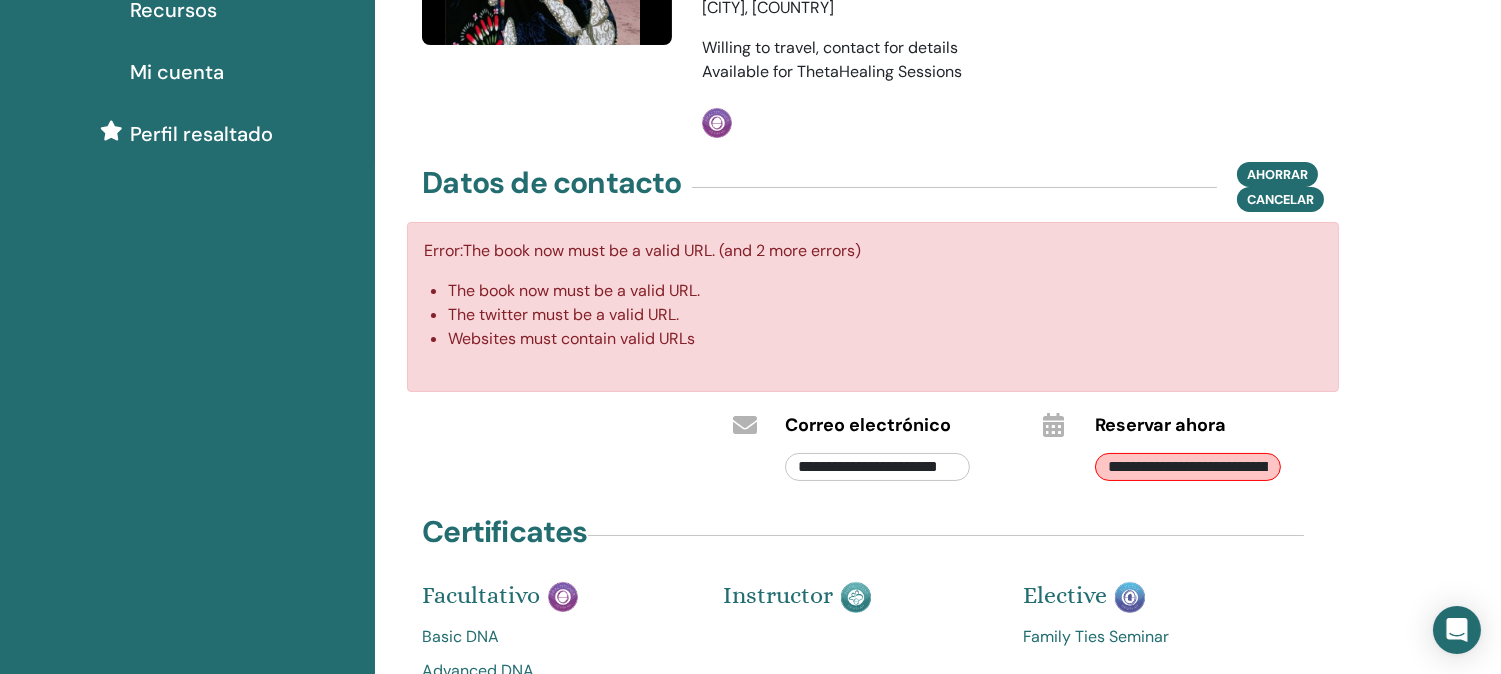 scroll, scrollTop: 0, scrollLeft: 1334, axis: horizontal 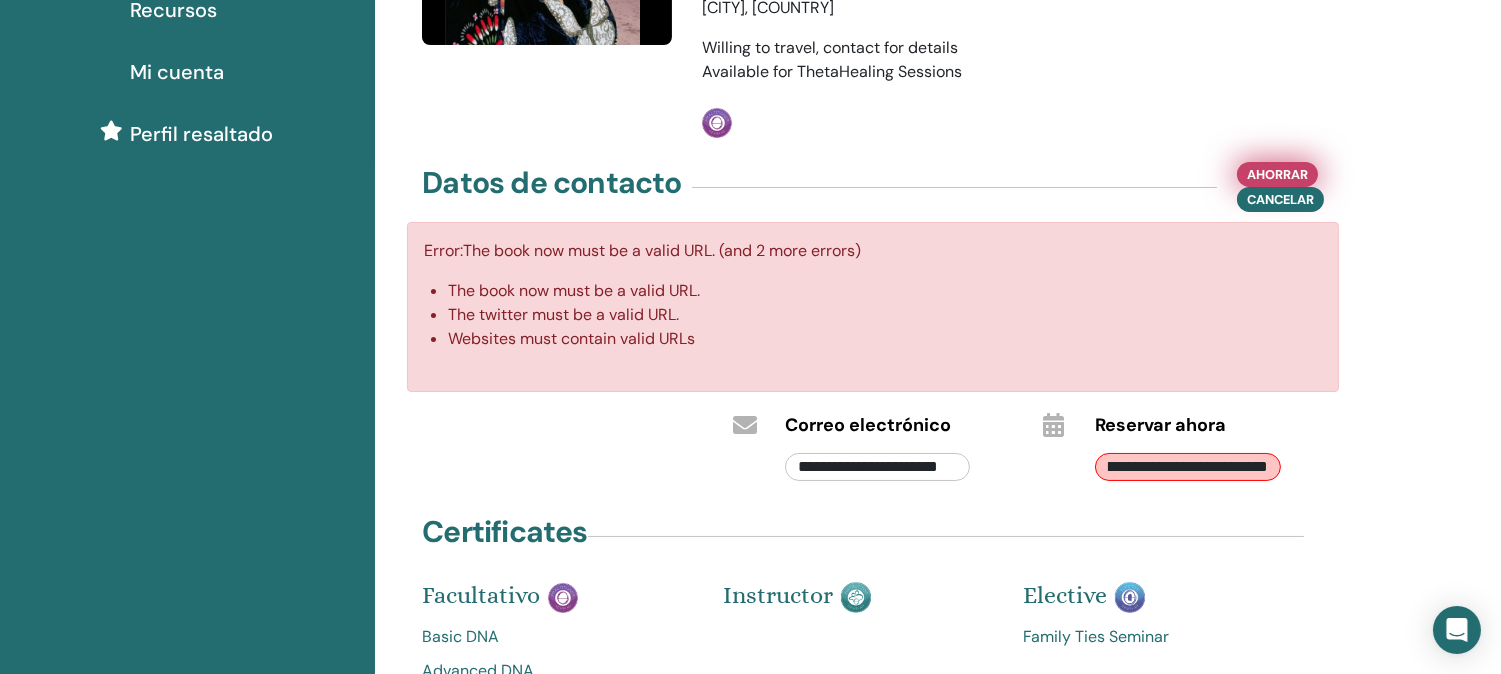 type on "**********" 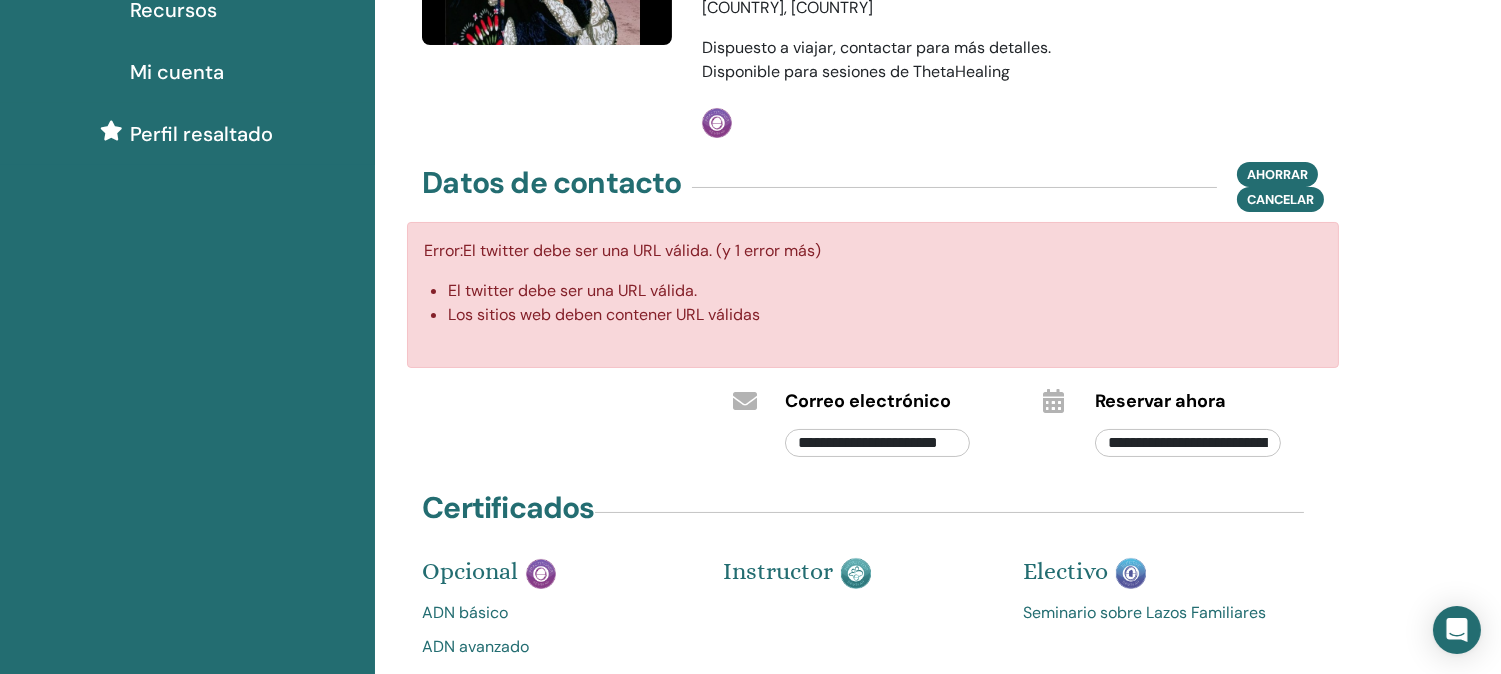 click on "**********" at bounding box center (938, 373) 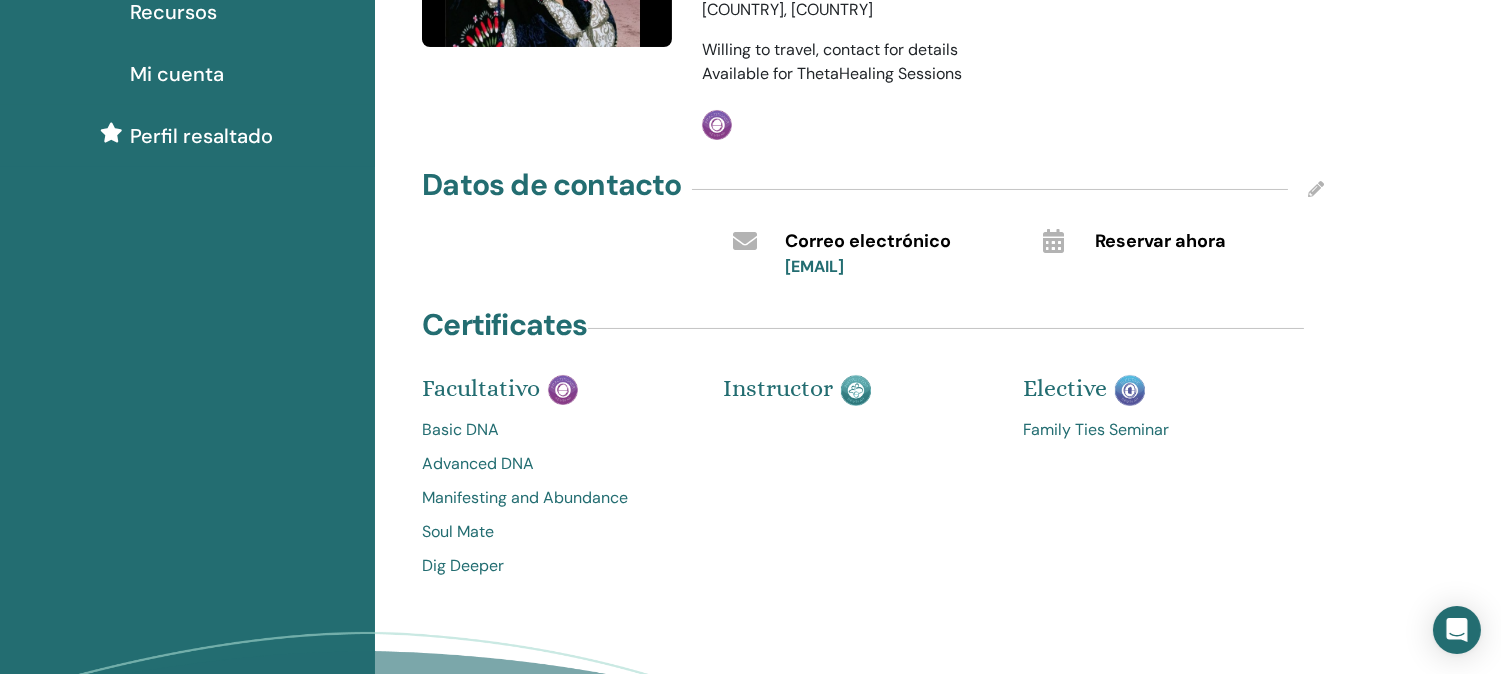 scroll, scrollTop: 331, scrollLeft: 0, axis: vertical 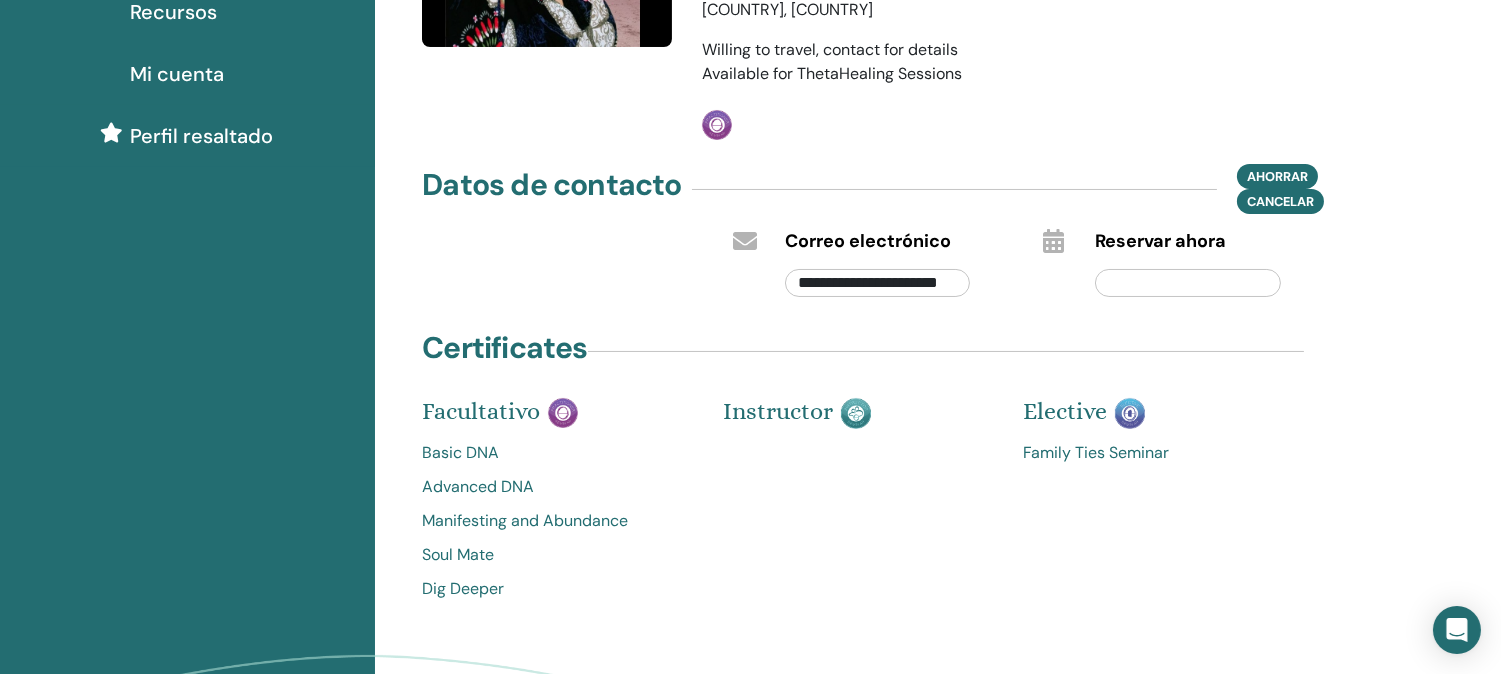 click at bounding box center [1188, 283] 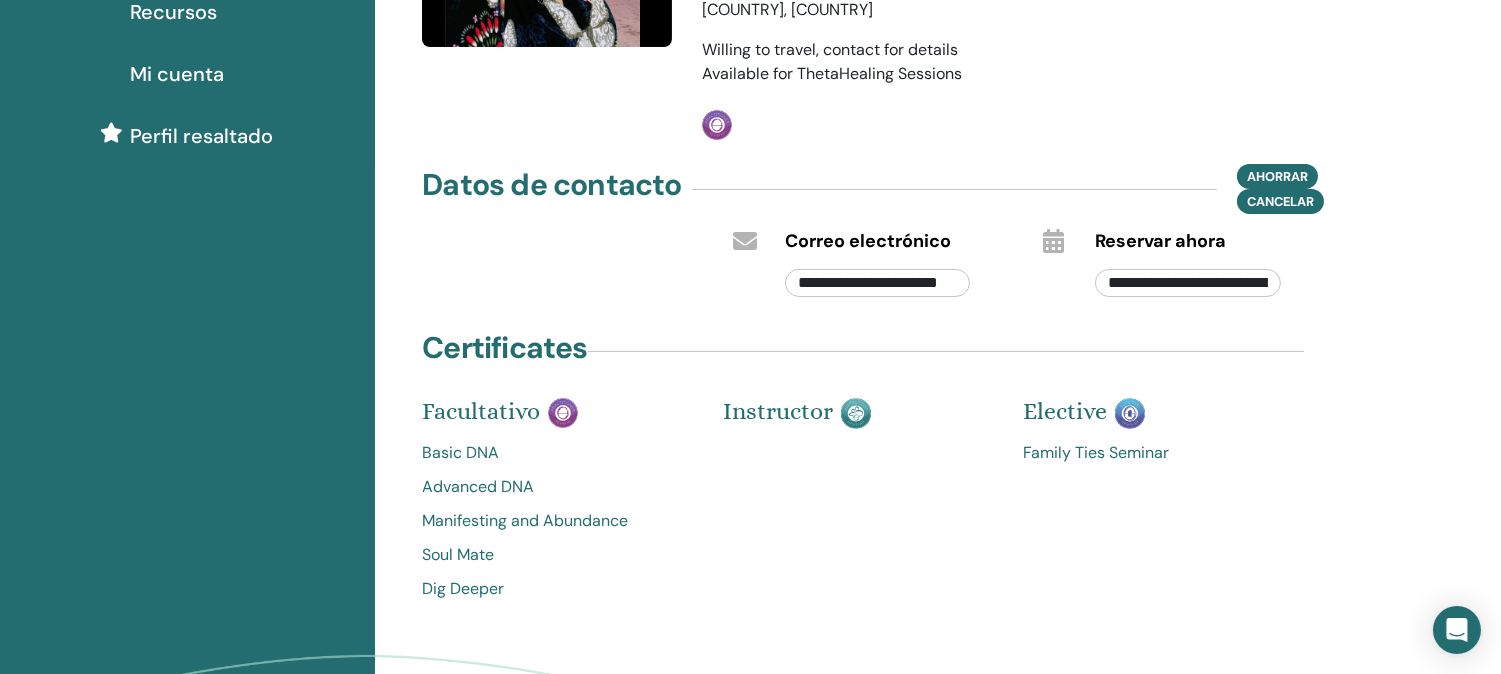 scroll, scrollTop: 0, scrollLeft: 1334, axis: horizontal 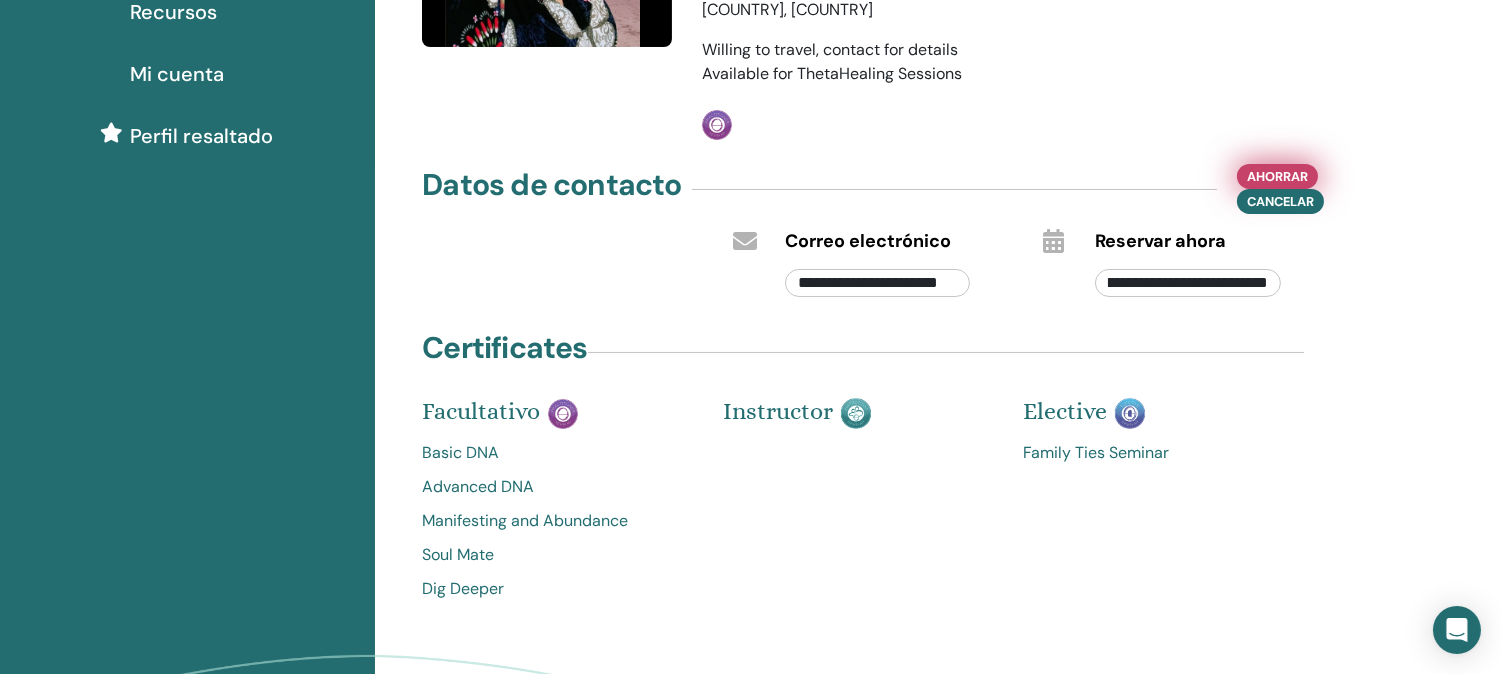 type on "**********" 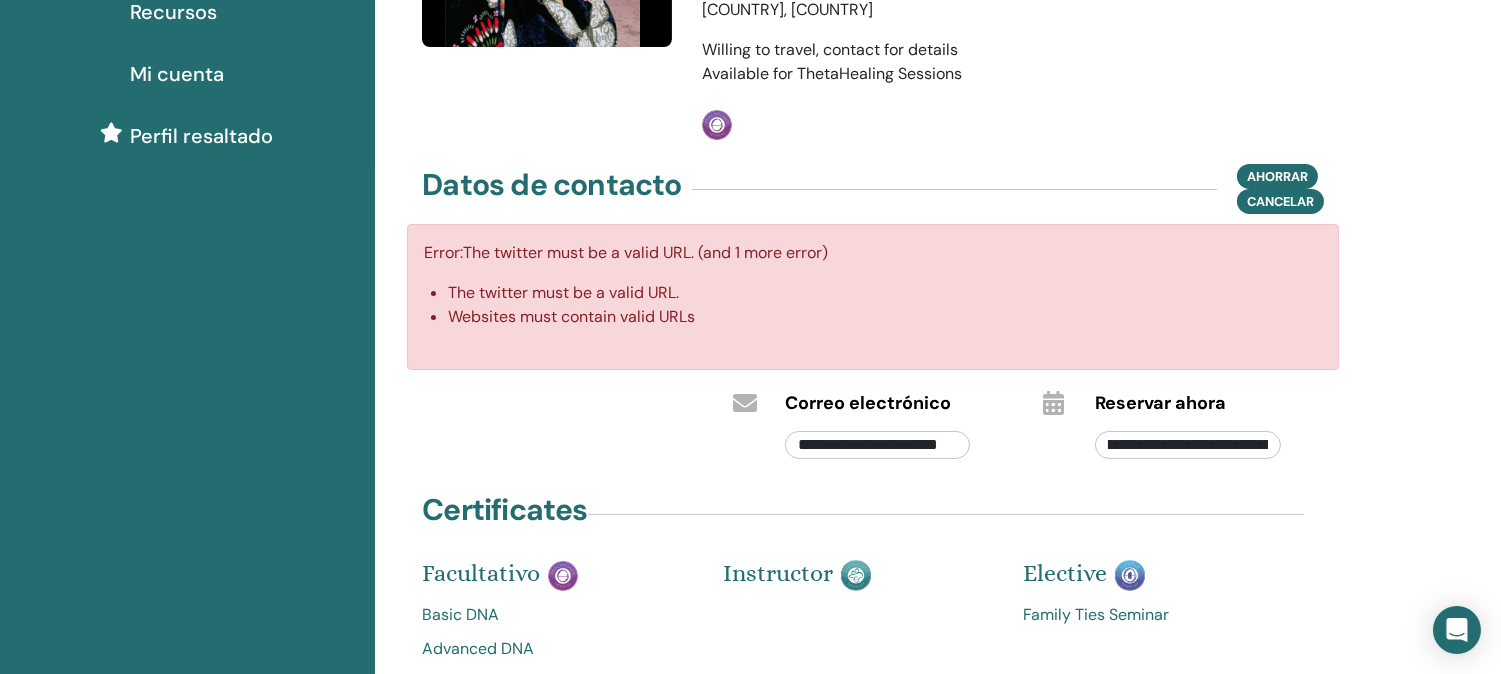 scroll, scrollTop: 0, scrollLeft: 1334, axis: horizontal 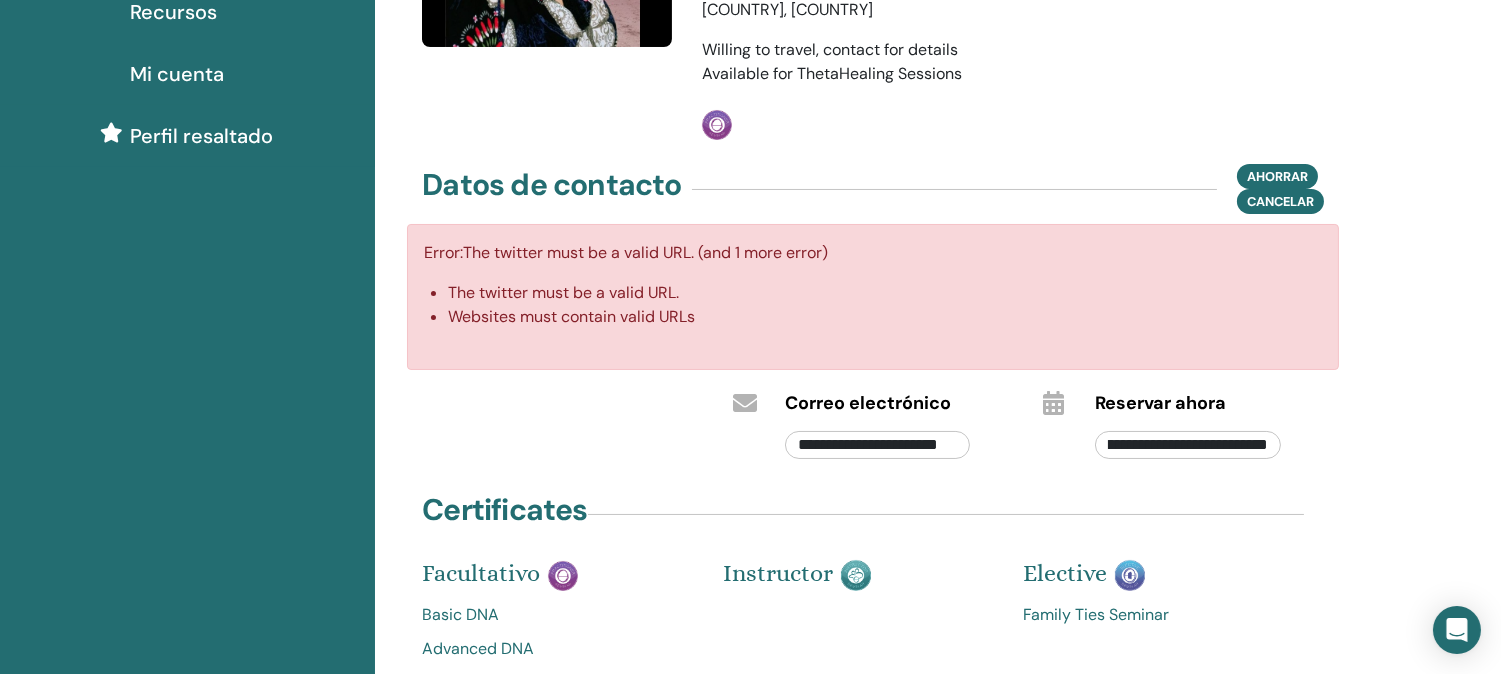 drag, startPoint x: 1138, startPoint y: 480, endPoint x: 1356, endPoint y: 483, distance: 218.02065 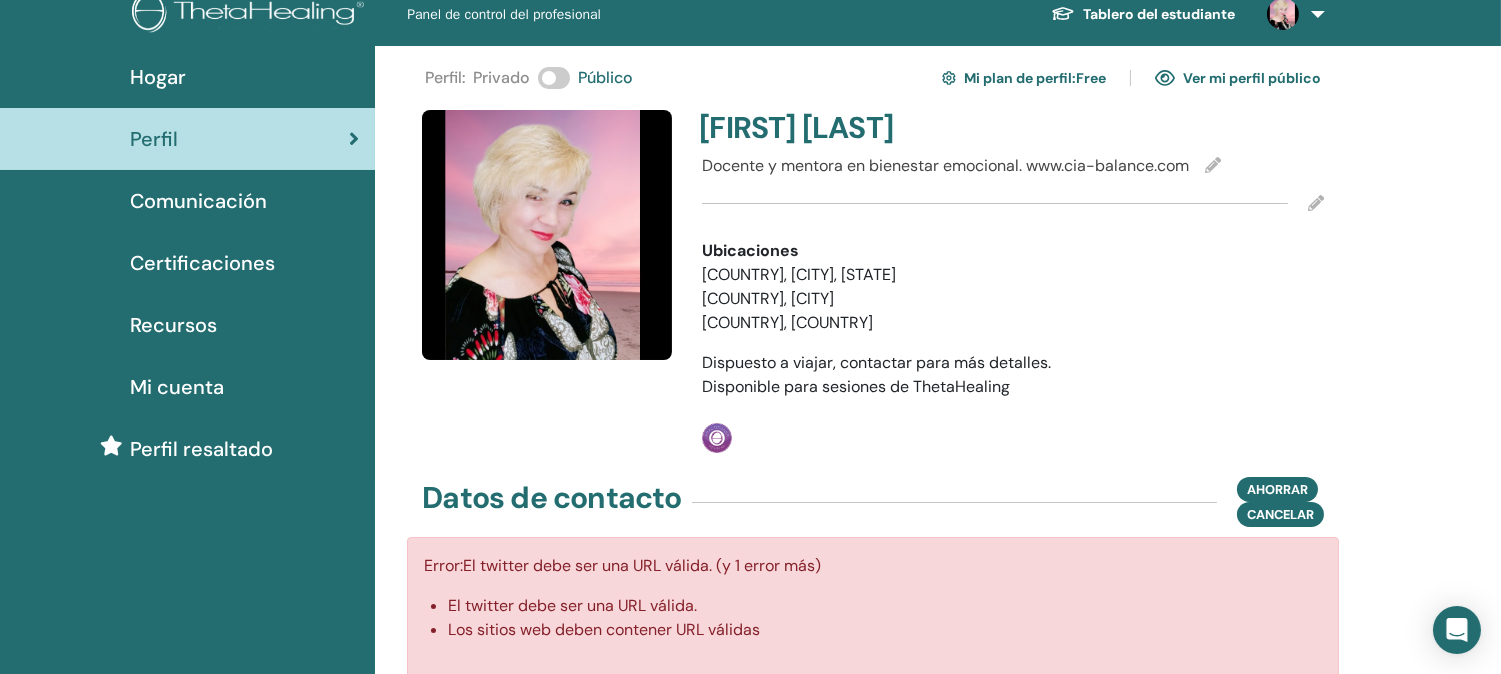 scroll, scrollTop: 0, scrollLeft: 0, axis: both 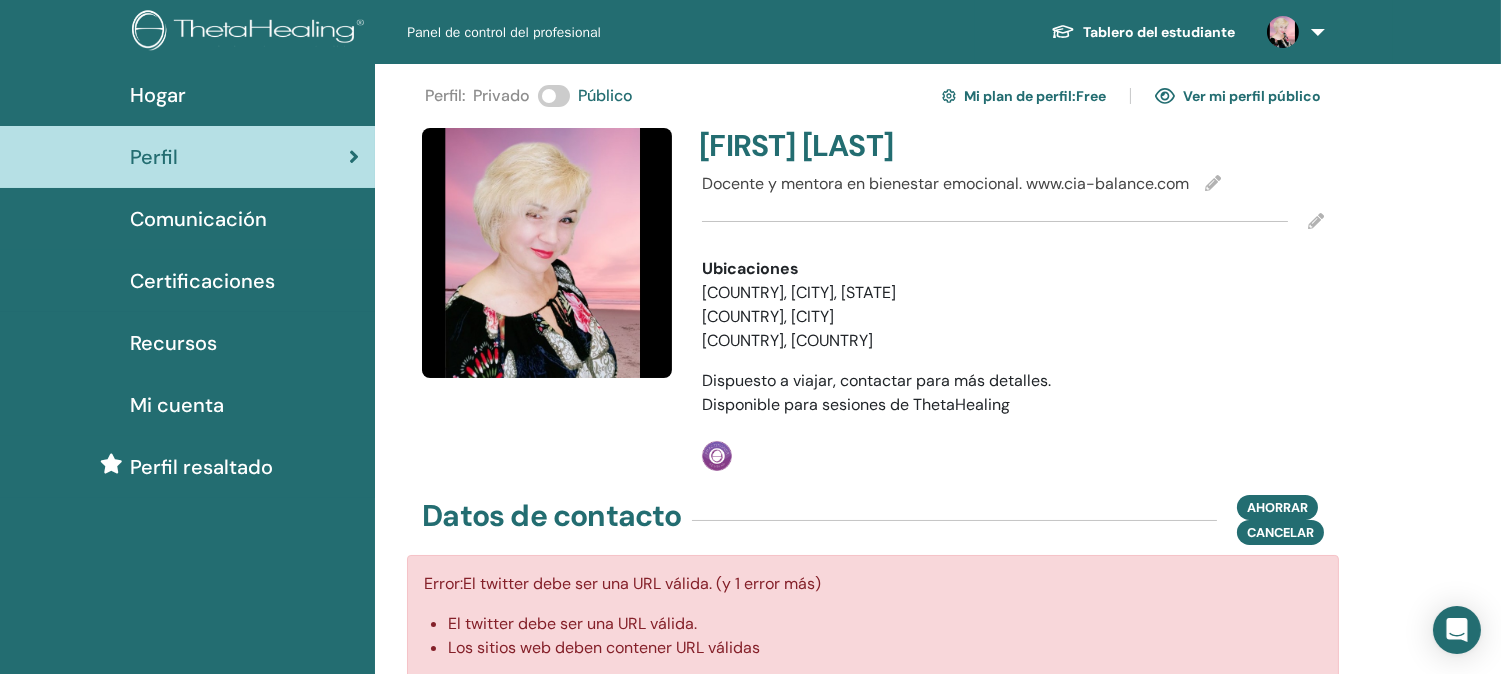 click at bounding box center [547, 253] 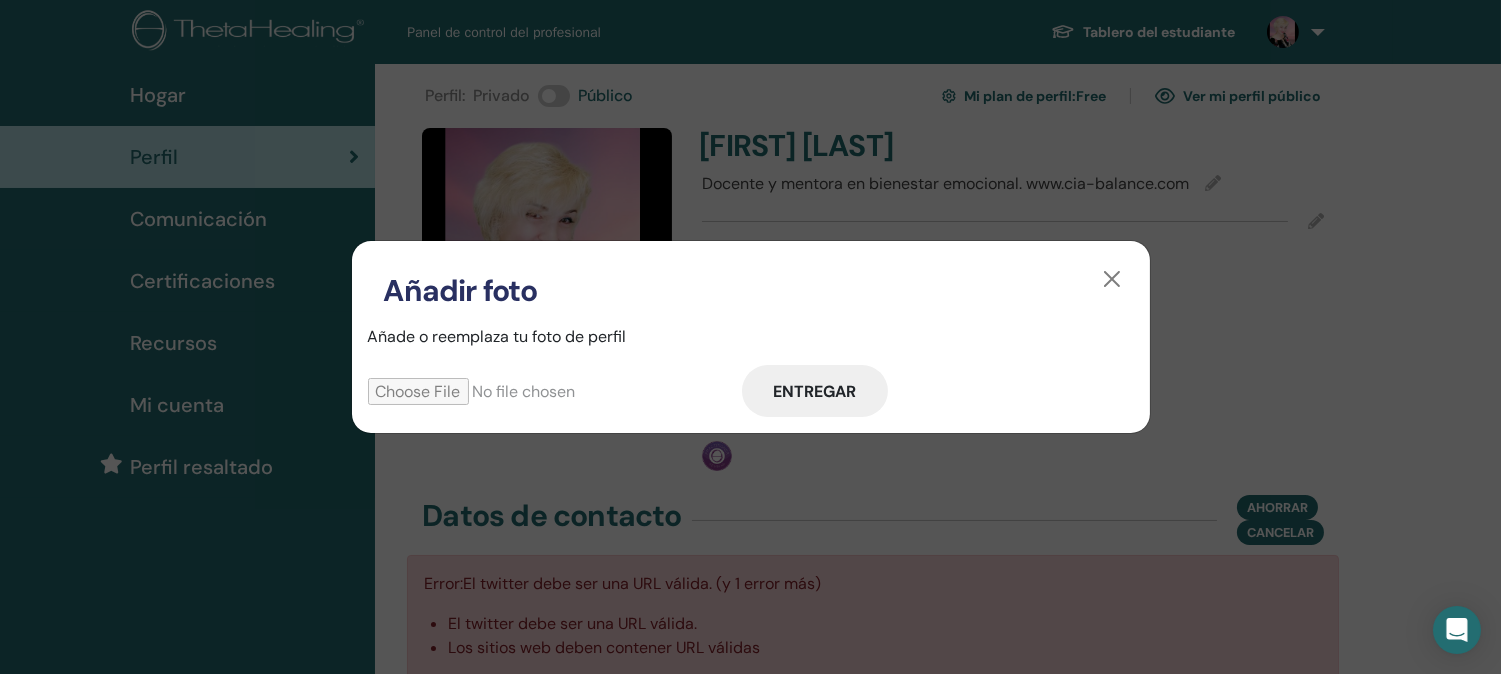 click at bounding box center (555, 391) 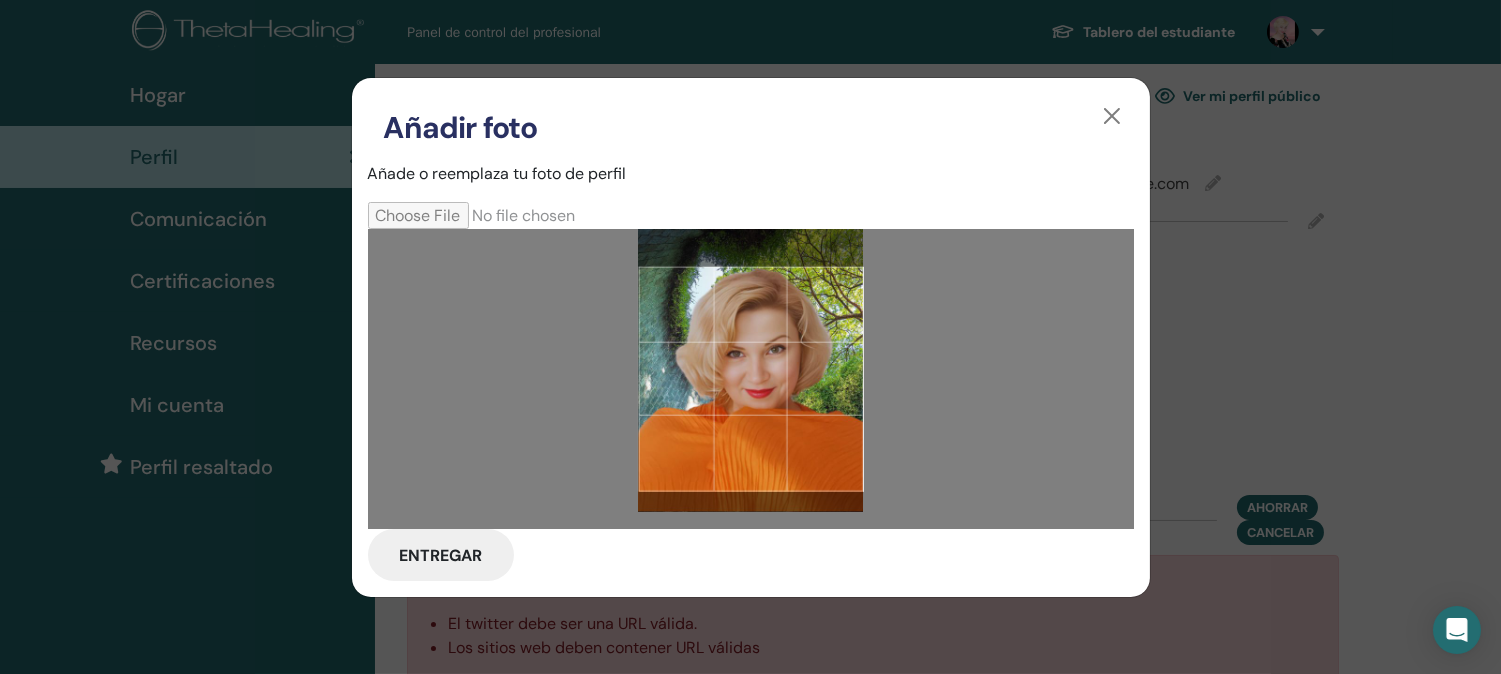 drag, startPoint x: 803, startPoint y: 415, endPoint x: 801, endPoint y: 398, distance: 17.117243 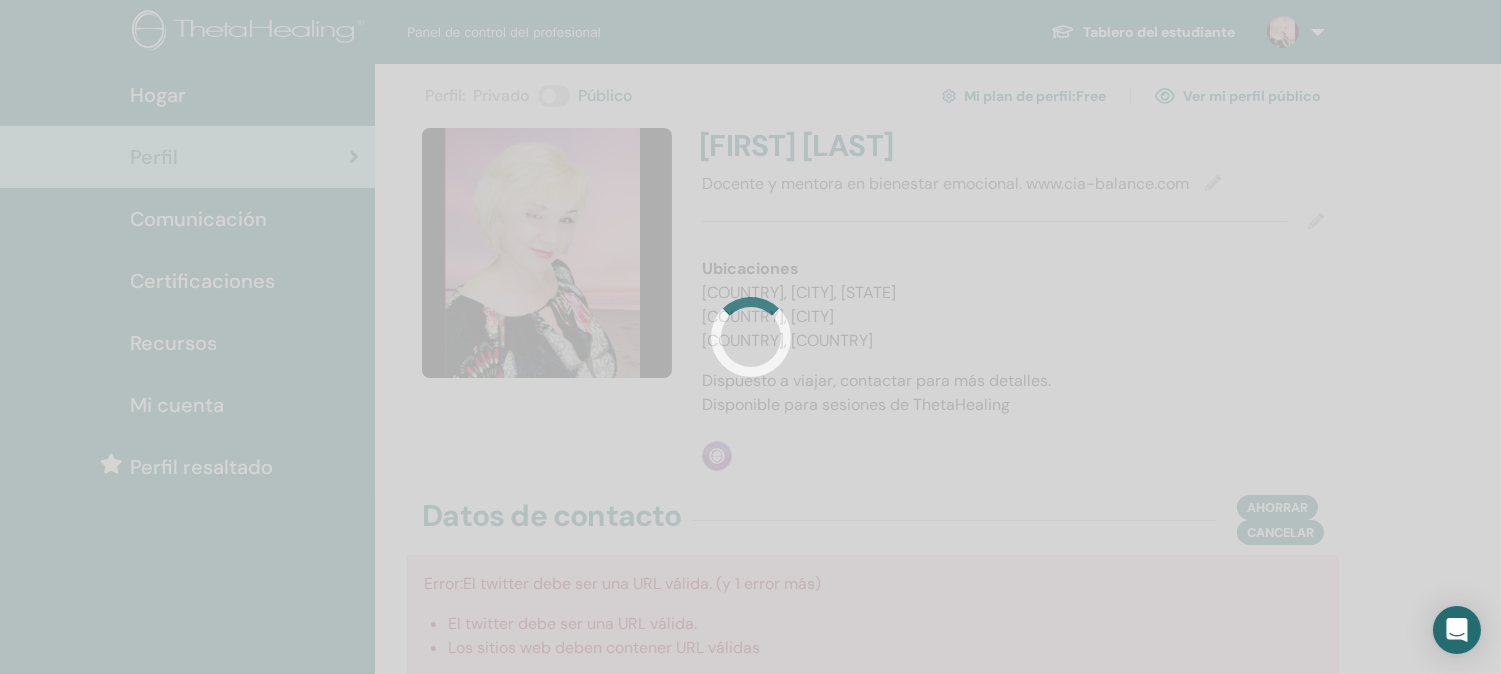 type 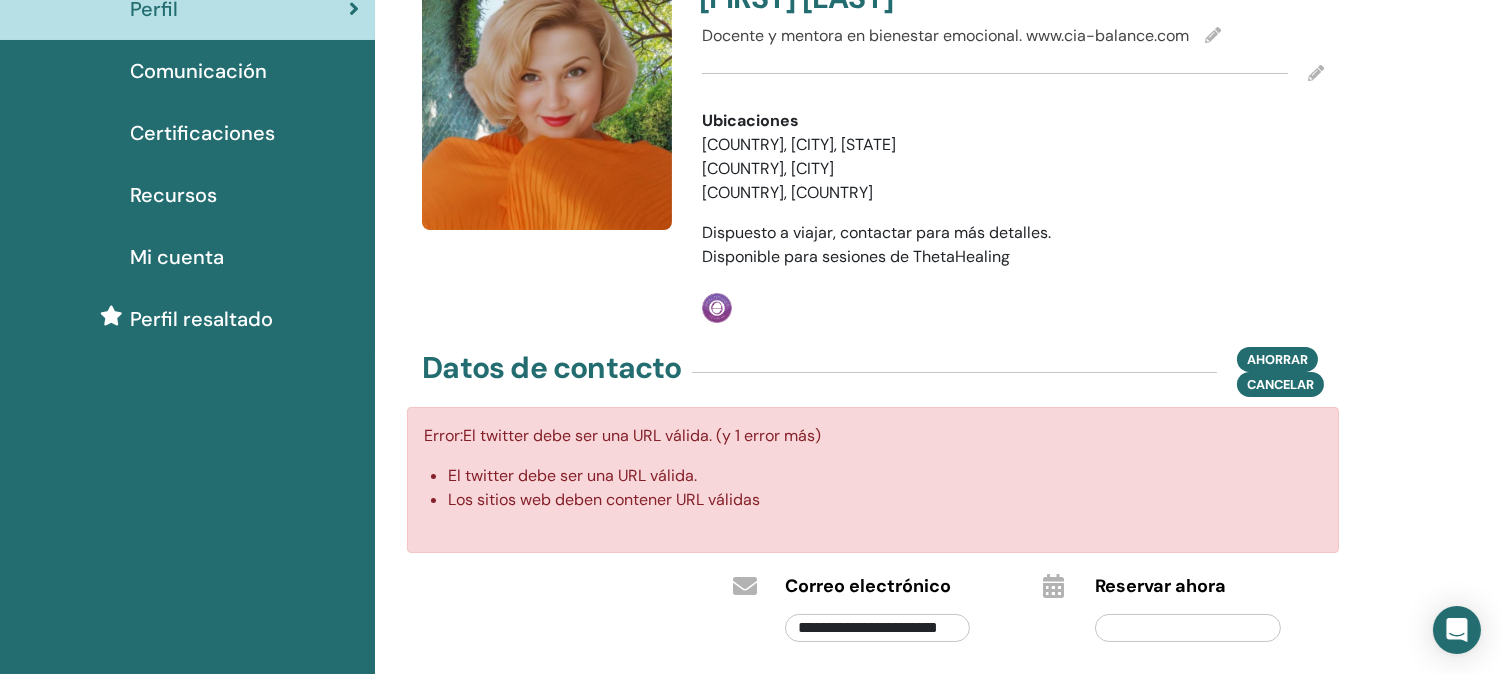 scroll, scrollTop: 0, scrollLeft: 0, axis: both 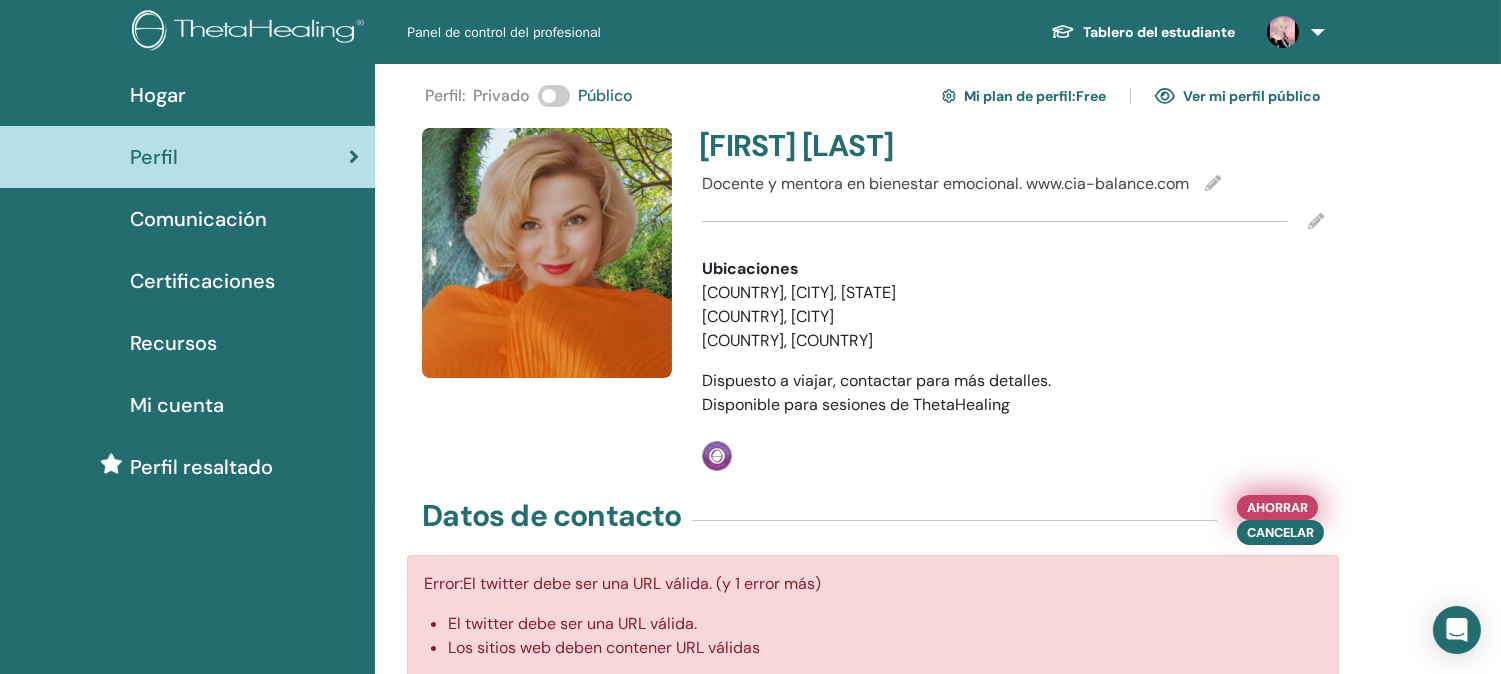 click on "Ahorrar" at bounding box center (1277, 507) 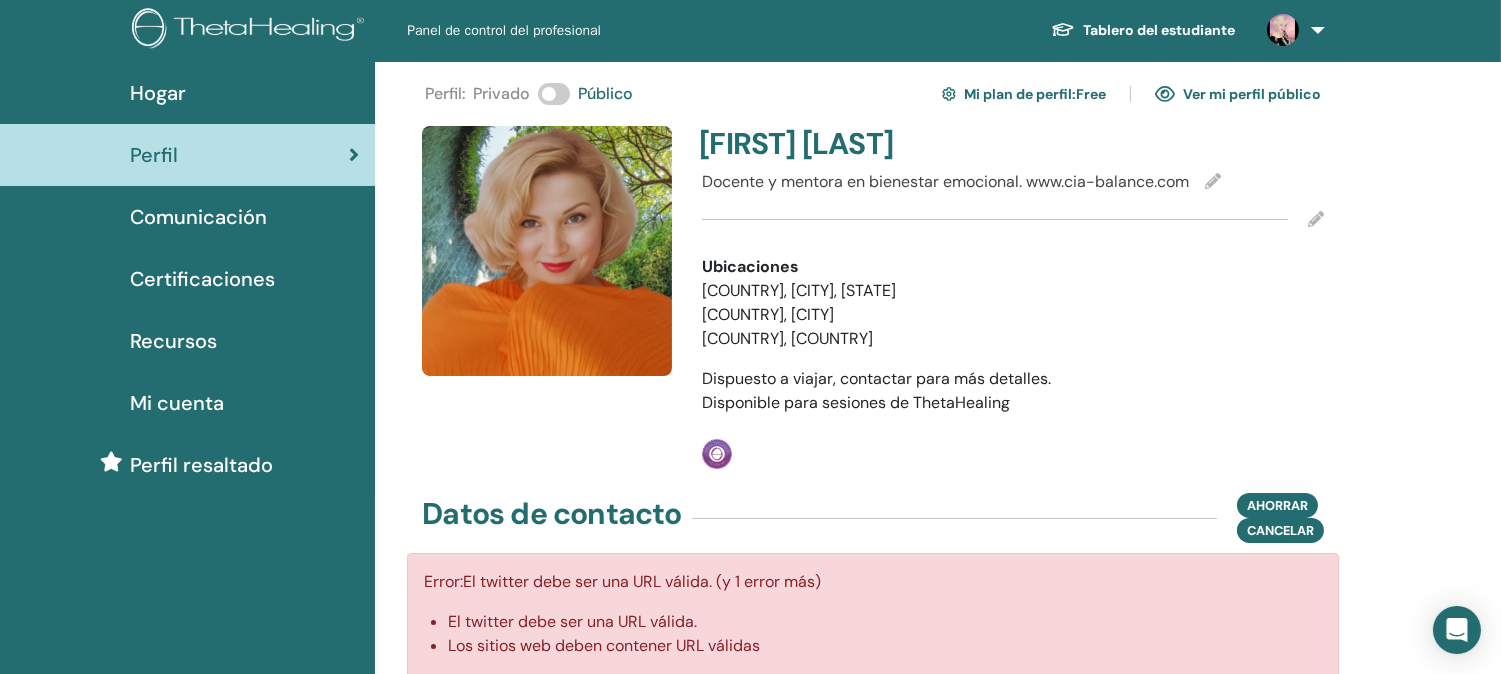 scroll, scrollTop: 0, scrollLeft: 0, axis: both 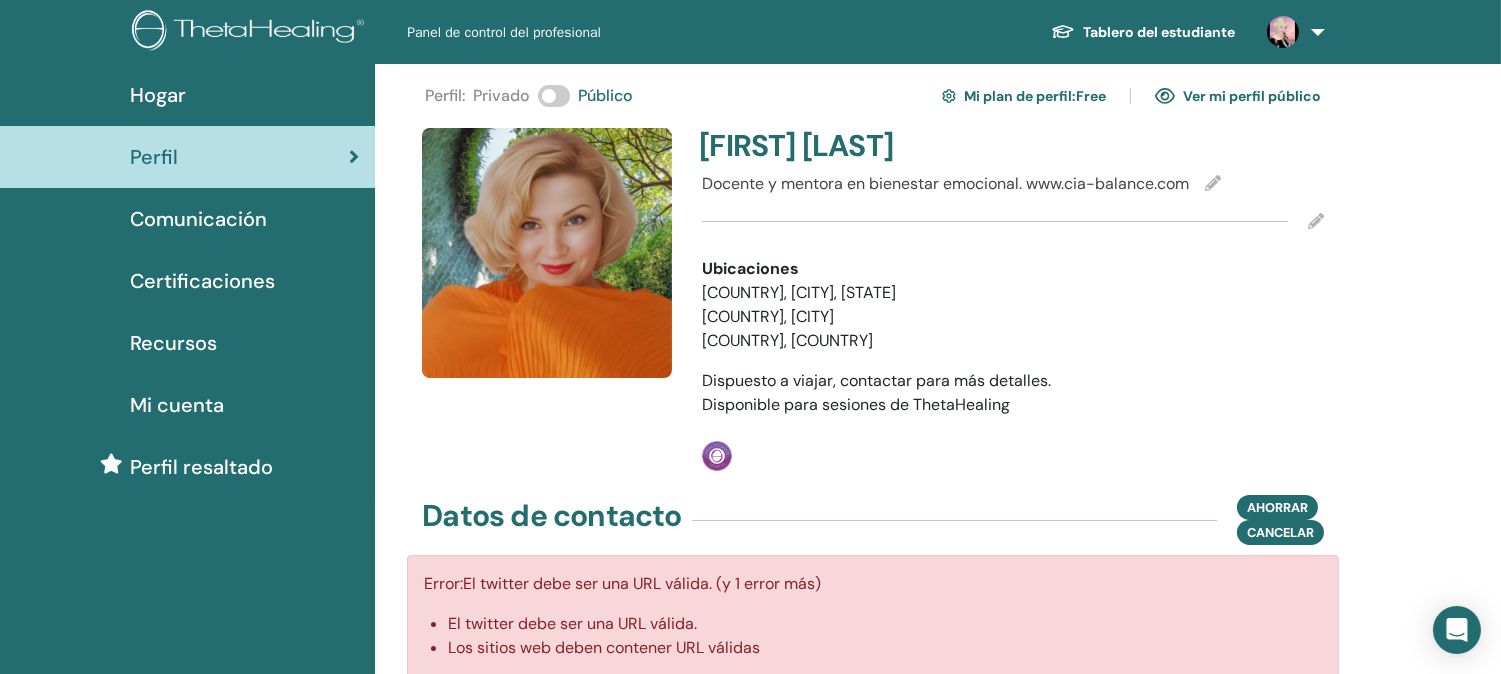 click on "Ver mi perfil público" at bounding box center (1238, 96) 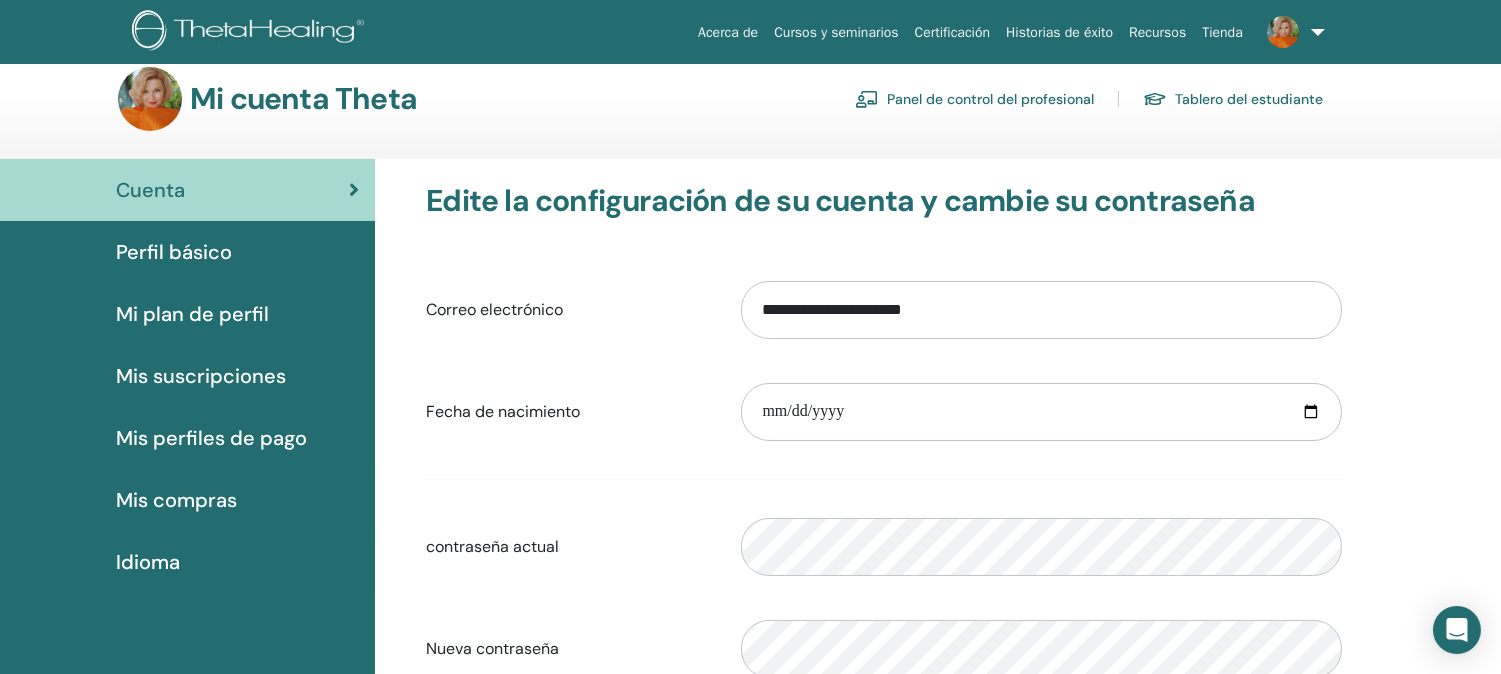 scroll, scrollTop: 0, scrollLeft: 0, axis: both 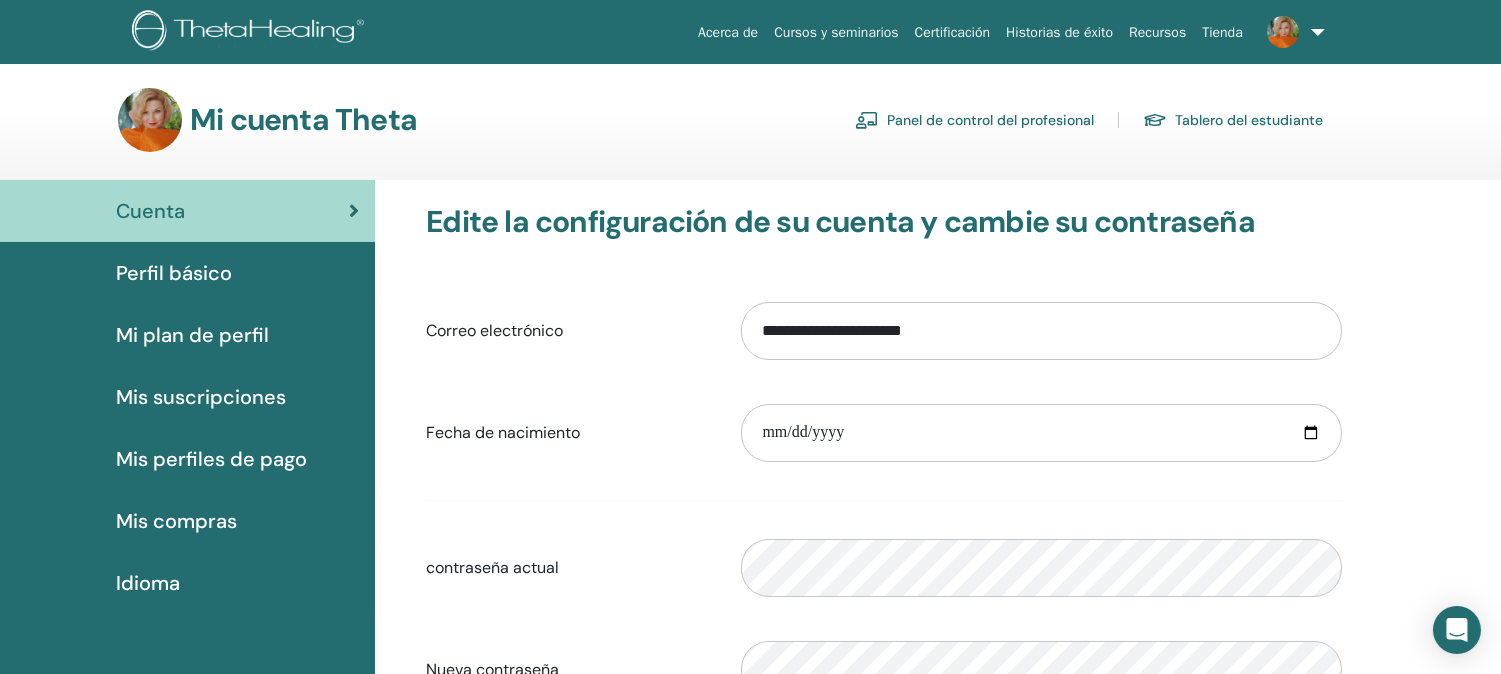 click on "Perfil básico" at bounding box center (174, 273) 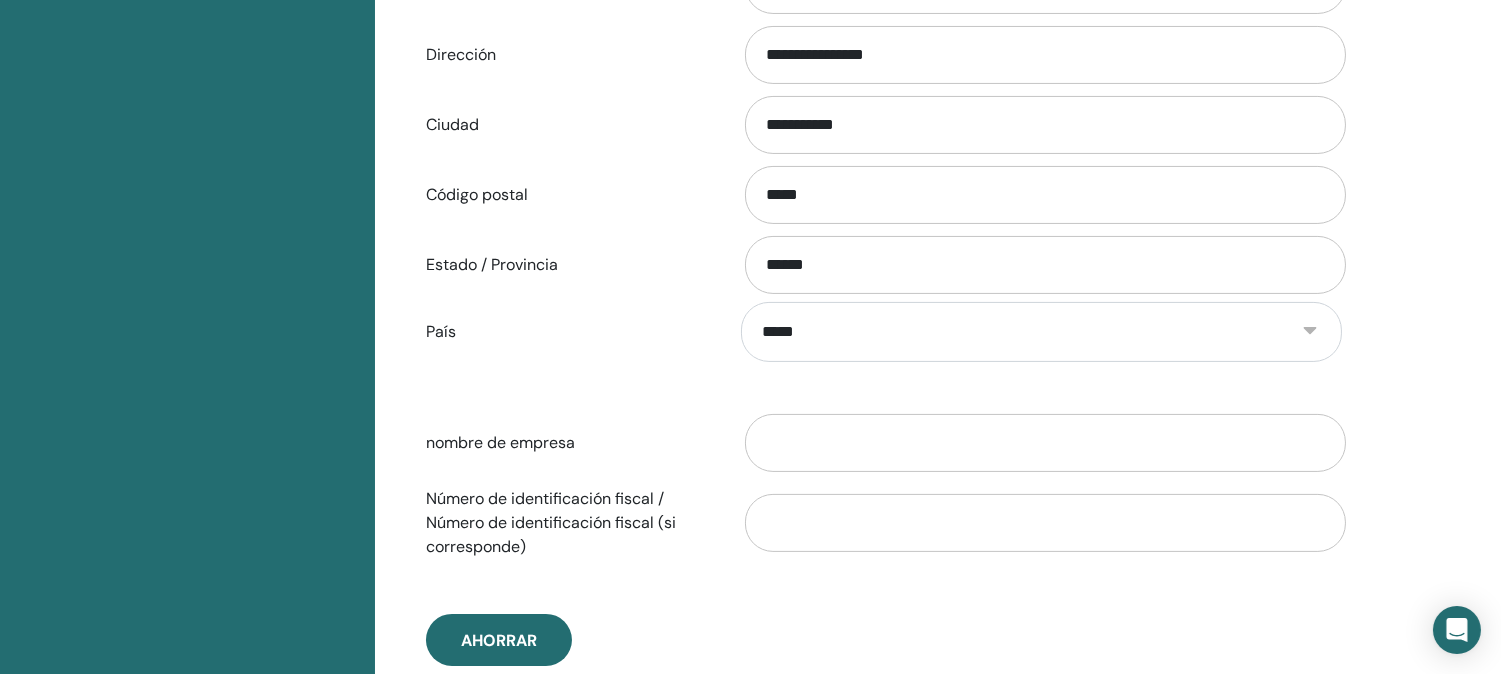 scroll, scrollTop: 933, scrollLeft: 0, axis: vertical 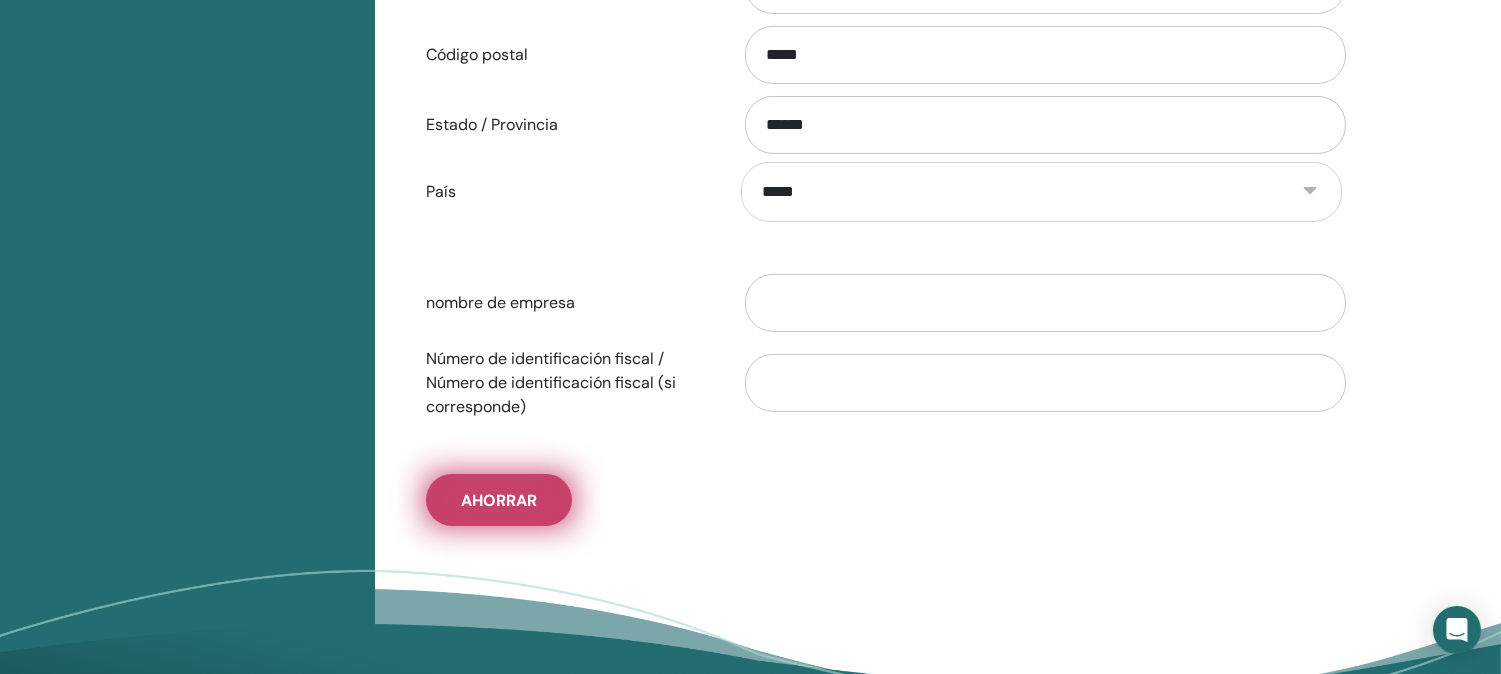 click on "Ahorrar" at bounding box center (499, 500) 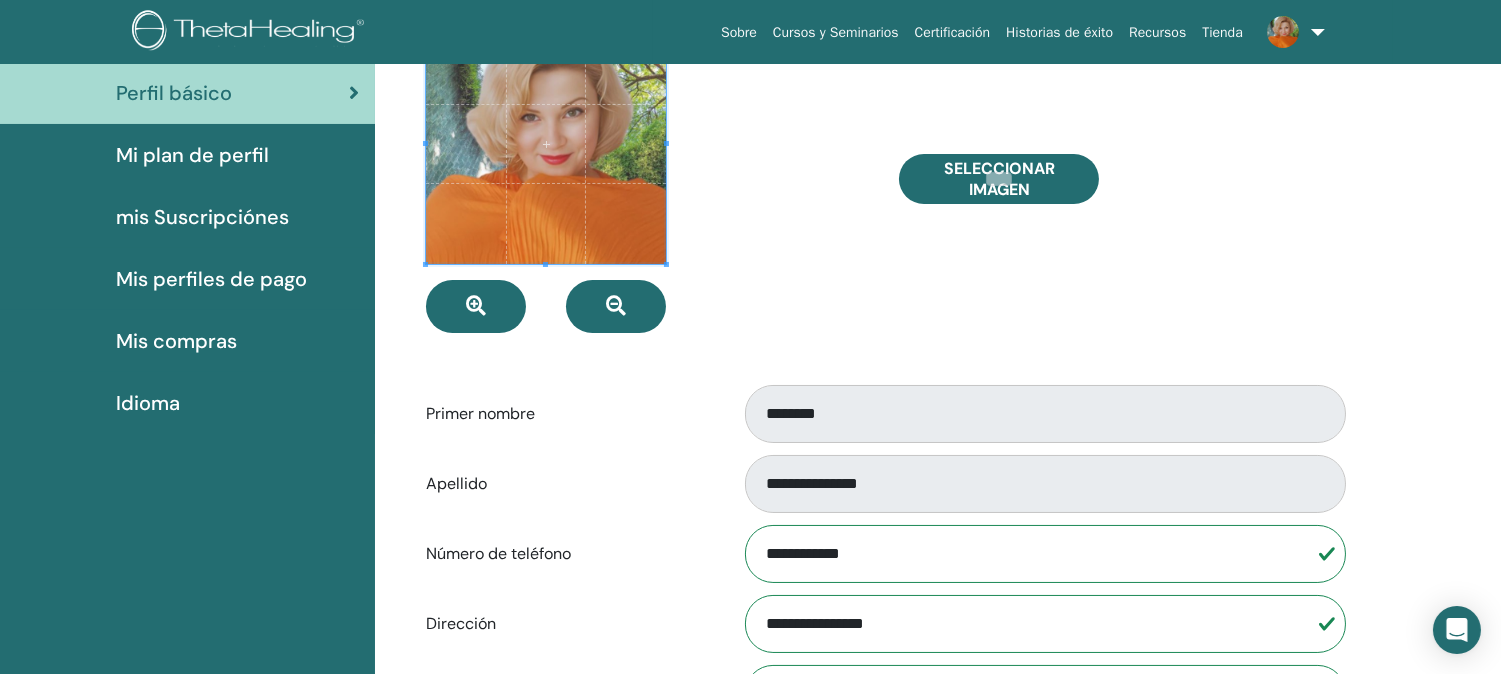 scroll, scrollTop: 0, scrollLeft: 0, axis: both 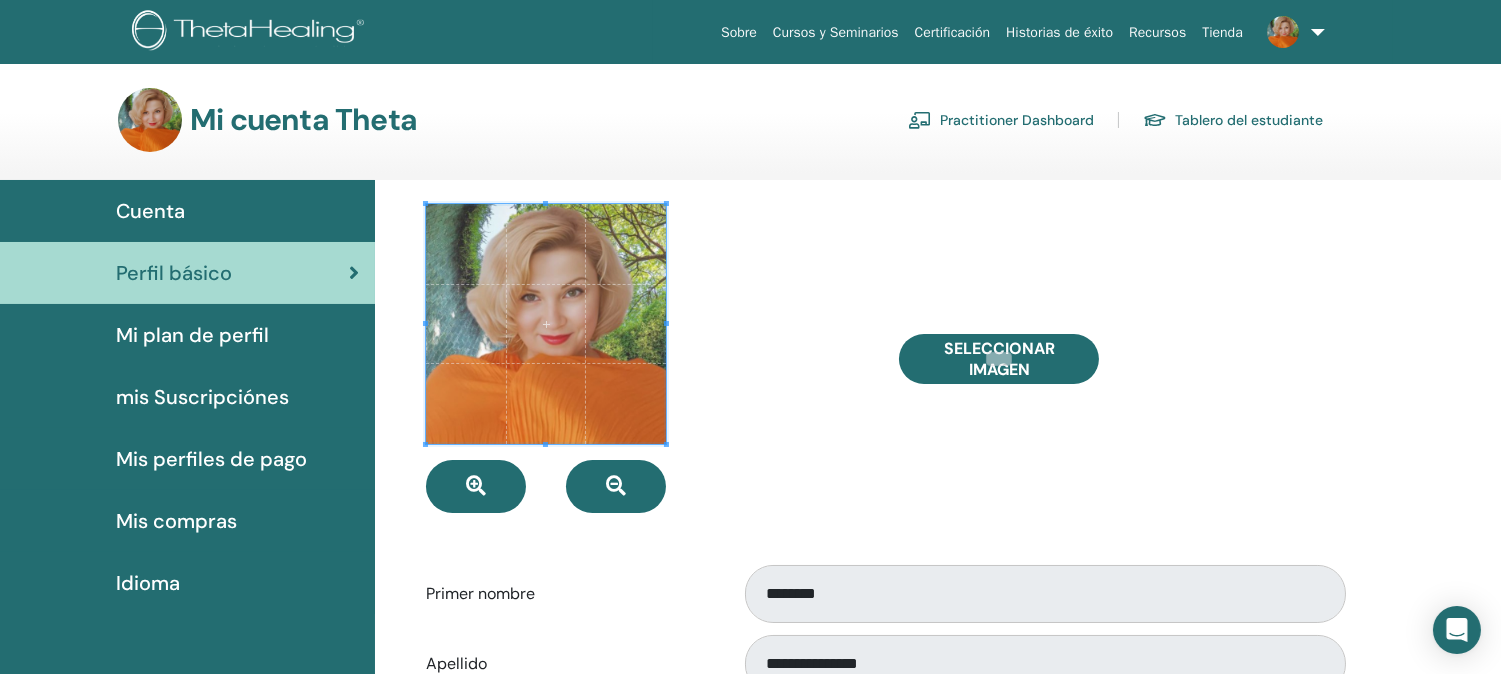 click at bounding box center (546, 324) 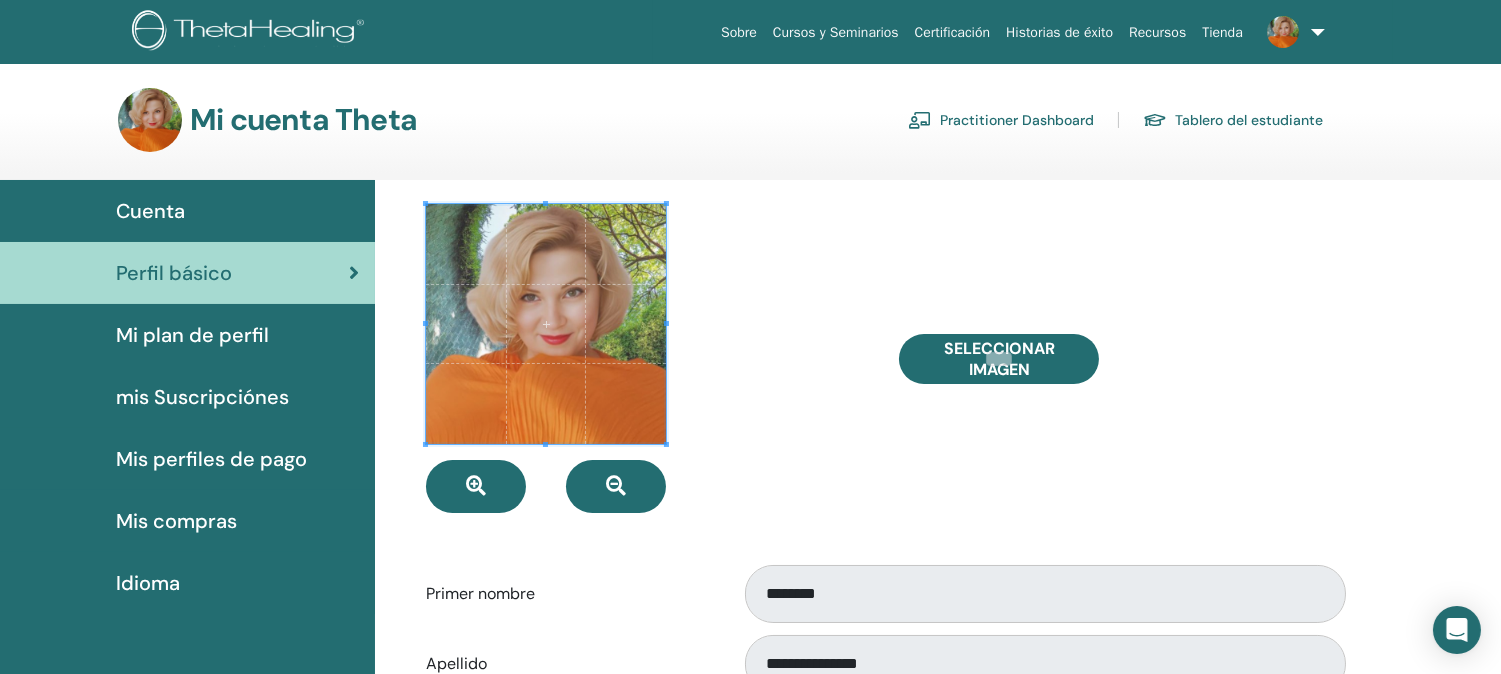 click at bounding box center (546, 324) 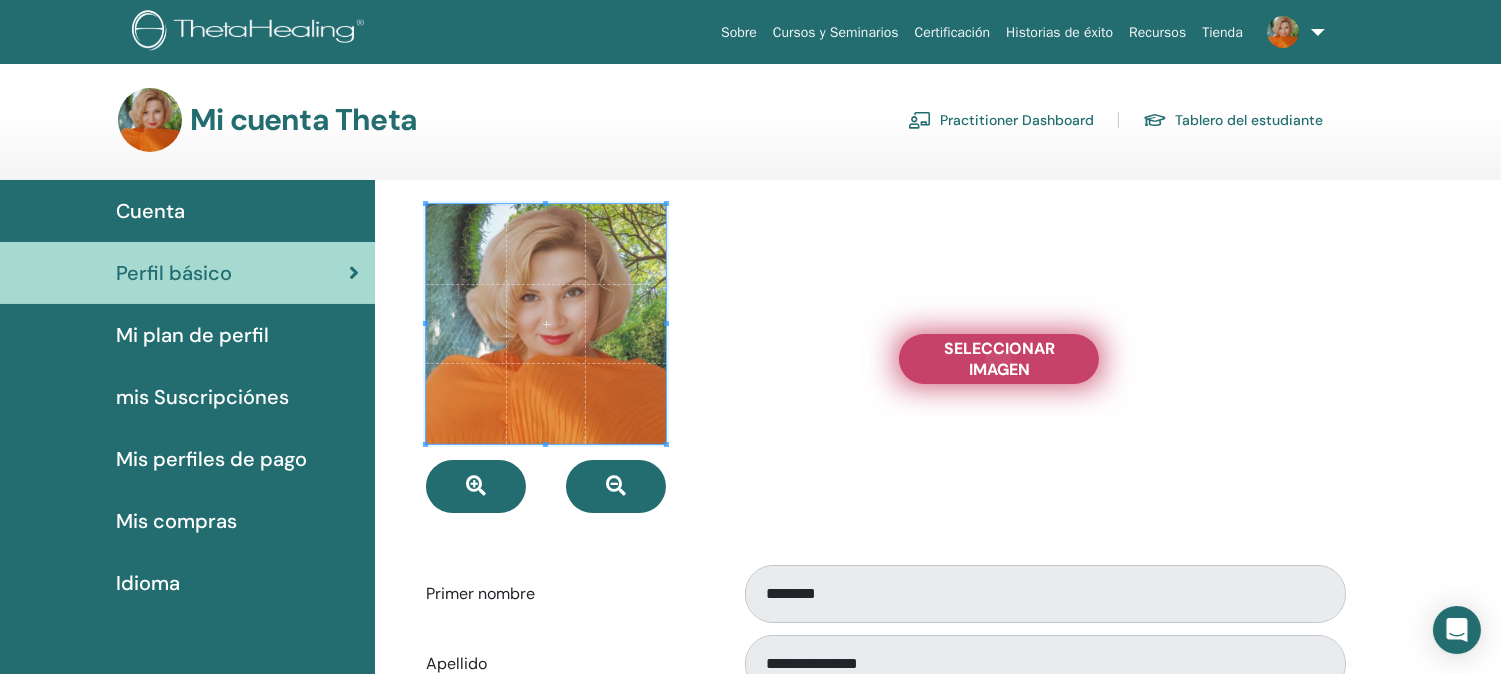 click on "Seleccionar imagen" at bounding box center (999, 359) 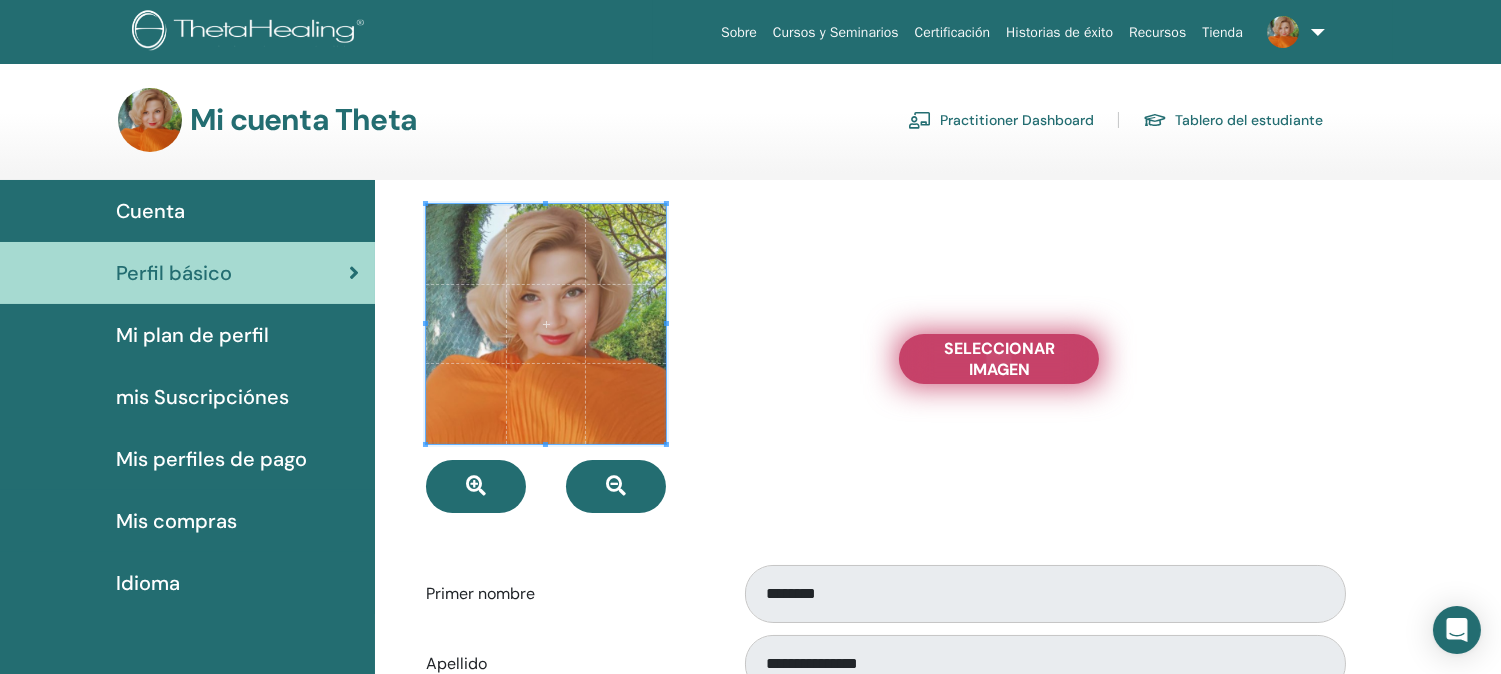 type on "**********" 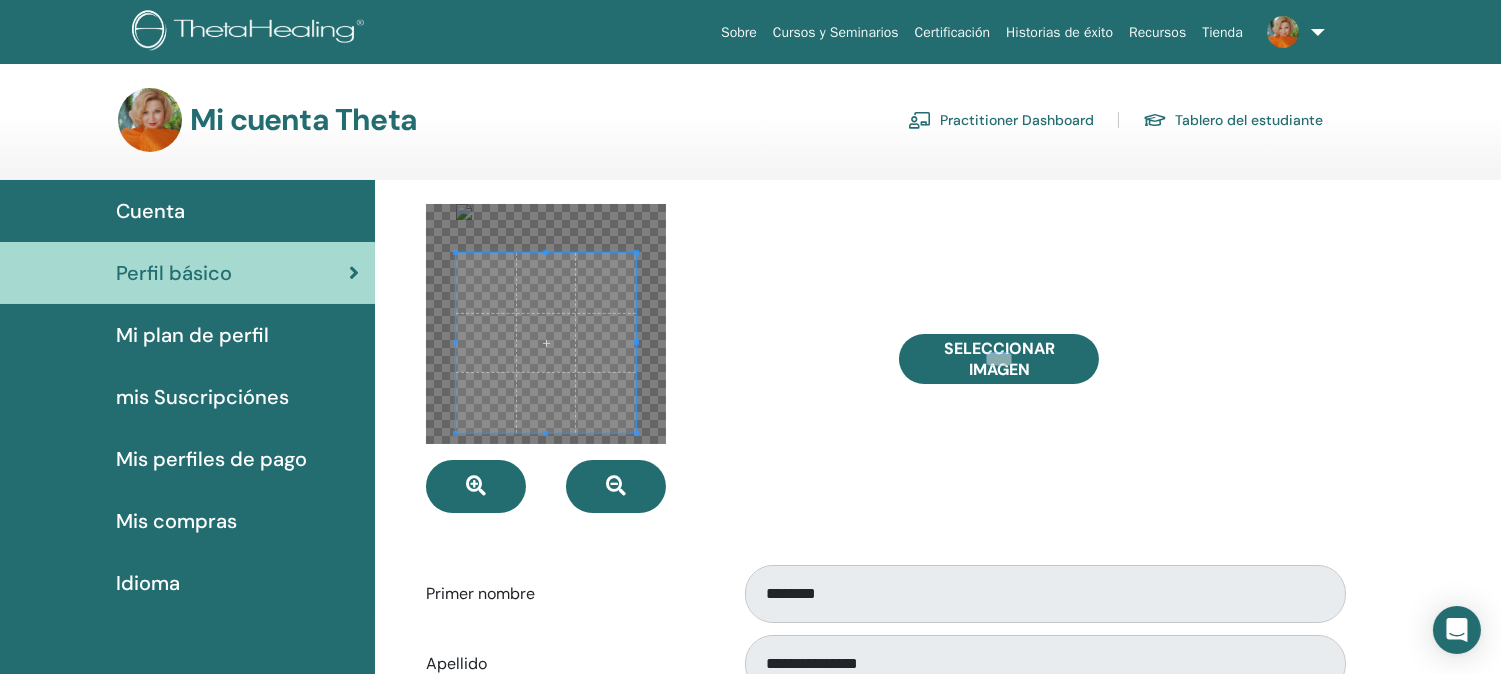 click at bounding box center (546, 343) 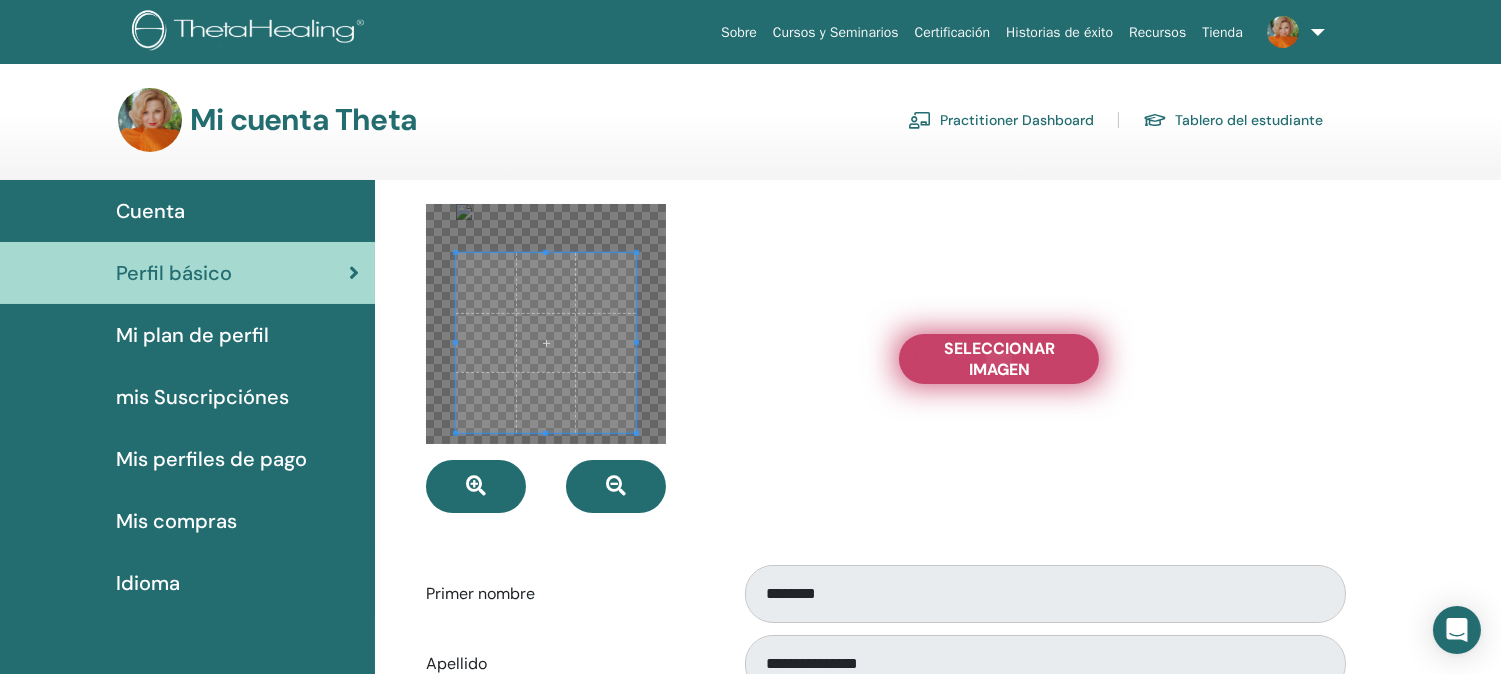 click on "Seleccionar imagen" at bounding box center [999, 359] 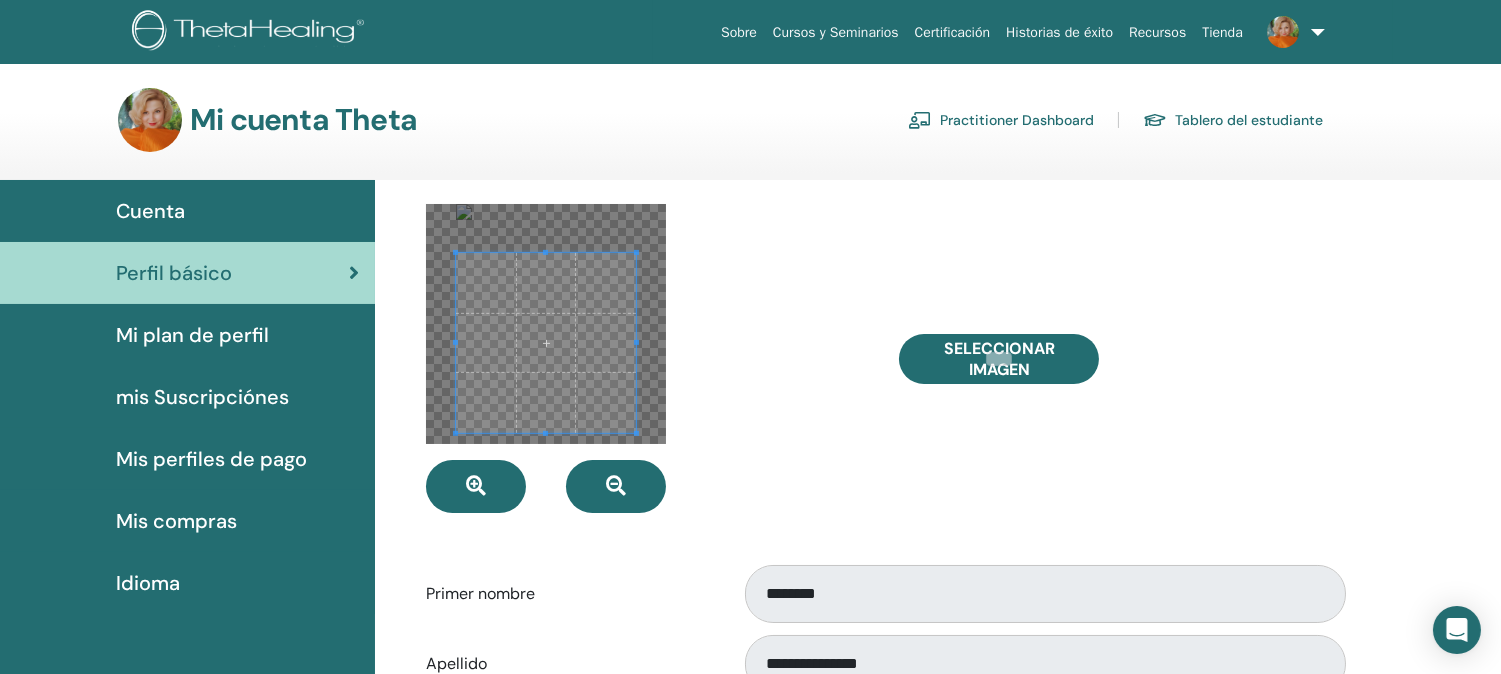 click on "Tablero del estudiante" at bounding box center [1233, 120] 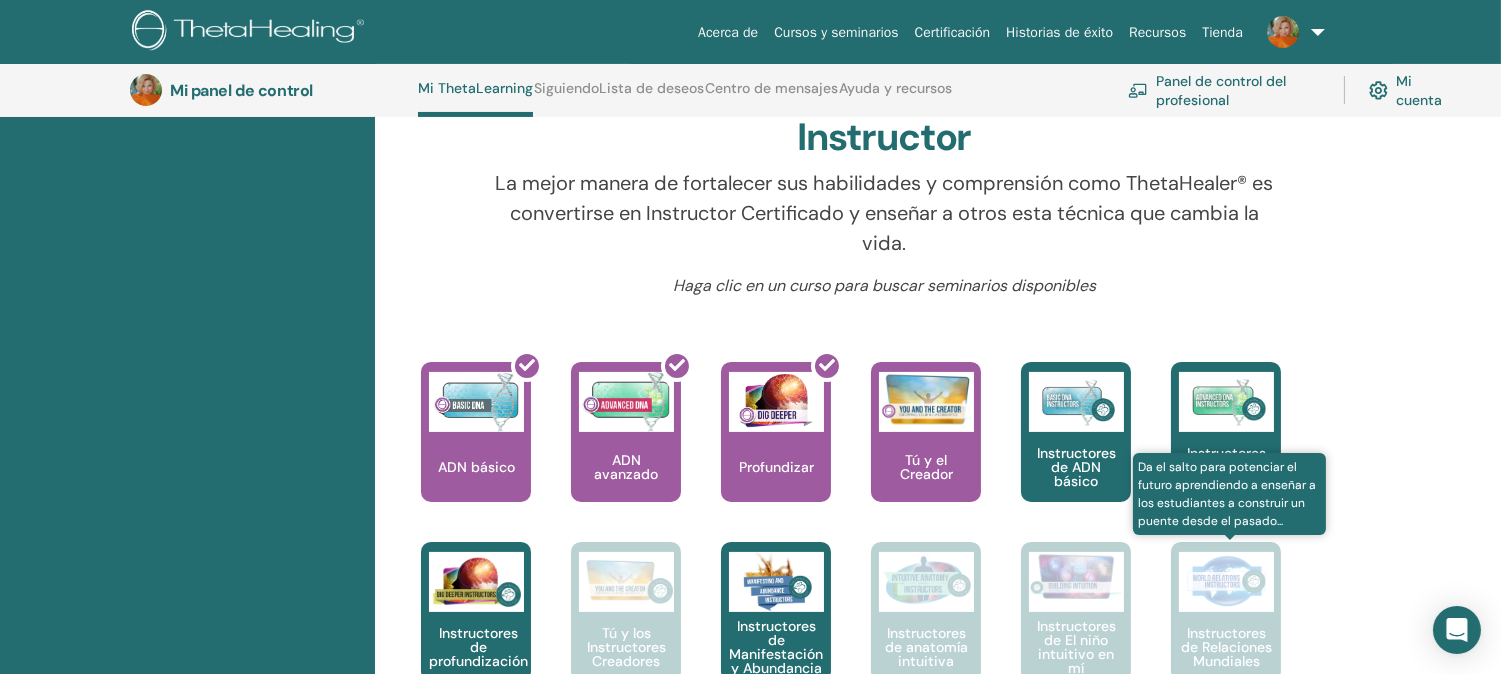scroll, scrollTop: 607, scrollLeft: 0, axis: vertical 